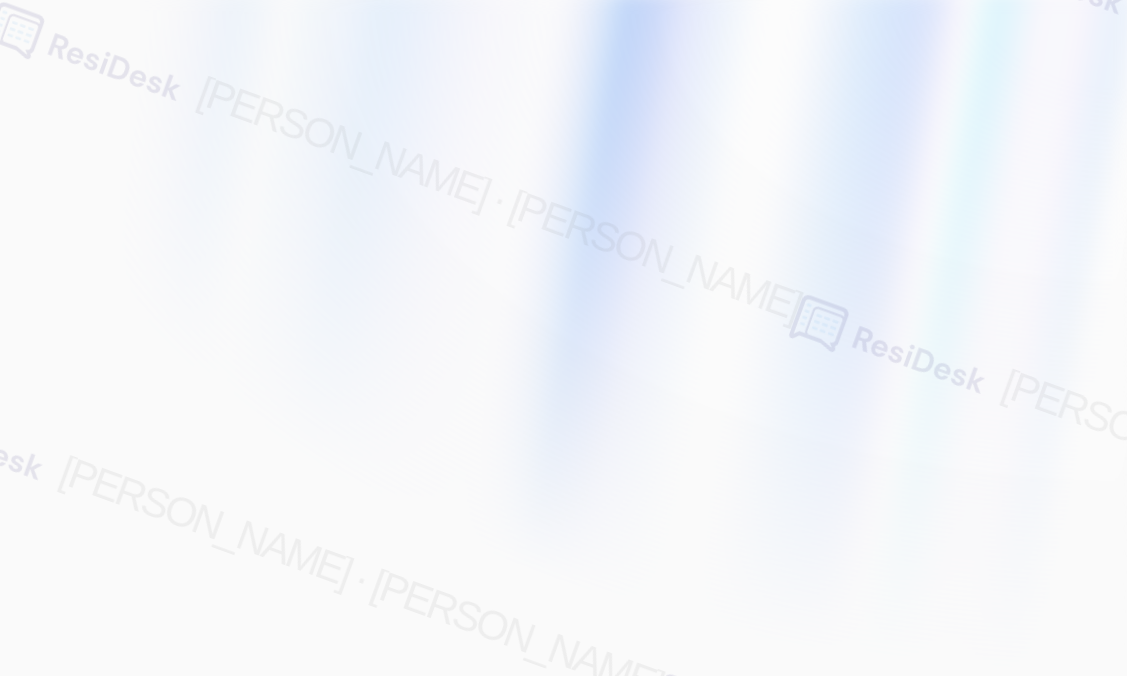 scroll, scrollTop: 0, scrollLeft: 0, axis: both 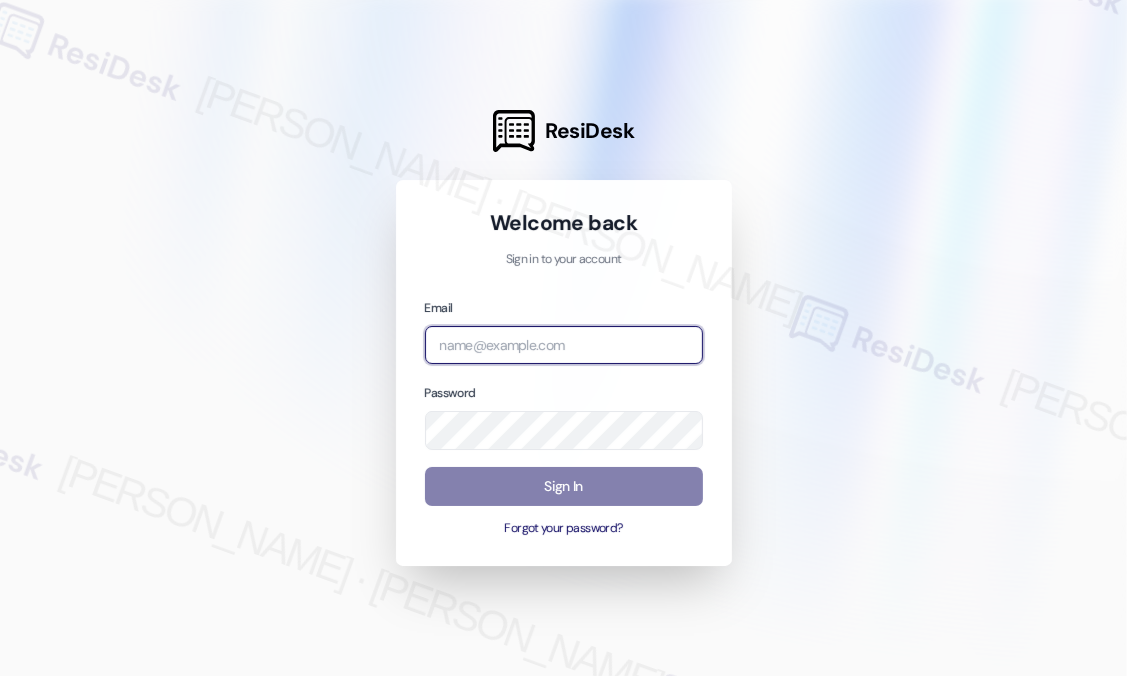 click at bounding box center [564, 345] 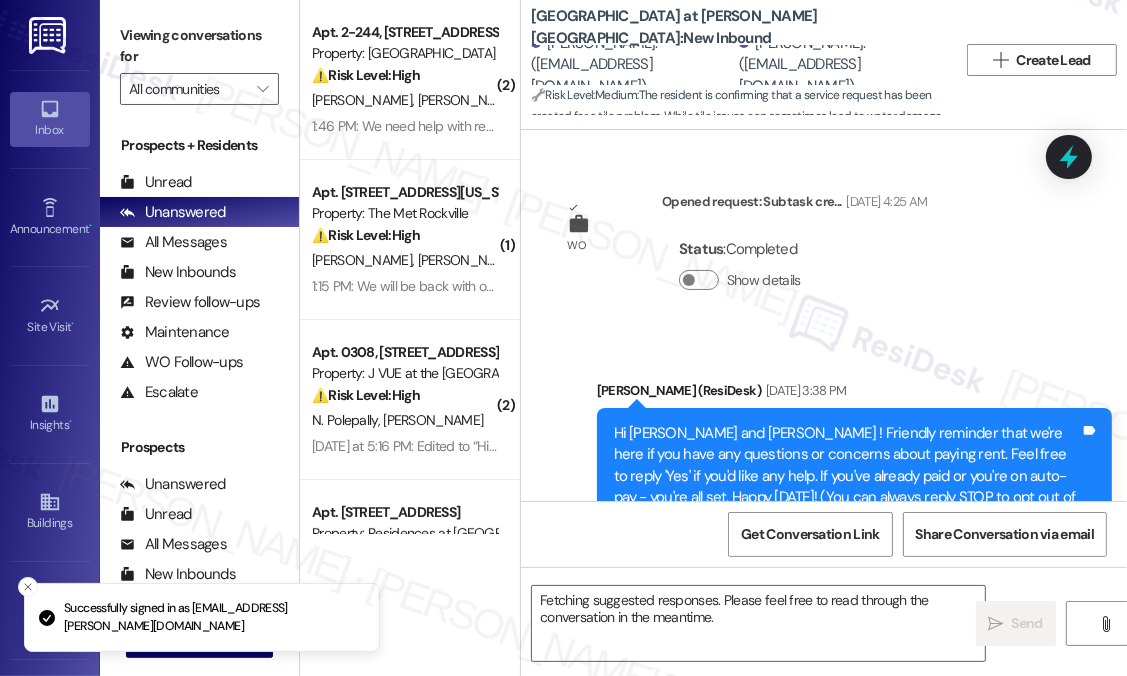 scroll, scrollTop: 24575, scrollLeft: 0, axis: vertical 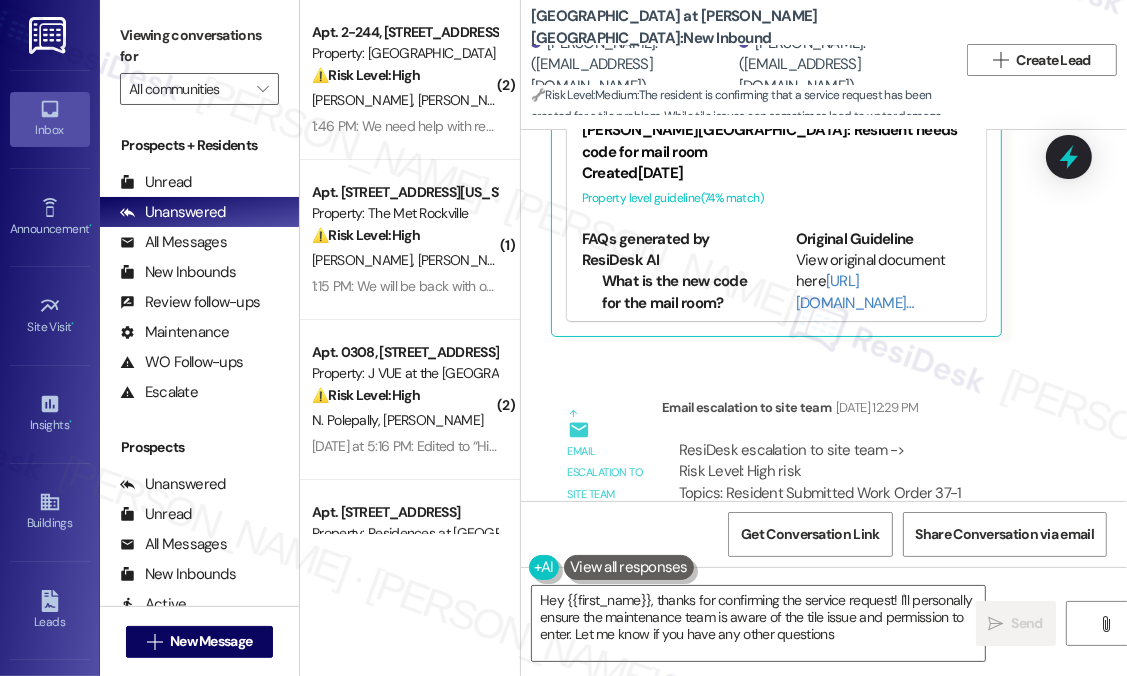 type on "Hey {{first_name}}, thanks for confirming the service request! I'll personally ensure the maintenance team is aware of the tile issue and permission to enter. Let me know if you have any other questions!" 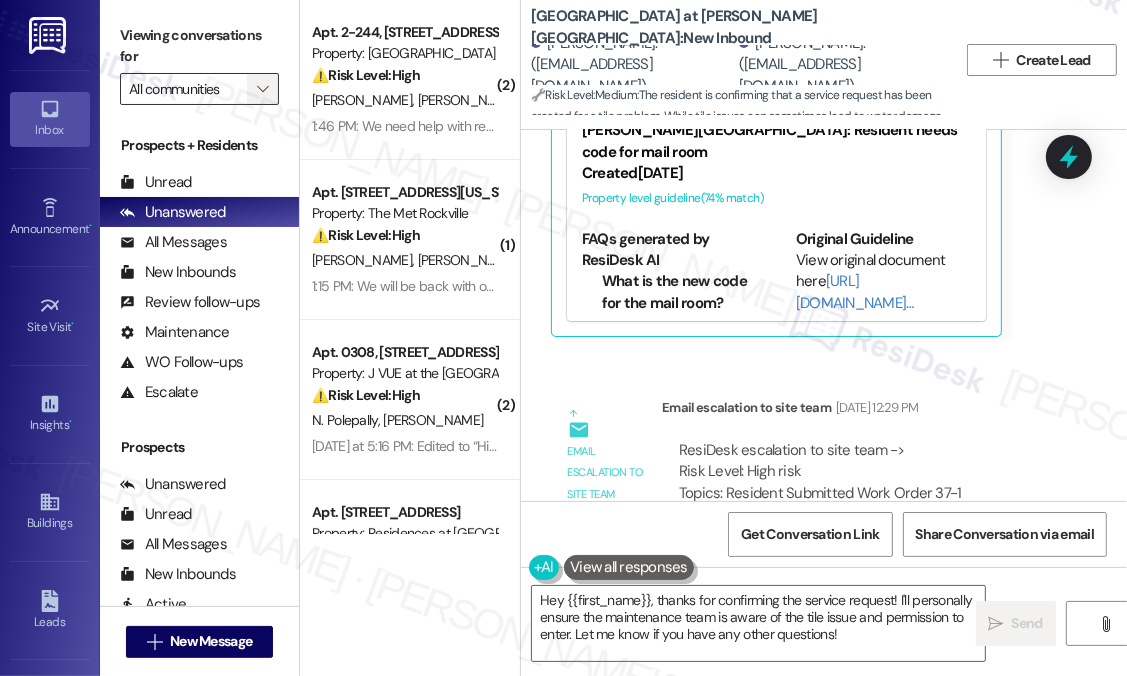 click on "" at bounding box center [262, 89] 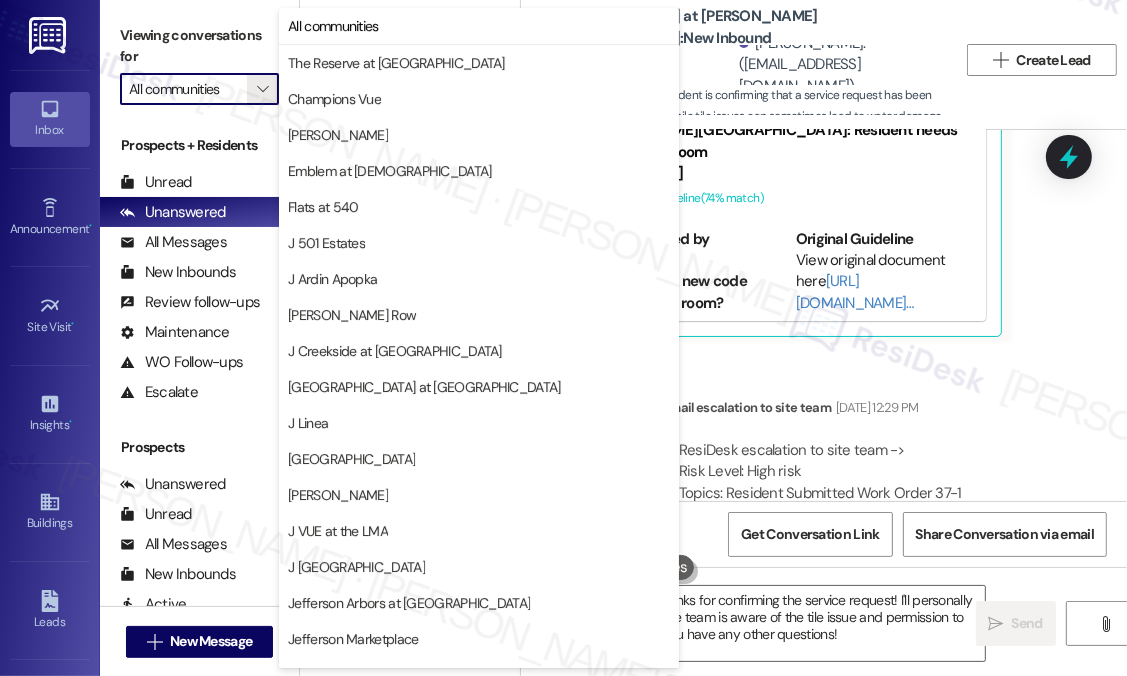click on "Email escalation to site team Email escalation to site team [DATE] 12:29 PM ResiDesk escalation to site team ->
Risk Level: High risk
Topics: Resident Submitted Work Order 37-1
Escalation type: Escalation Subject:  [ResiDesk Escalation] (High risk) - Action Needed (Resident Submitted Work Order 37-1) with [GEOGRAPHIC_DATA] at [PERSON_NAME][GEOGRAPHIC_DATA]: Apt. 0911, 900 Lake House at [PERSON_NAME][GEOGRAPHIC_DATA] (1149404)" at bounding box center (808, 522) 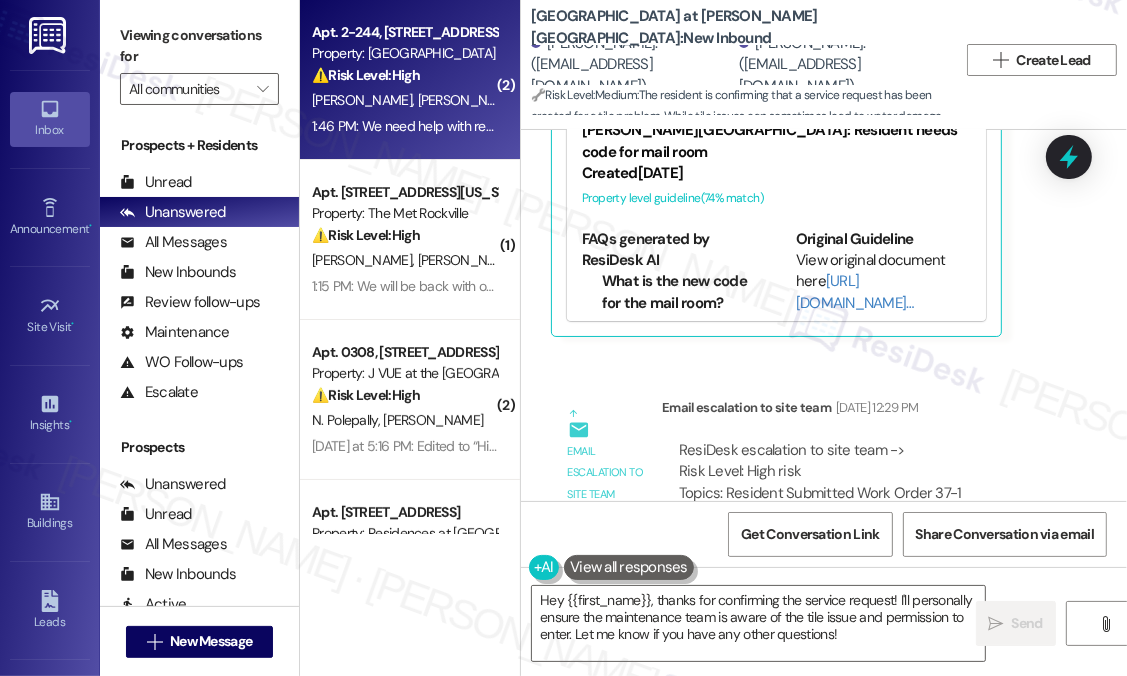 click on "1:46 PM: We need help with rent 1:46 PM: We need help with rent" at bounding box center [404, 126] 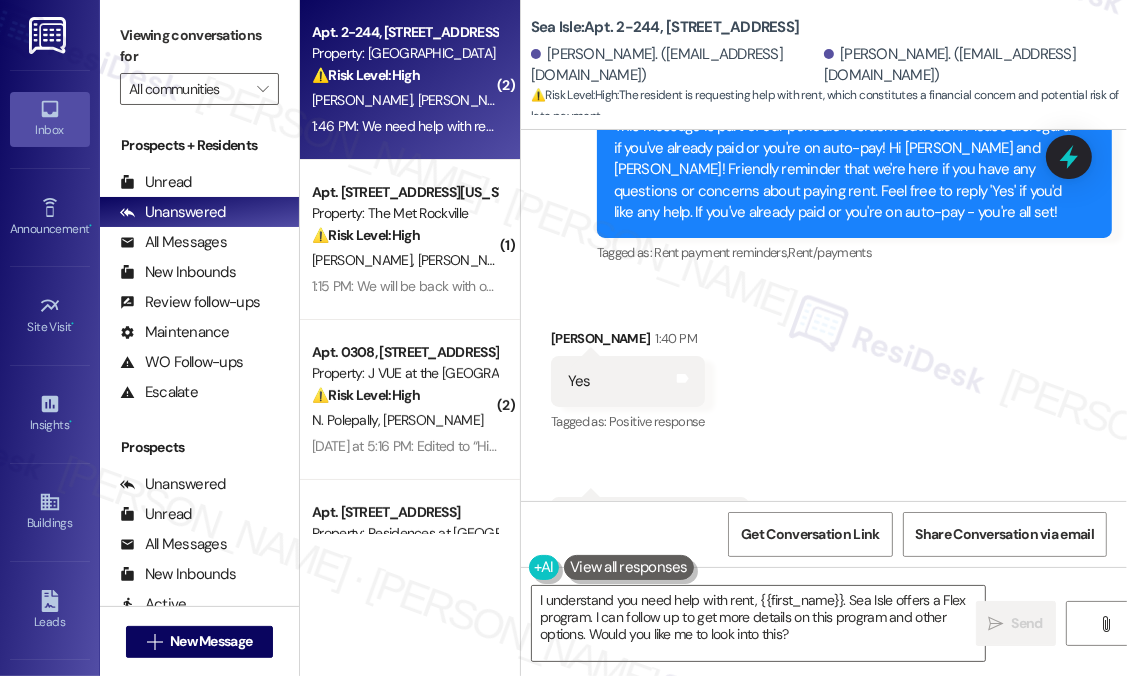 scroll, scrollTop: 3024, scrollLeft: 0, axis: vertical 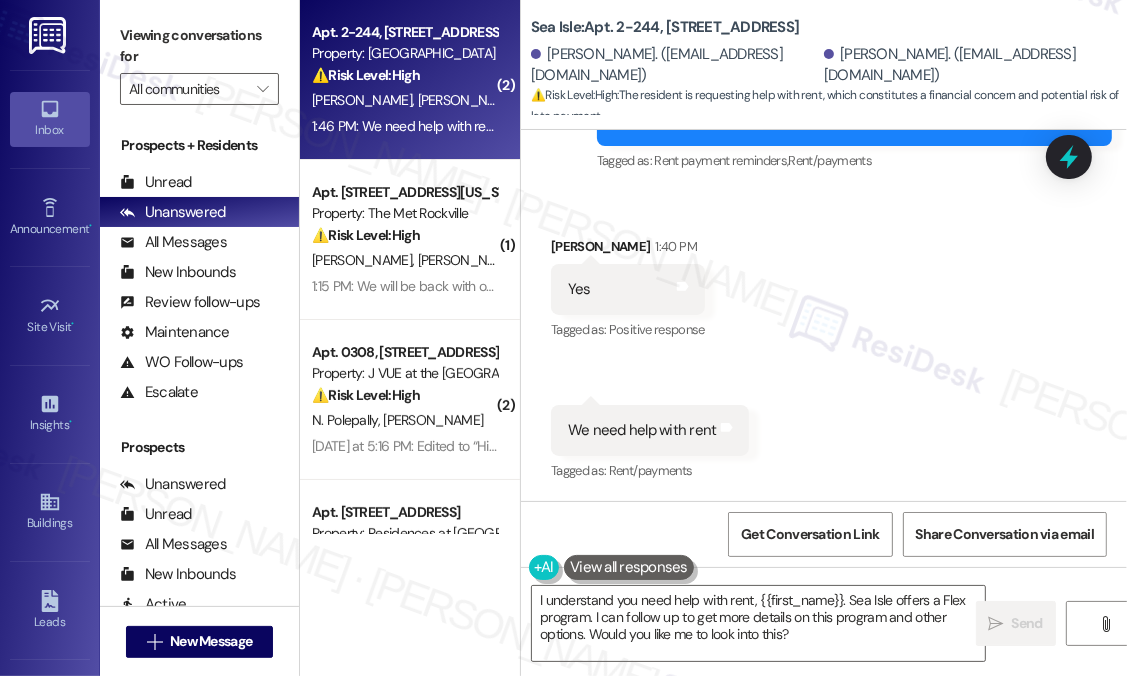 click on "We need help with rent" at bounding box center (642, 430) 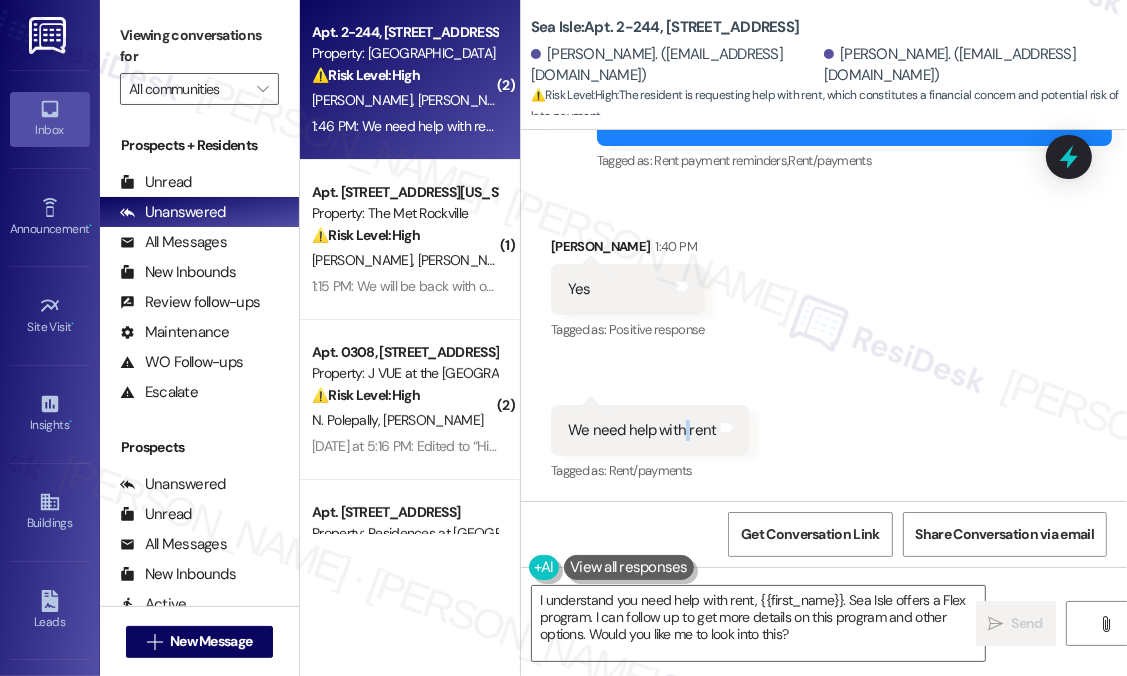click on "We need help with rent" at bounding box center [642, 430] 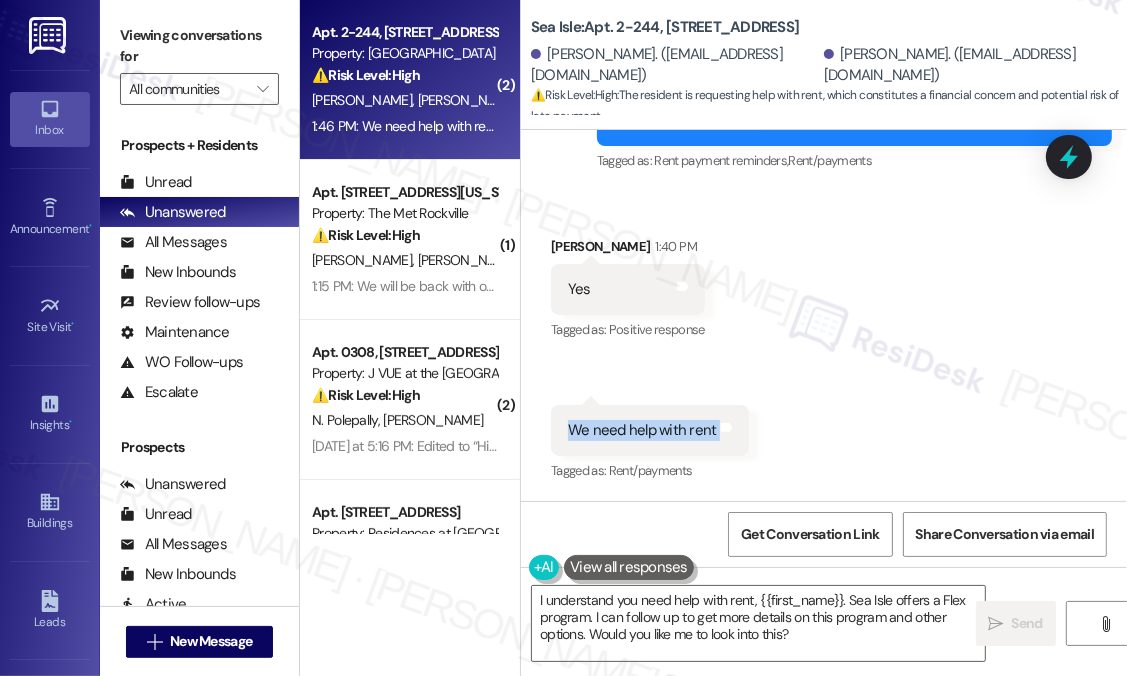 click on "We need help with rent" at bounding box center [642, 430] 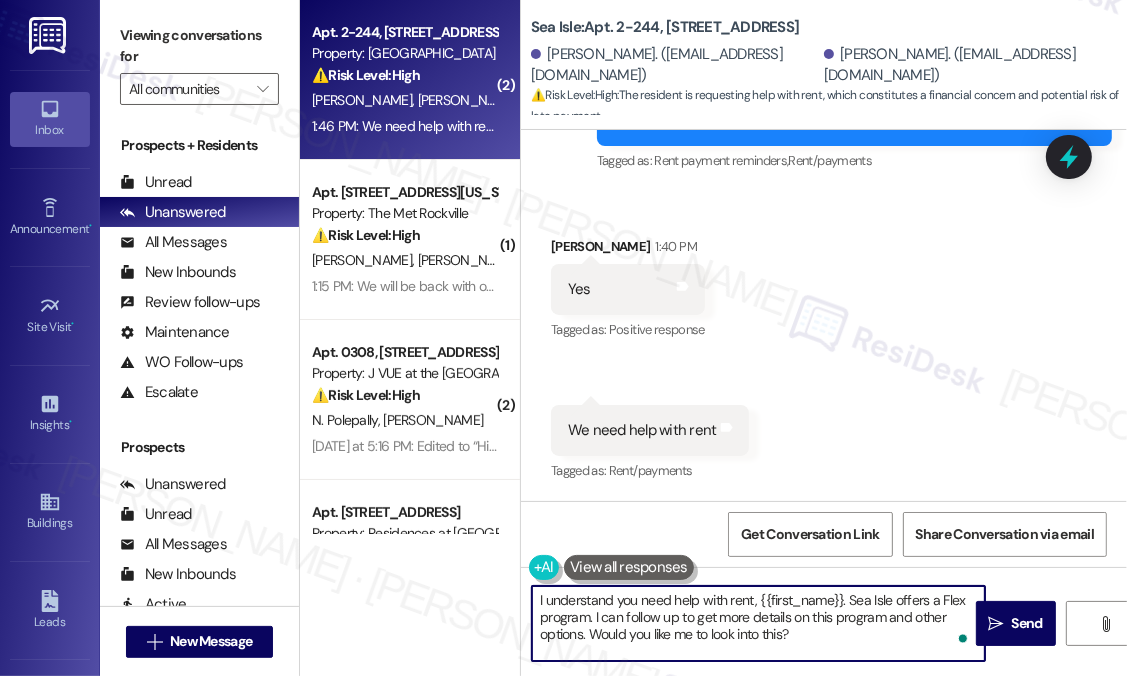 drag, startPoint x: 848, startPoint y: 600, endPoint x: 850, endPoint y: 639, distance: 39.051247 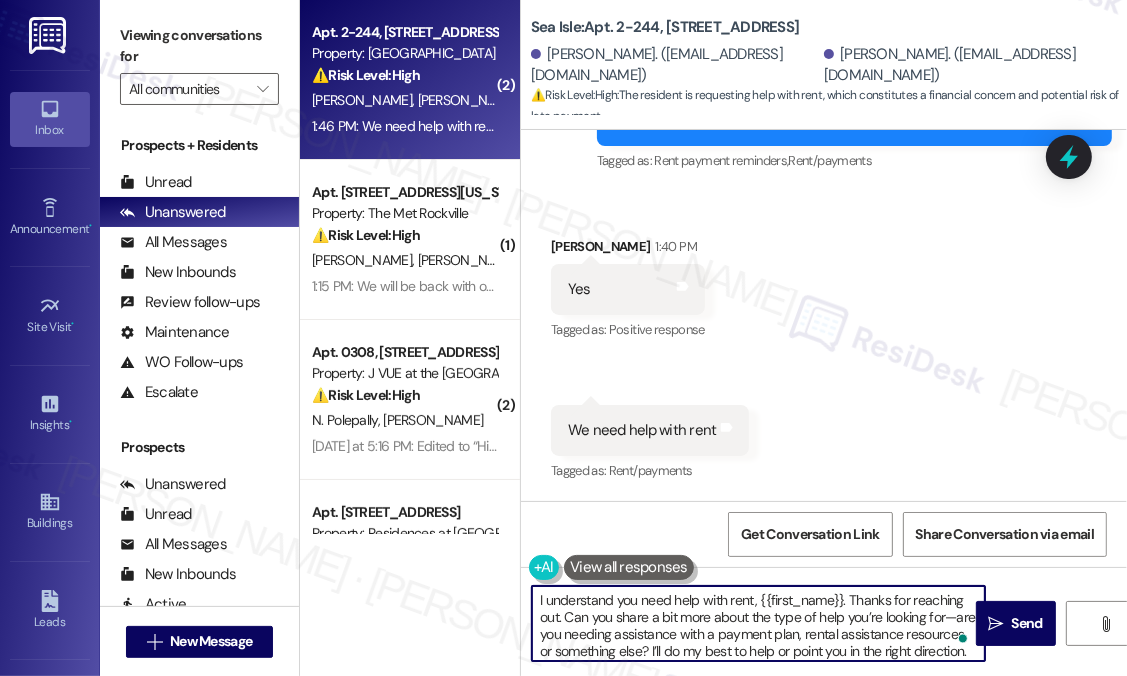 scroll, scrollTop: 16, scrollLeft: 0, axis: vertical 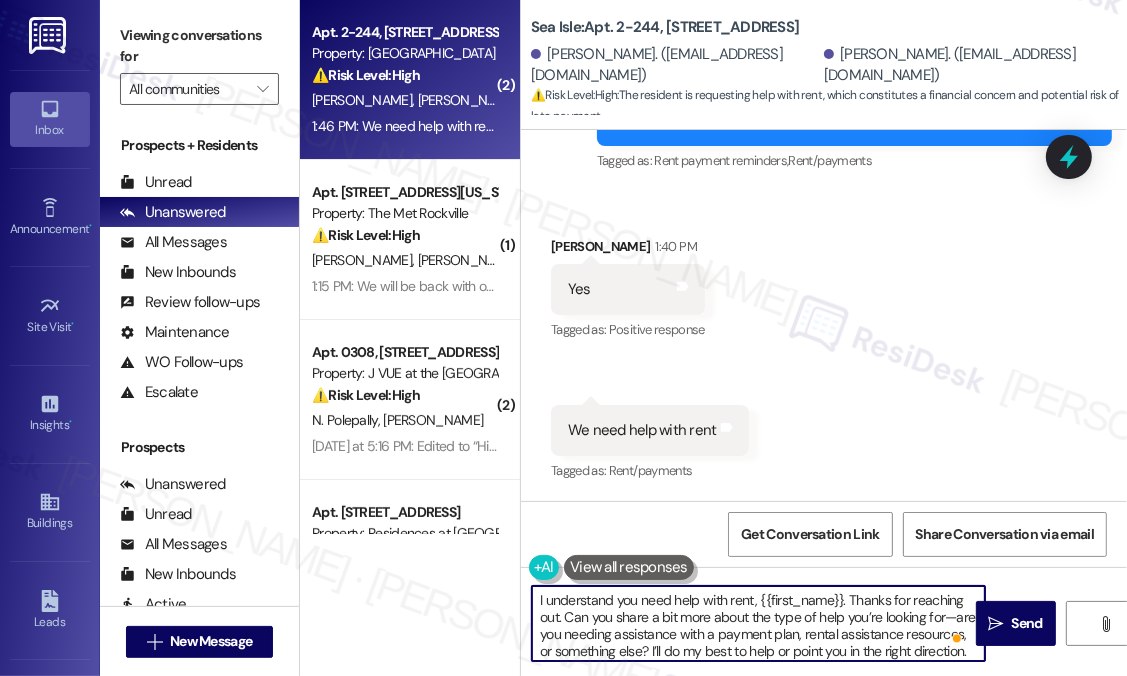 click on "I understand you need help with rent, {{first_name}}. Thanks for reaching out. Can you share a bit more about the type of help you’re looking for—are you needing assistance with a payment plan, rental assistance resources, or something else? I’ll do my best to help or point you in the right direction." at bounding box center (758, 623) 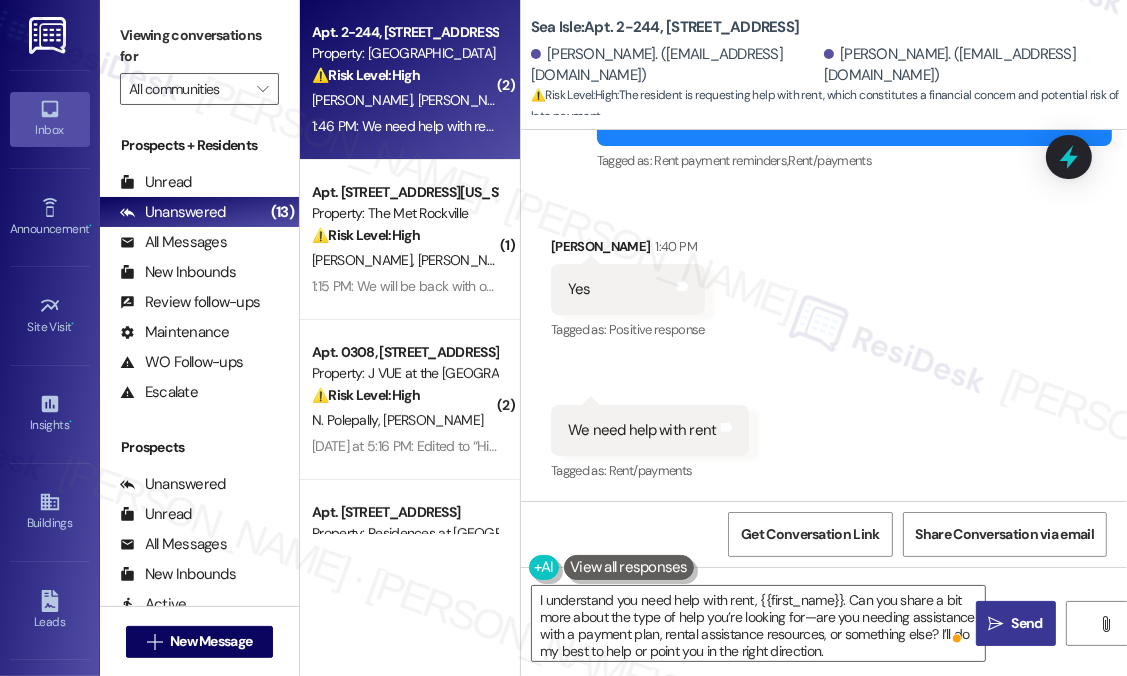 click on "Send" at bounding box center (1027, 623) 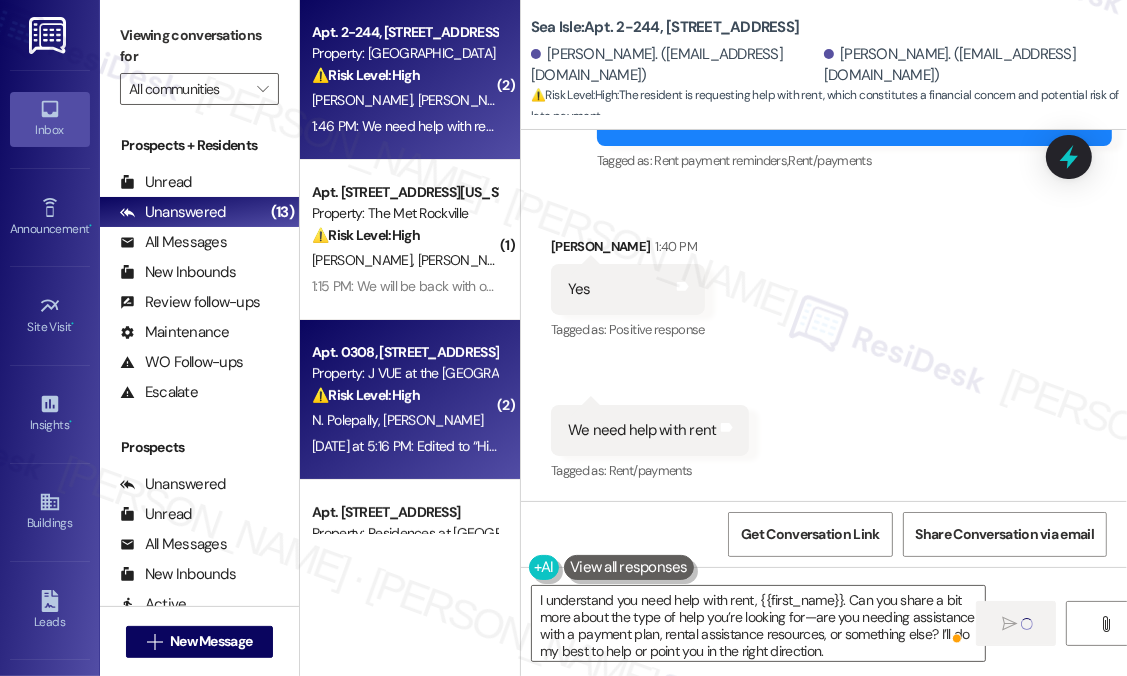 scroll, scrollTop: 200, scrollLeft: 0, axis: vertical 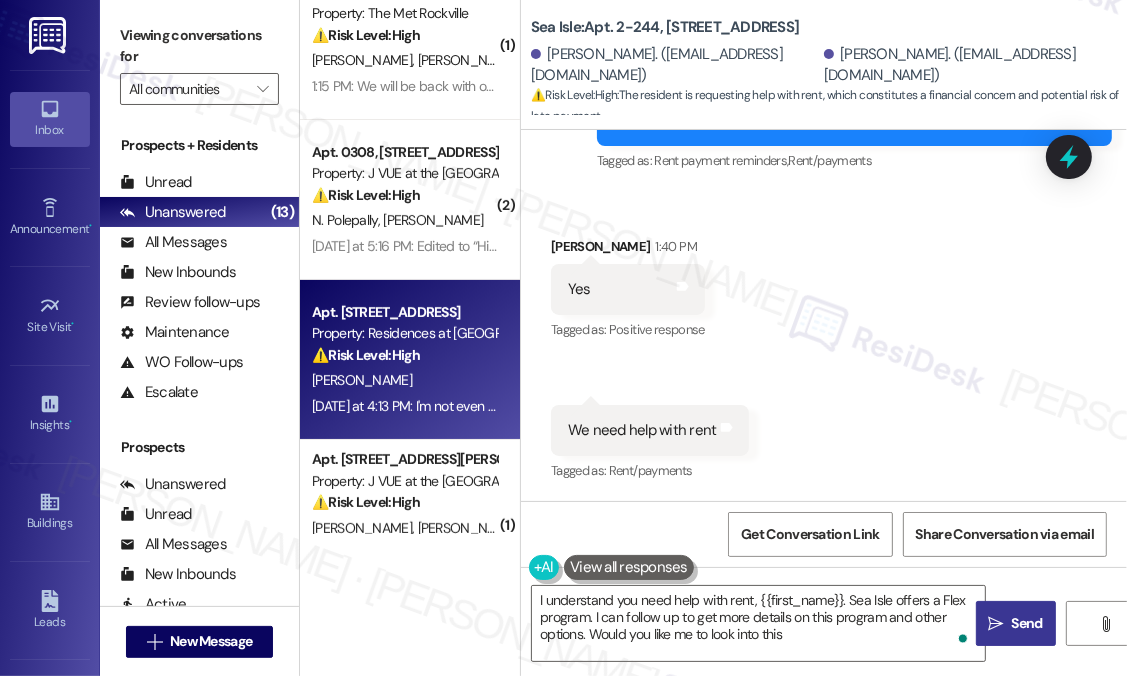 type on "I understand you need help with rent, {{first_name}}. Sea Isle offers a Flex program. I can follow up to get more details on this program and other options. Would you like me to look into this?" 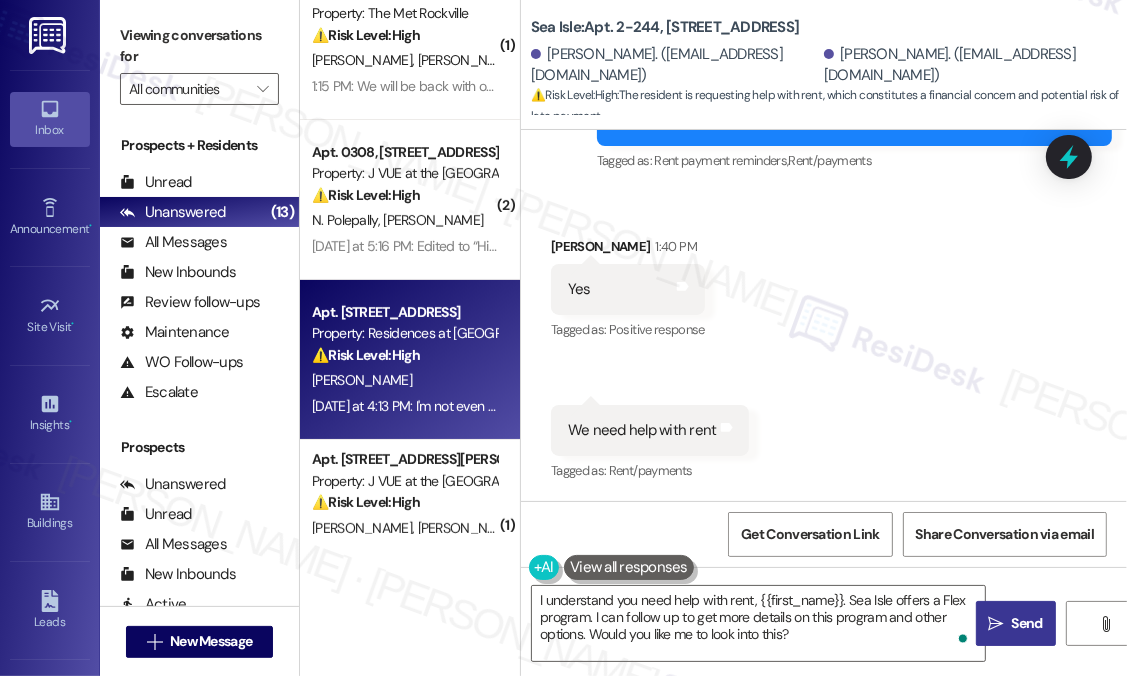 scroll, scrollTop: 0, scrollLeft: 0, axis: both 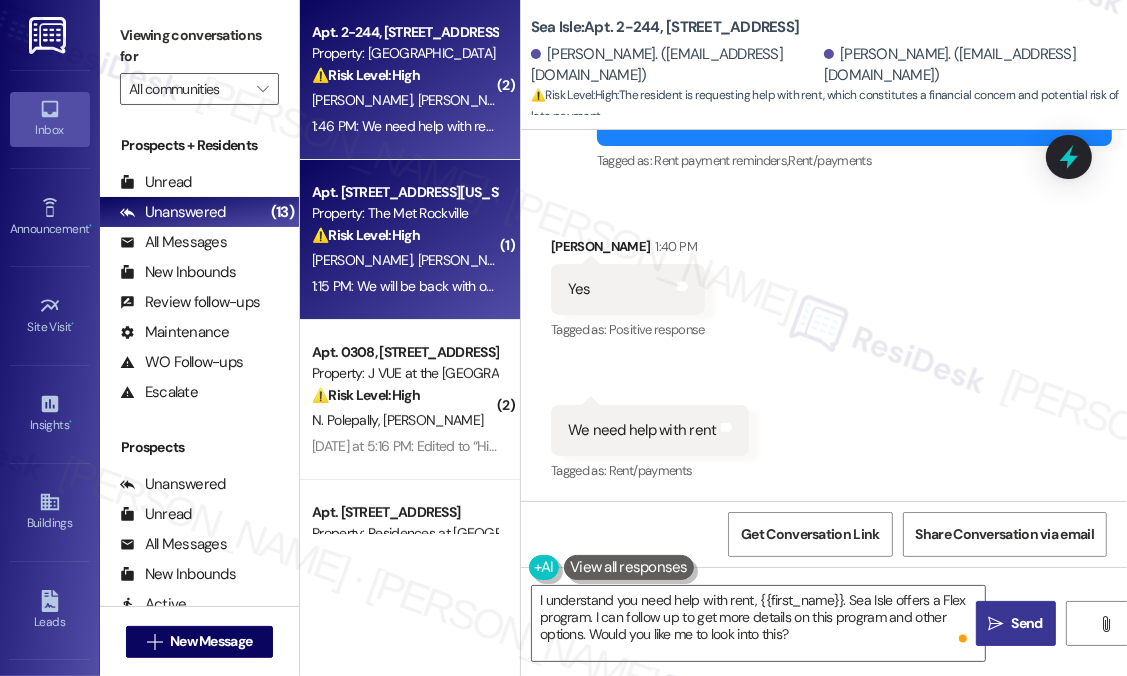 click on "Property: The Met Rockville" at bounding box center [404, 213] 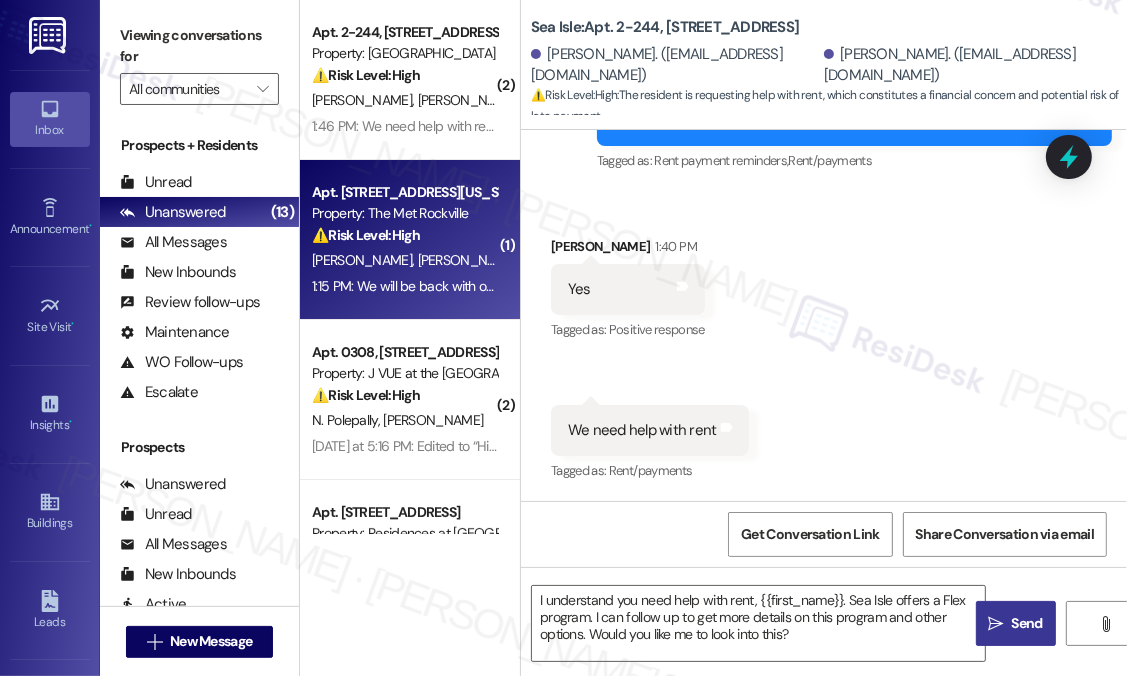 type on "Fetching suggested responses. Please feel free to read through the conversation in the meantime." 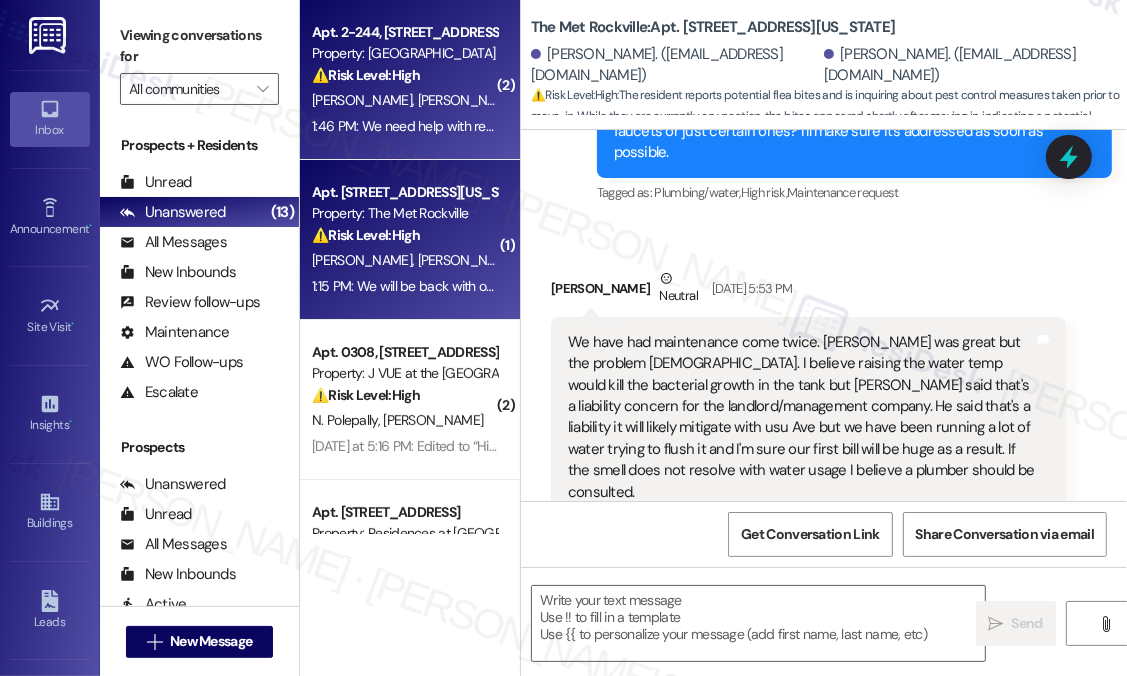 type on "Fetching suggested responses. Please feel free to read through the conversation in the meantime." 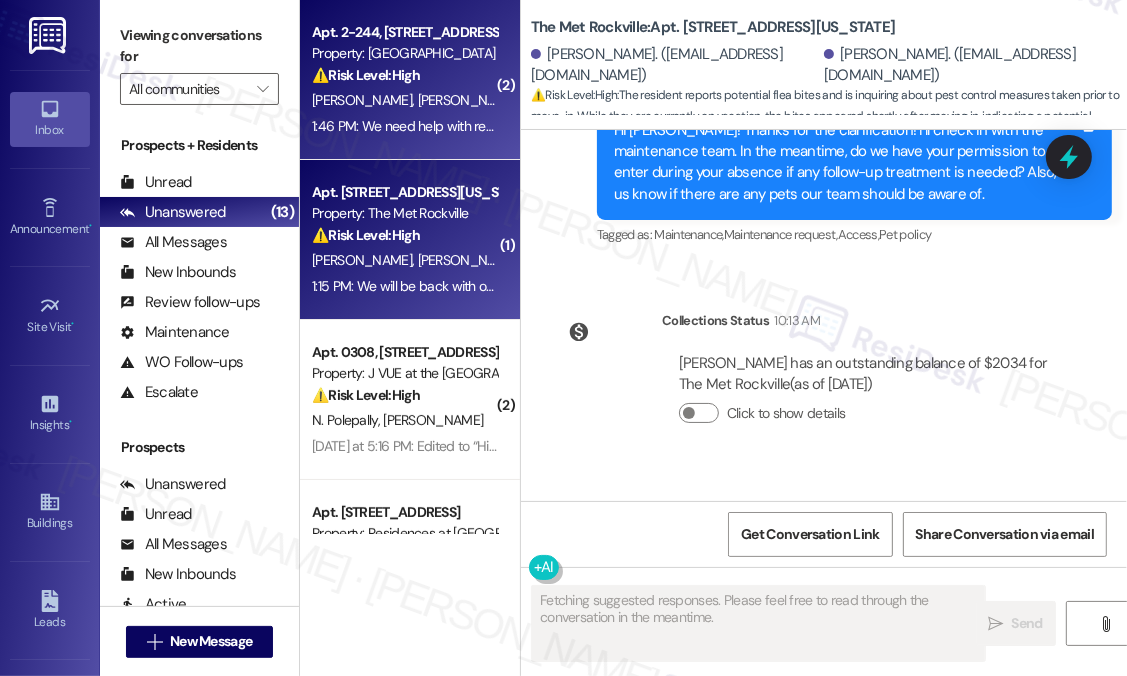 click on "[PERSON_NAME]" at bounding box center [468, 100] 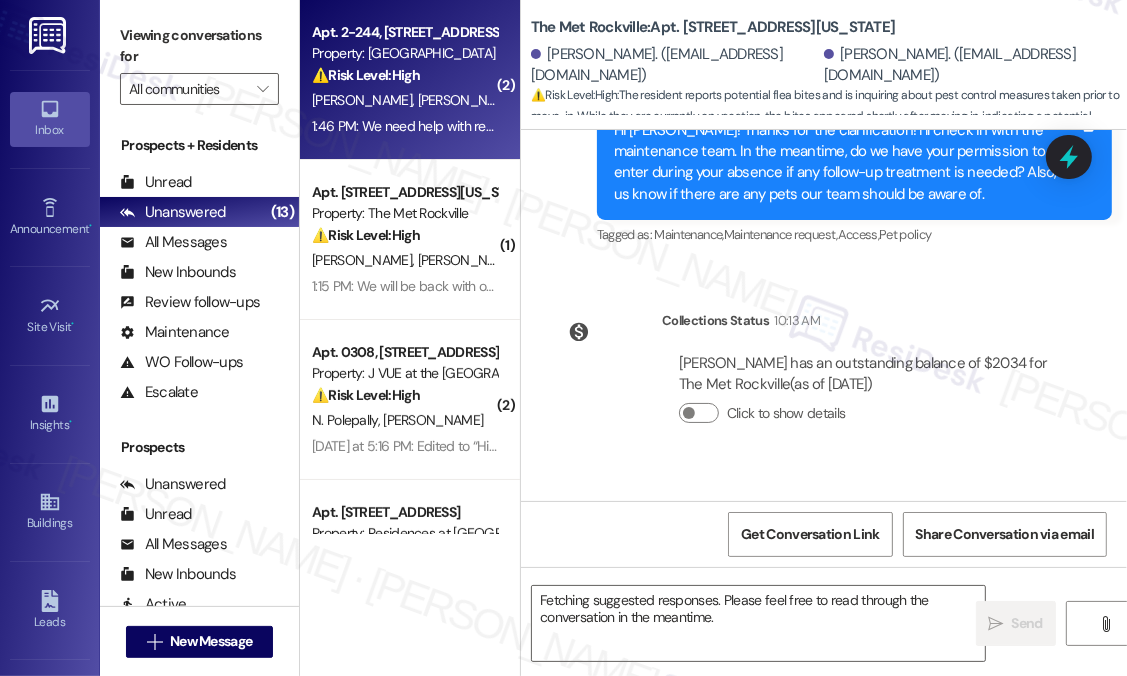 scroll, scrollTop: 3472, scrollLeft: 0, axis: vertical 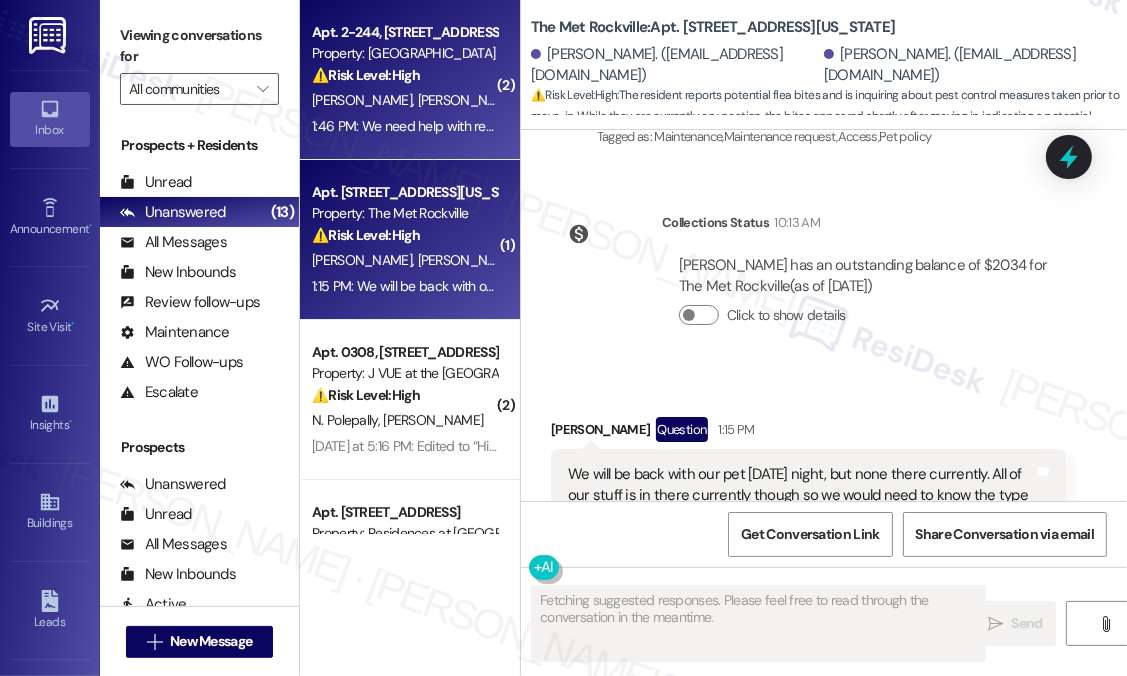 click on "⚠️  Risk Level:  High" at bounding box center [366, 235] 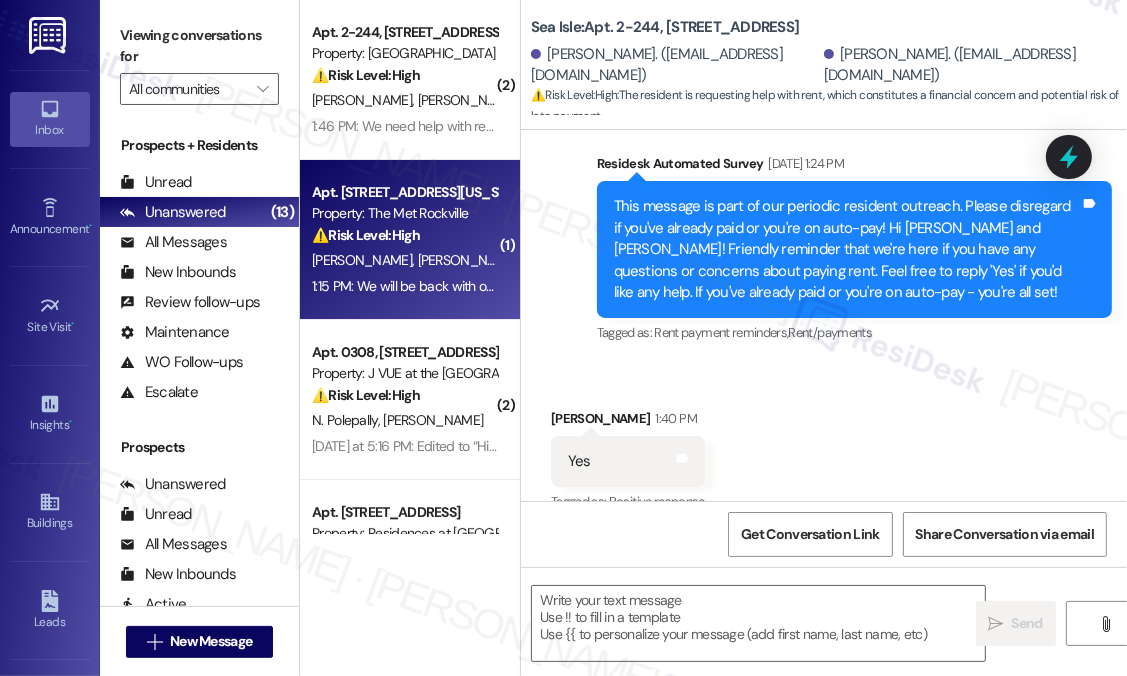 scroll, scrollTop: 0, scrollLeft: 0, axis: both 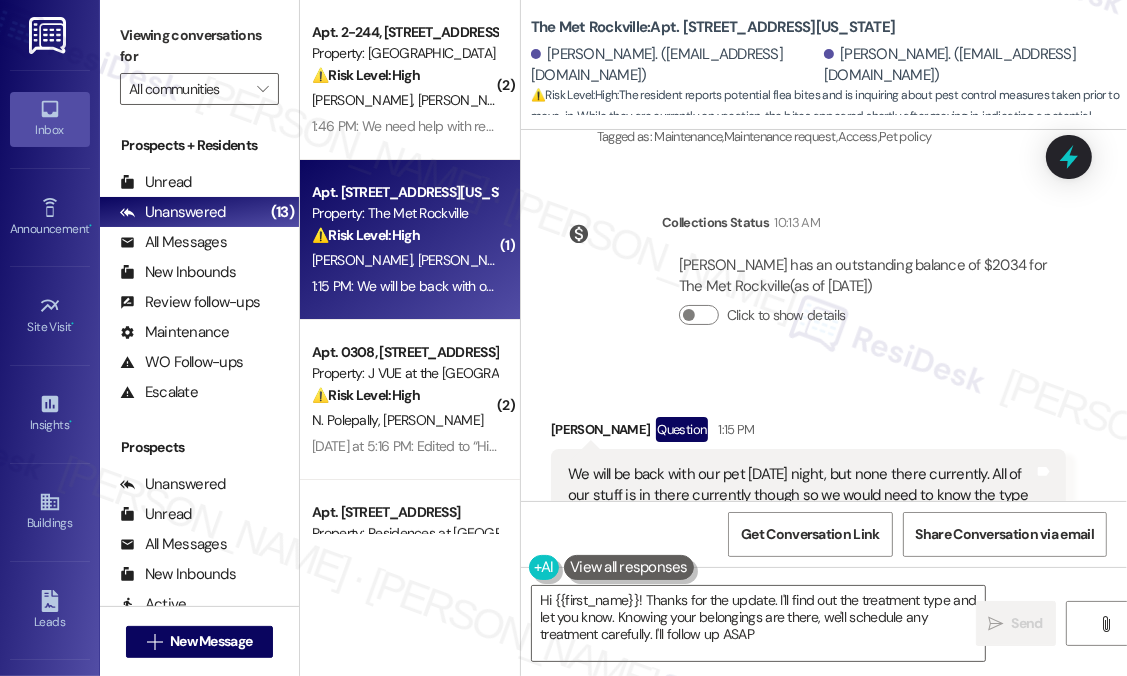 type on "Hi {{first_name}}! Thanks for the update. I'll find out the treatment type and let you know. Knowing your belongings are there, we'll schedule any treatment carefully. I'll follow up ASAP!" 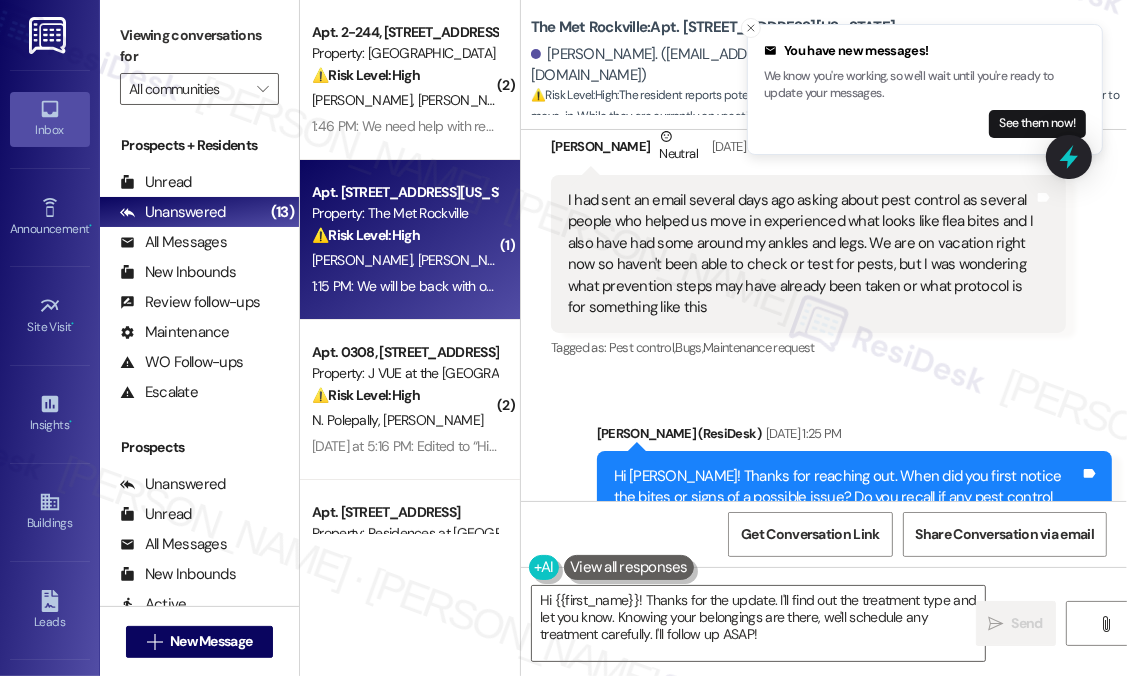 scroll, scrollTop: 2272, scrollLeft: 0, axis: vertical 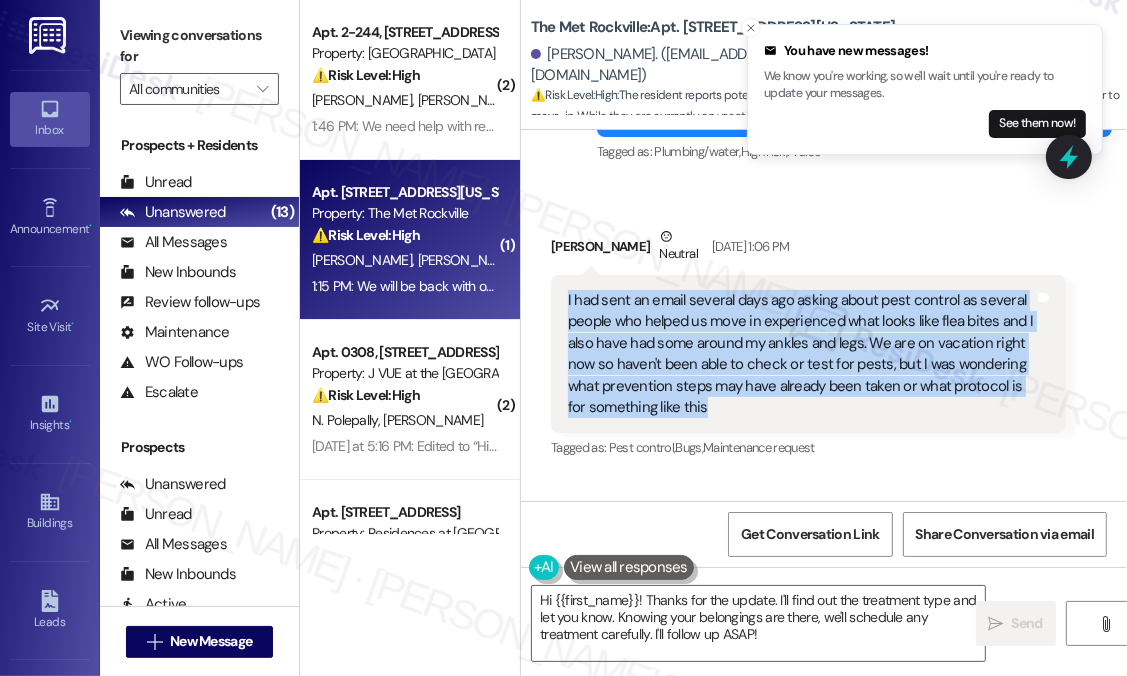 drag, startPoint x: 736, startPoint y: 319, endPoint x: 568, endPoint y: 216, distance: 197.0609 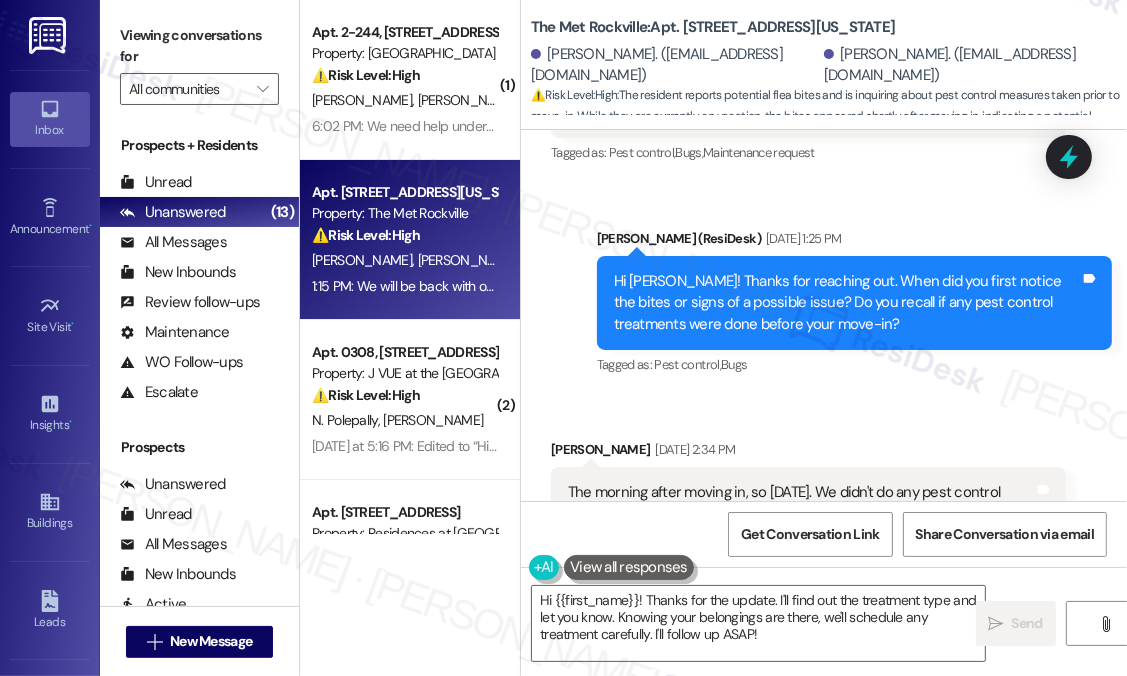 scroll, scrollTop: 2672, scrollLeft: 0, axis: vertical 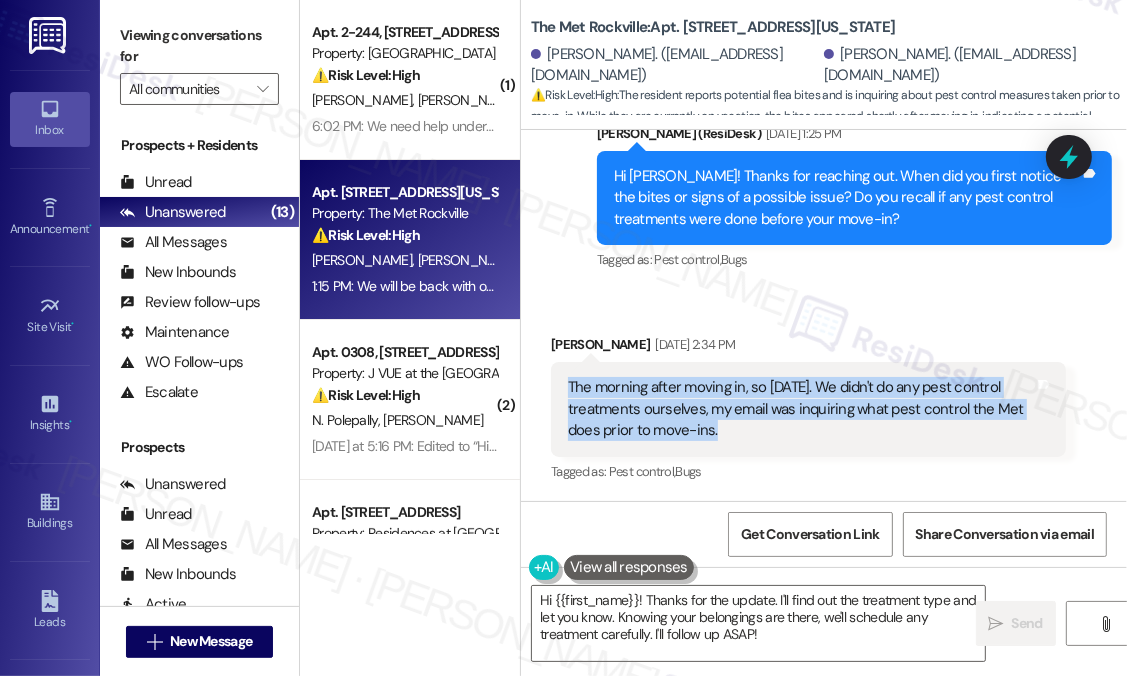 drag, startPoint x: 734, startPoint y: 343, endPoint x: 564, endPoint y: 295, distance: 176.64655 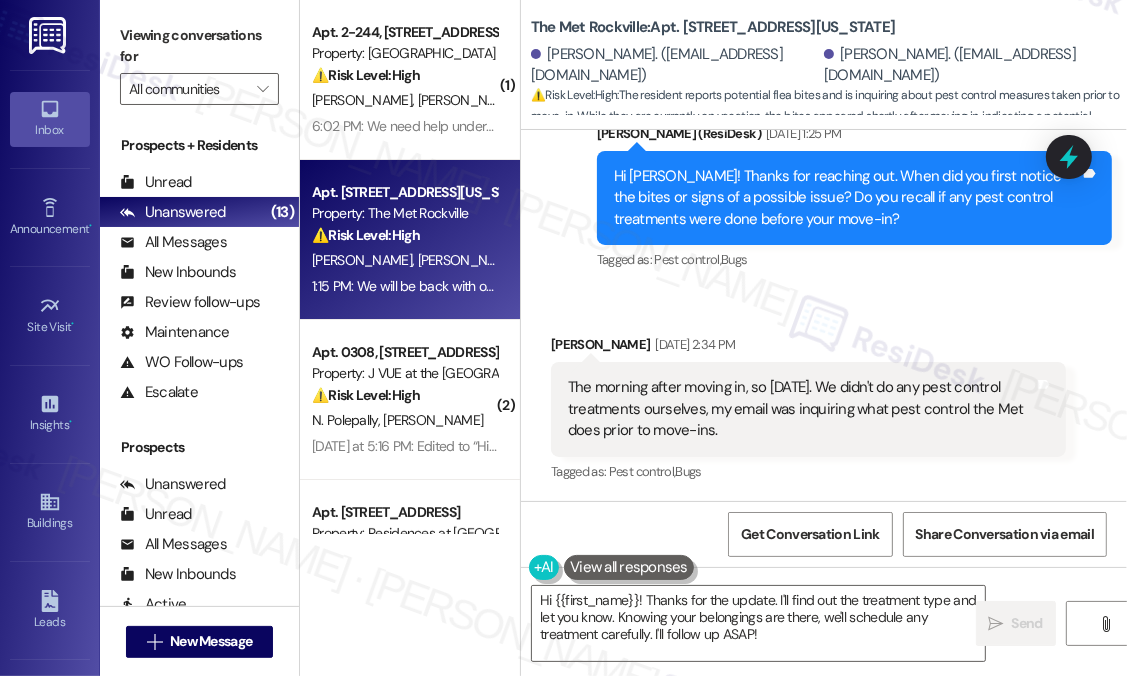 click on "Received via SMS [PERSON_NAME] [DATE] 2:34 PM The morning after moving in, so [DATE]. We didn't do any pest control treatments ourselves, my email was inquiring what pest control the Met does prior to move-ins. Tags and notes Tagged as:   Pest control ,  Click to highlight conversations about Pest control Bugs Click to highlight conversations about Bugs Received via SMS [PERSON_NAME]   Neutral [DATE] 3:56 PM The bug bite welts appeared the next day on three individuals. We do not know what pest control measures were done on the unit prior to us moving in. That is what we are wondering.  Tags and notes Tagged as:   Pest control ,  Click to highlight conversations about Pest control Bugs Click to highlight conversations about Bugs" at bounding box center (824, 511) 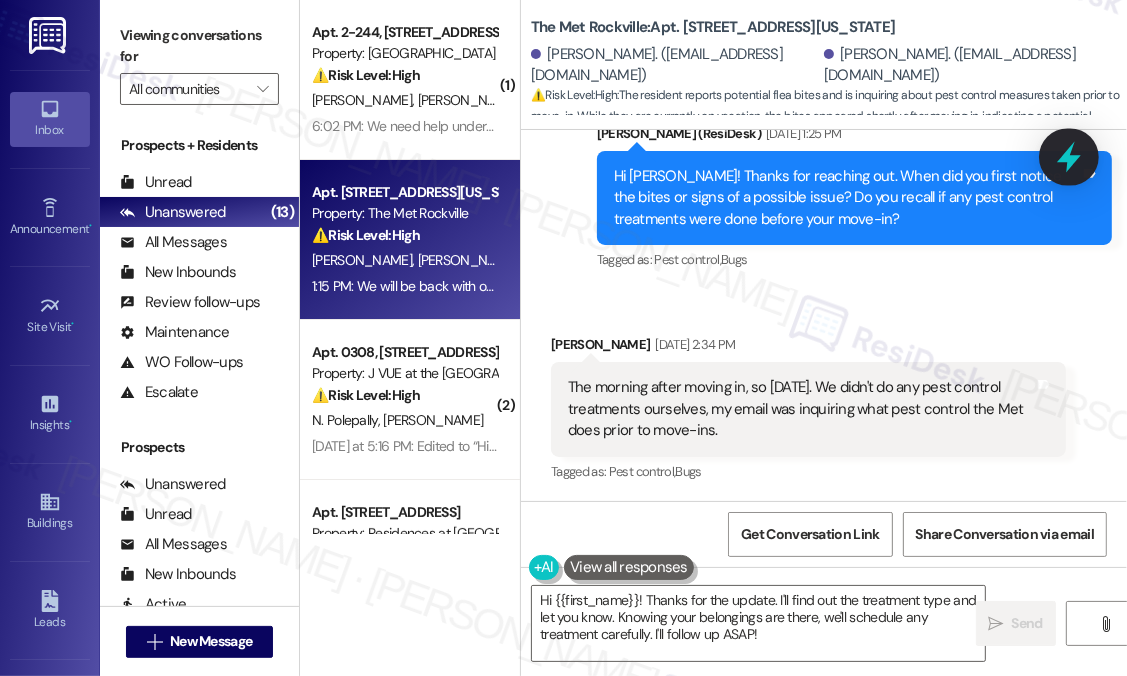 click 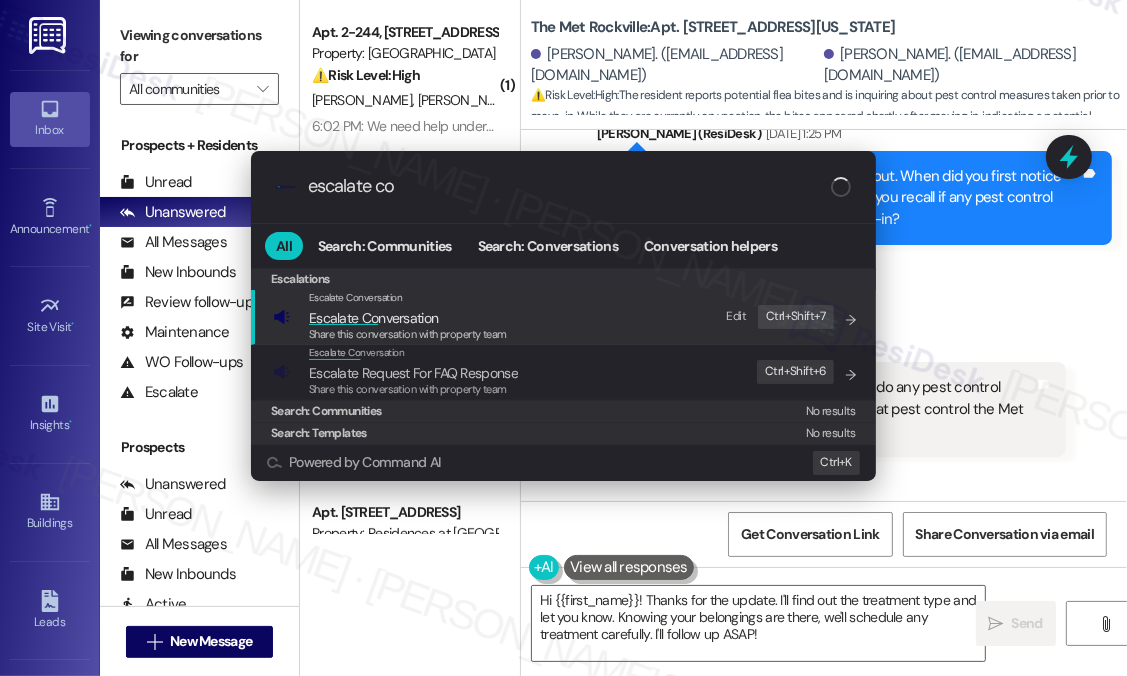 type on "escalate con" 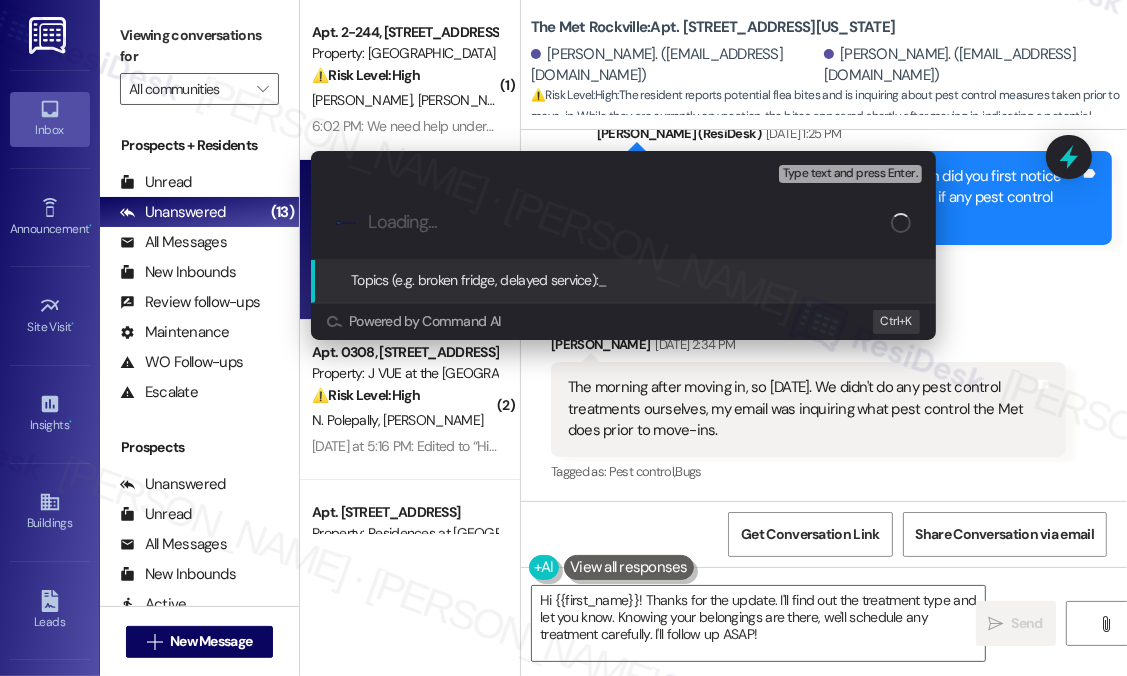 type on "Follow-Up on Pest Control Inquiry After Move-In – Possible Flea Activity Noticed" 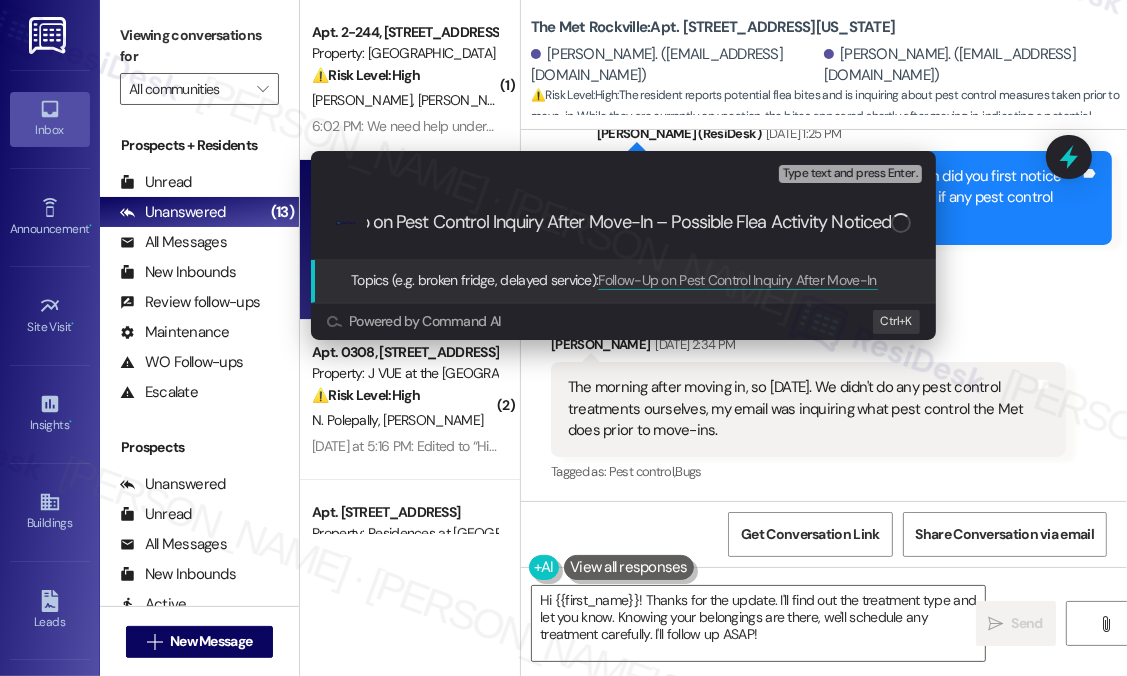 scroll, scrollTop: 0, scrollLeft: 75, axis: horizontal 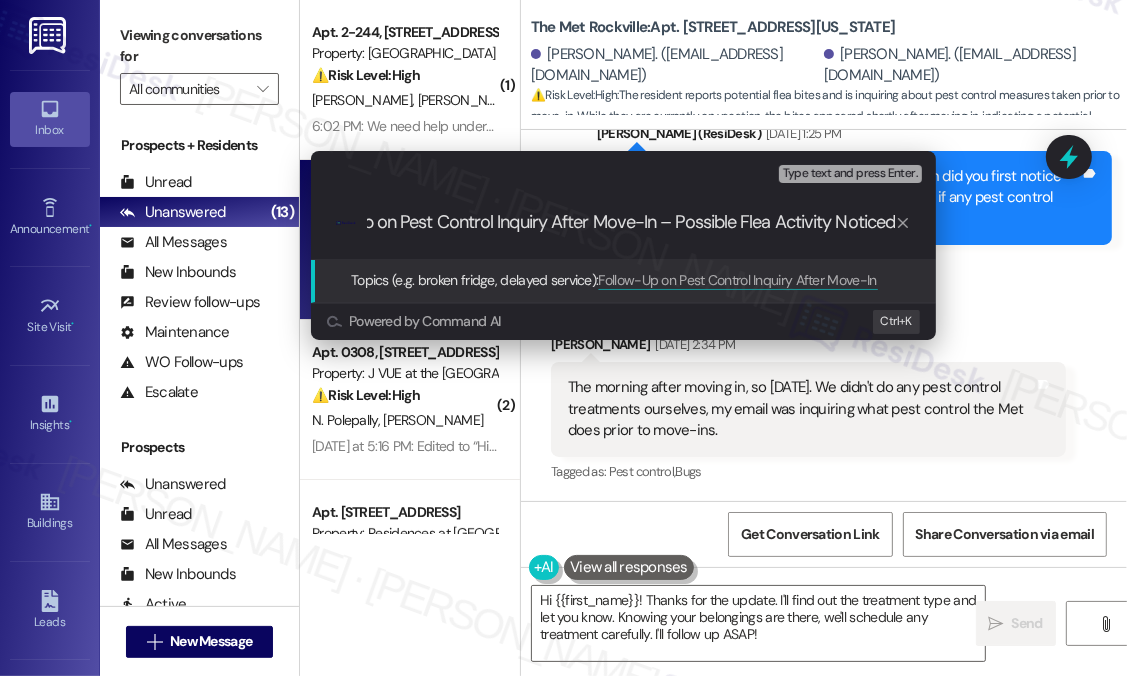 type 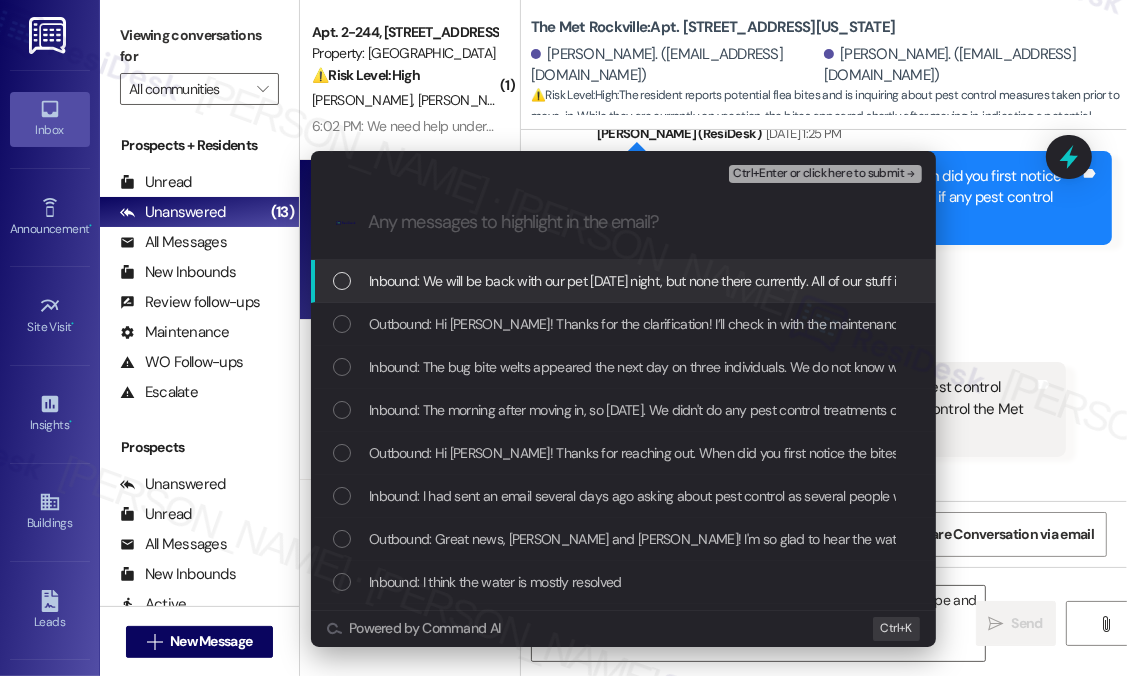 scroll, scrollTop: 0, scrollLeft: 0, axis: both 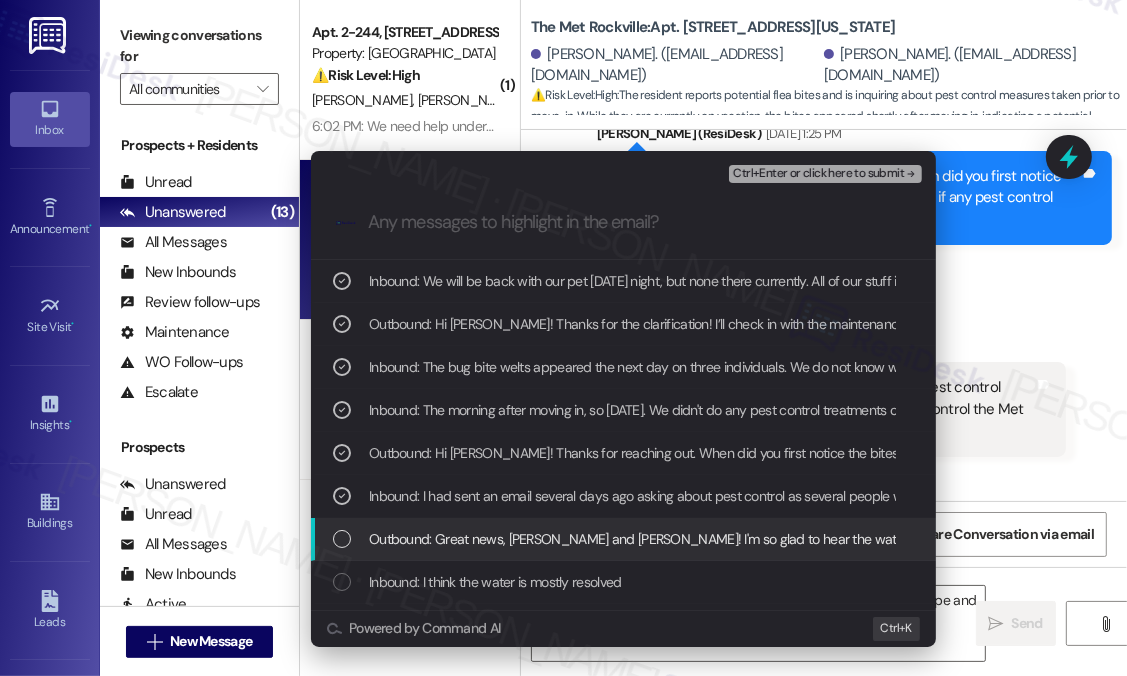 click on "Ctrl+Enter or click here to submit" at bounding box center [818, 174] 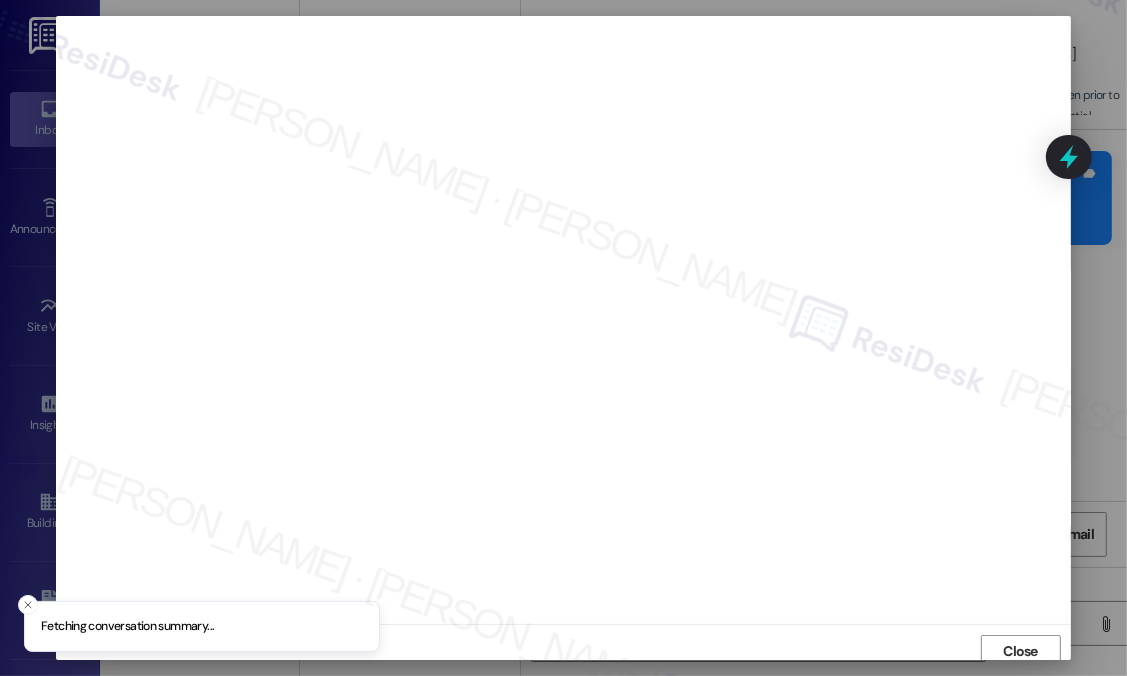 scroll, scrollTop: 7, scrollLeft: 0, axis: vertical 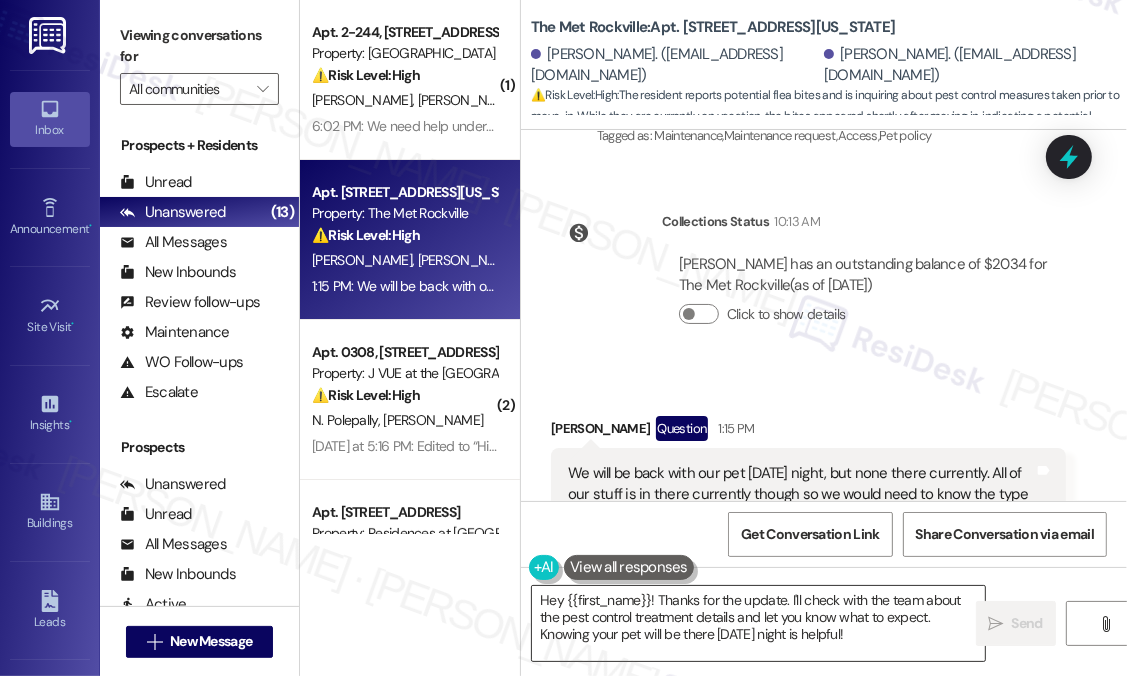 click on "Hey {{first_name}}! Thanks for the update. I'll check with the team about the pest control treatment details and let you know what to expect. Knowing your pet will be there [DATE] night is helpful!" at bounding box center [758, 623] 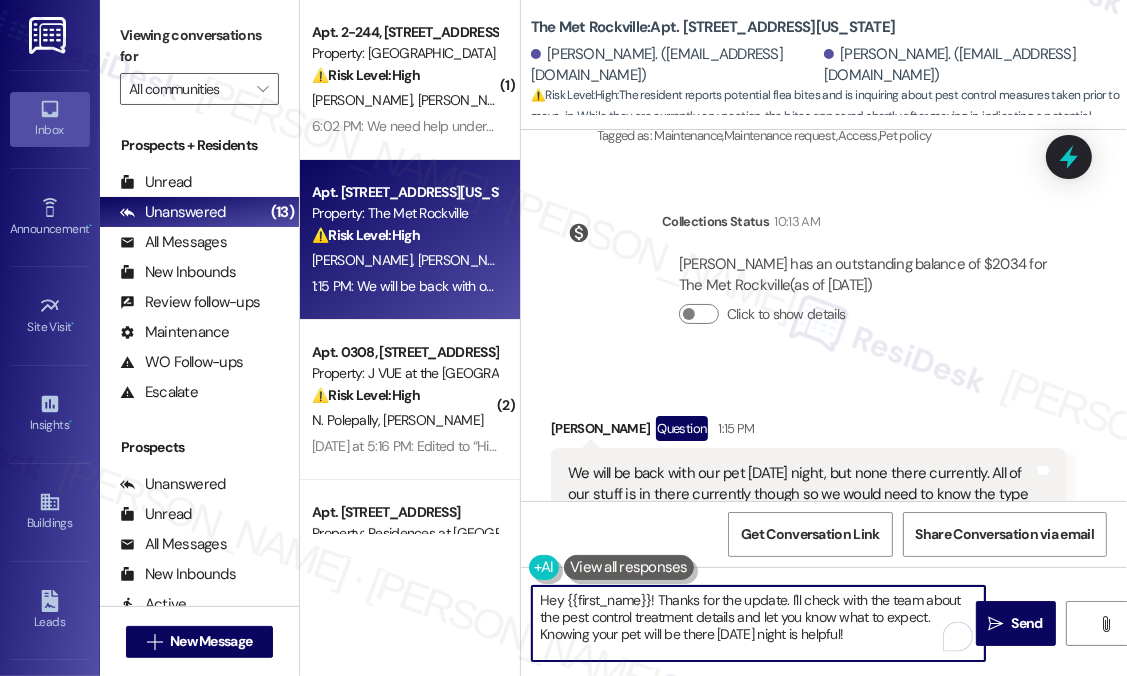 click on "Hey {{first_name}}! Thanks for the update. I'll check with the team about the pest control treatment details and let you know what to expect. Knowing your pet will be there [DATE] night is helpful!" at bounding box center (758, 623) 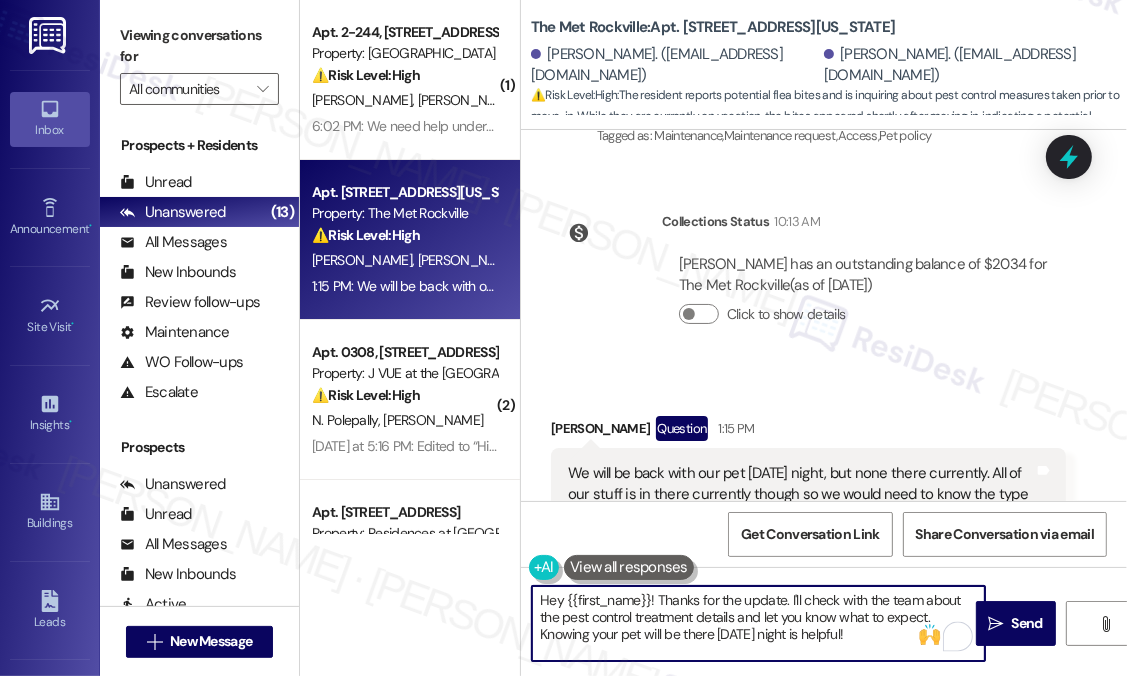 click on "Hey {{first_name}}! Thanks for the update. I'll check with the team about the pest control treatment details and let you know what to expect. Knowing your pet will be there [DATE] night is helpful!" at bounding box center (758, 623) 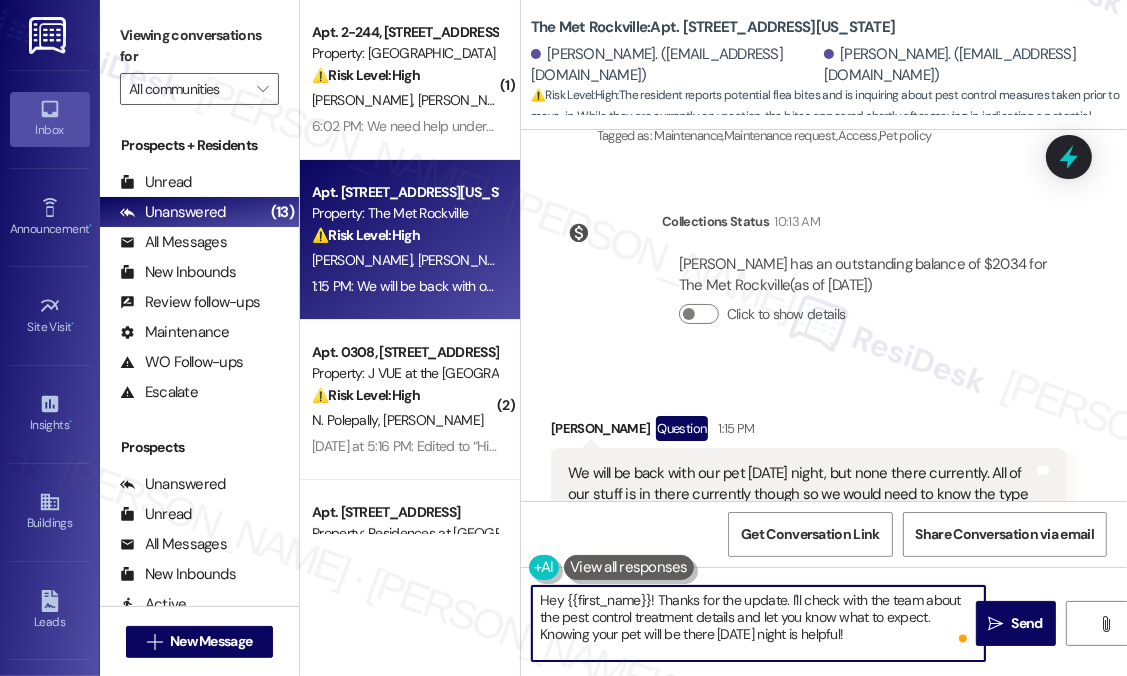 drag, startPoint x: 889, startPoint y: 637, endPoint x: 527, endPoint y: 639, distance: 362.00552 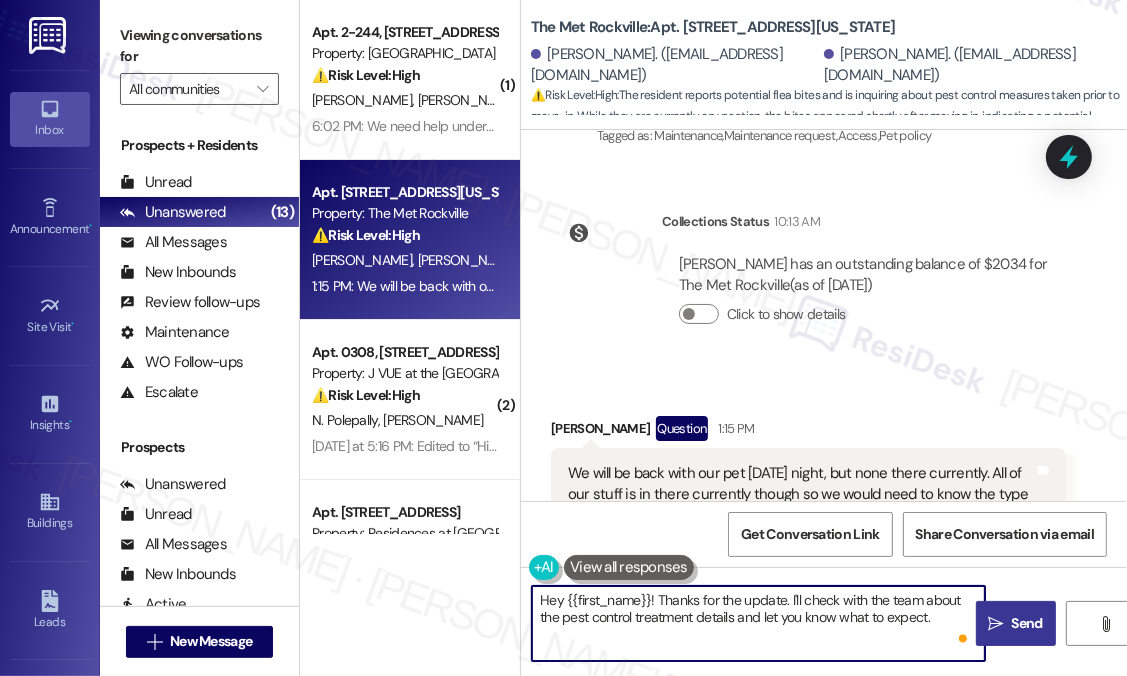 type on "Hey {{first_name}}! Thanks for the update. I'll check with the team about the pest control treatment details and let you know what to expect." 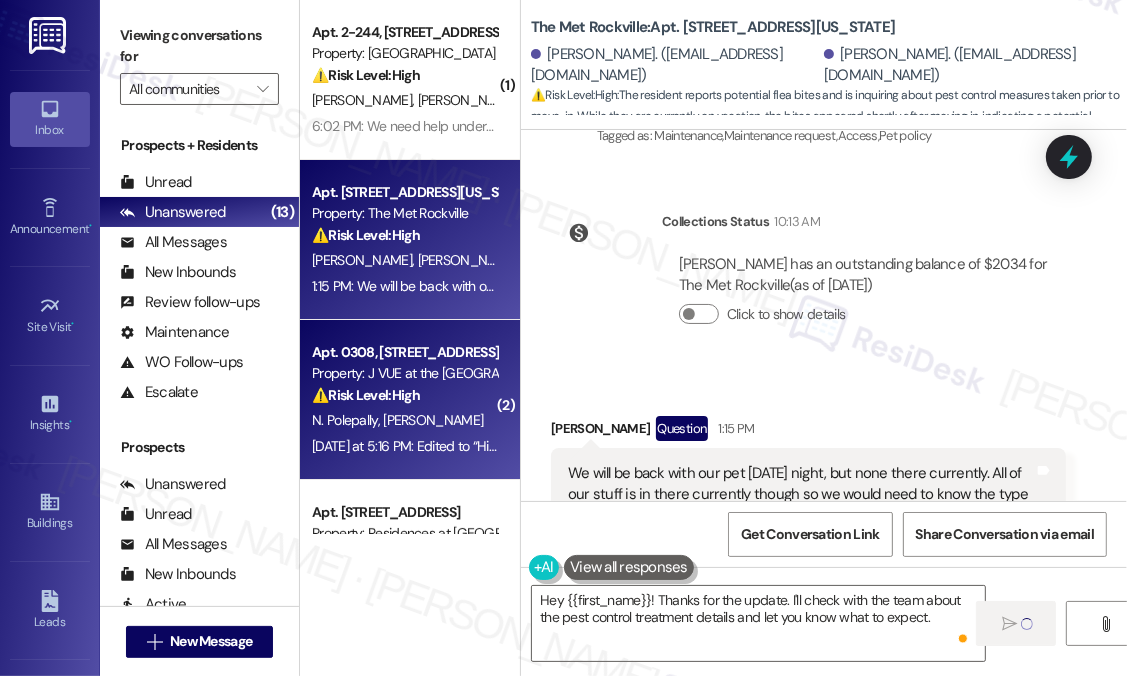 click on "N. Polepally [PERSON_NAME]" at bounding box center [404, 420] 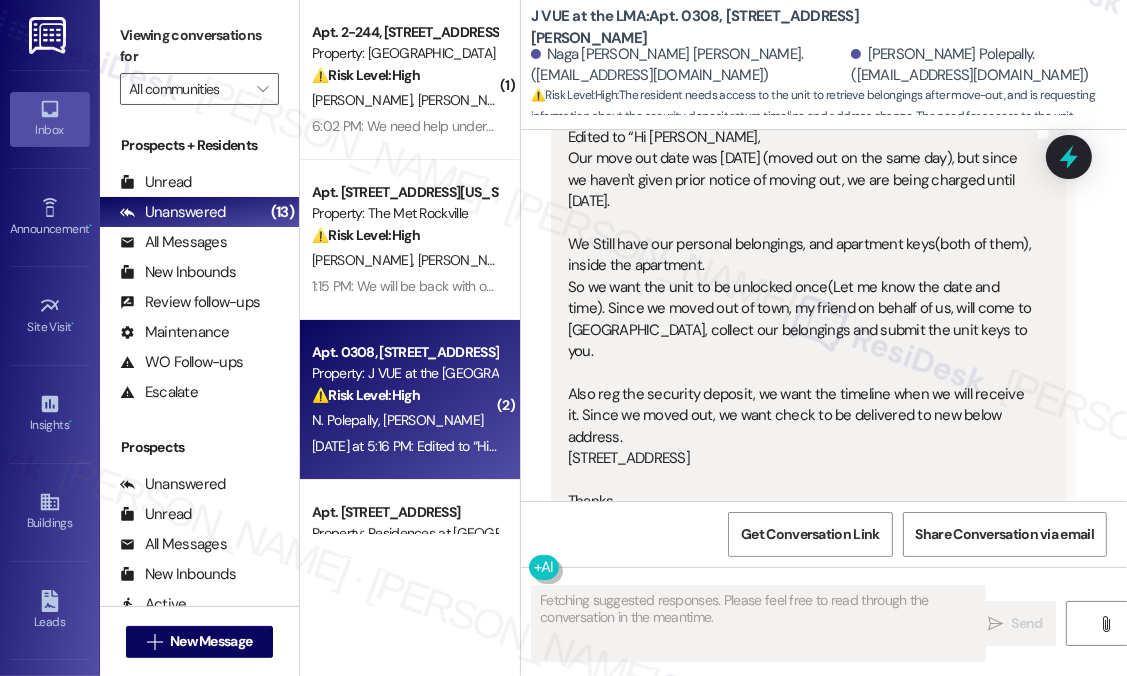 scroll, scrollTop: 5492, scrollLeft: 0, axis: vertical 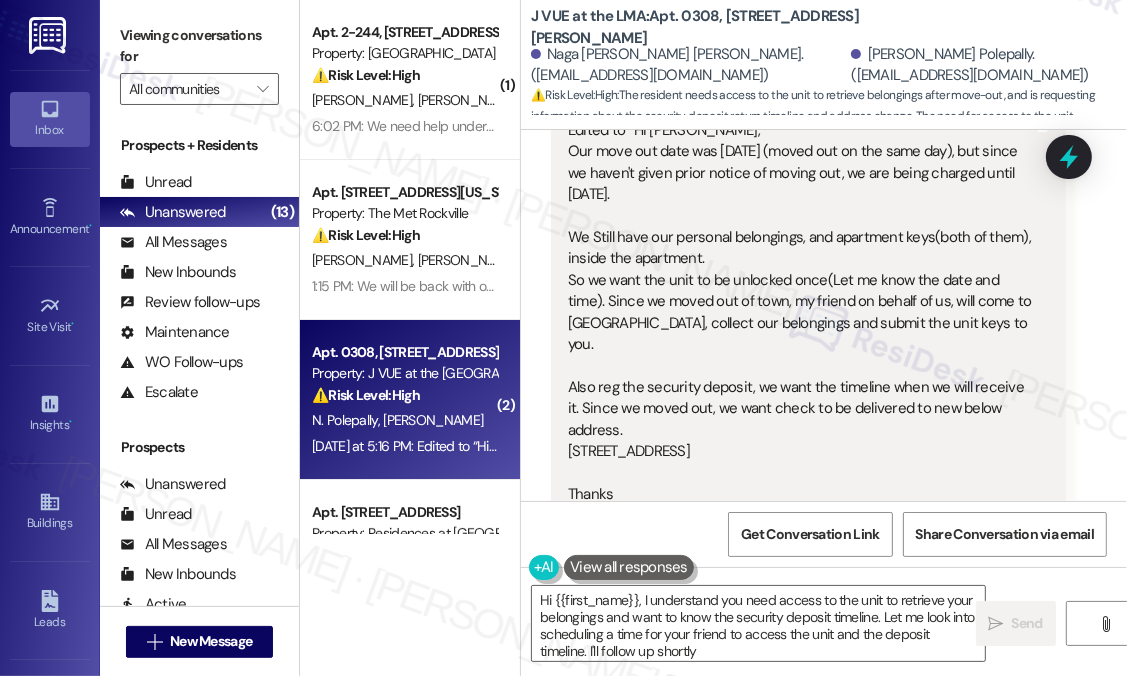 type on "Hi {{first_name}}, I understand you need access to the unit to retrieve your belongings and want to know the security deposit timeline. Let me look into scheduling a time for your friend to access the unit and the deposit timeline. I'll follow up shortly!" 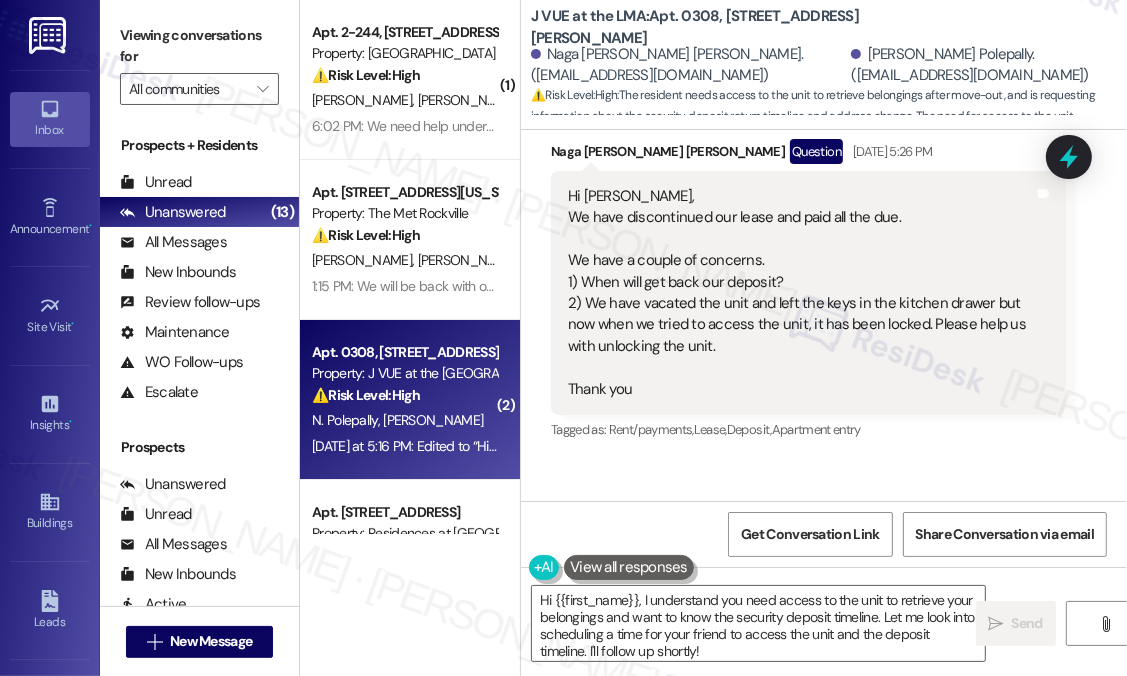 scroll, scrollTop: 4192, scrollLeft: 0, axis: vertical 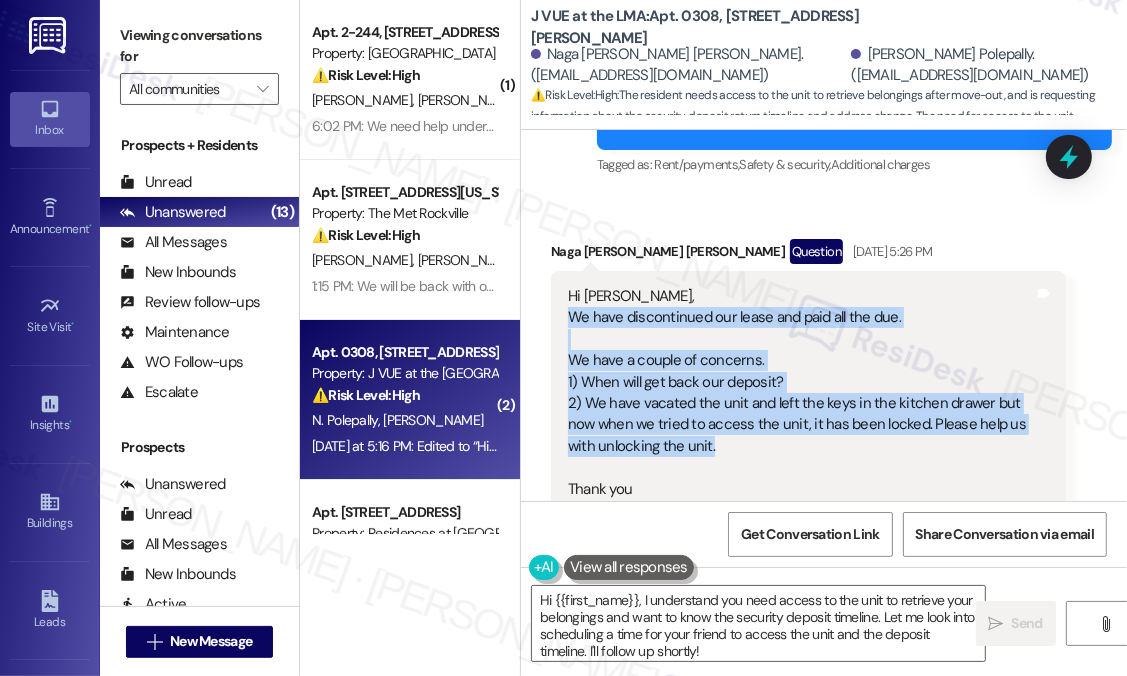 drag, startPoint x: 755, startPoint y: 398, endPoint x: 563, endPoint y: 273, distance: 229.10478 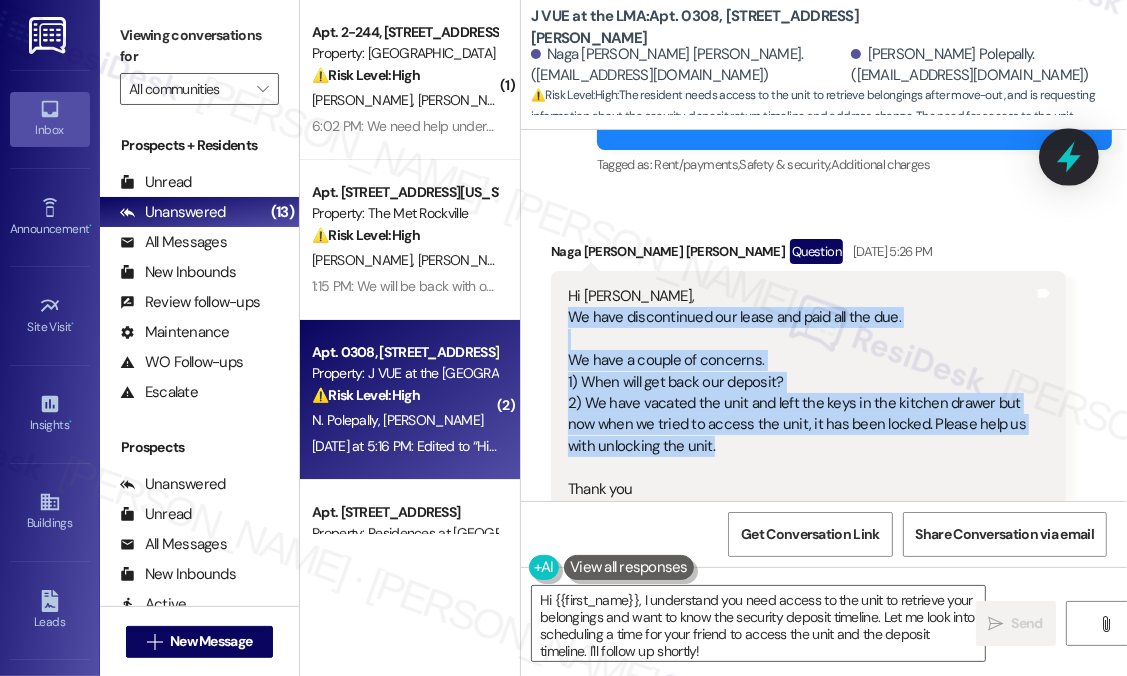 click 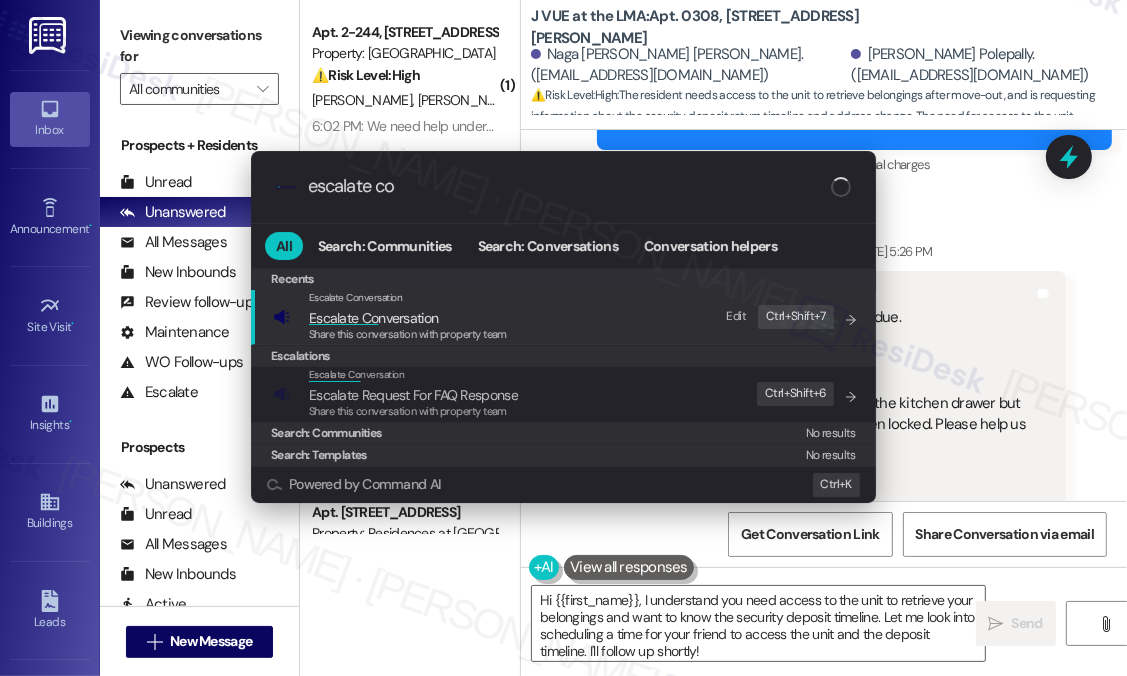 type on "escalate con" 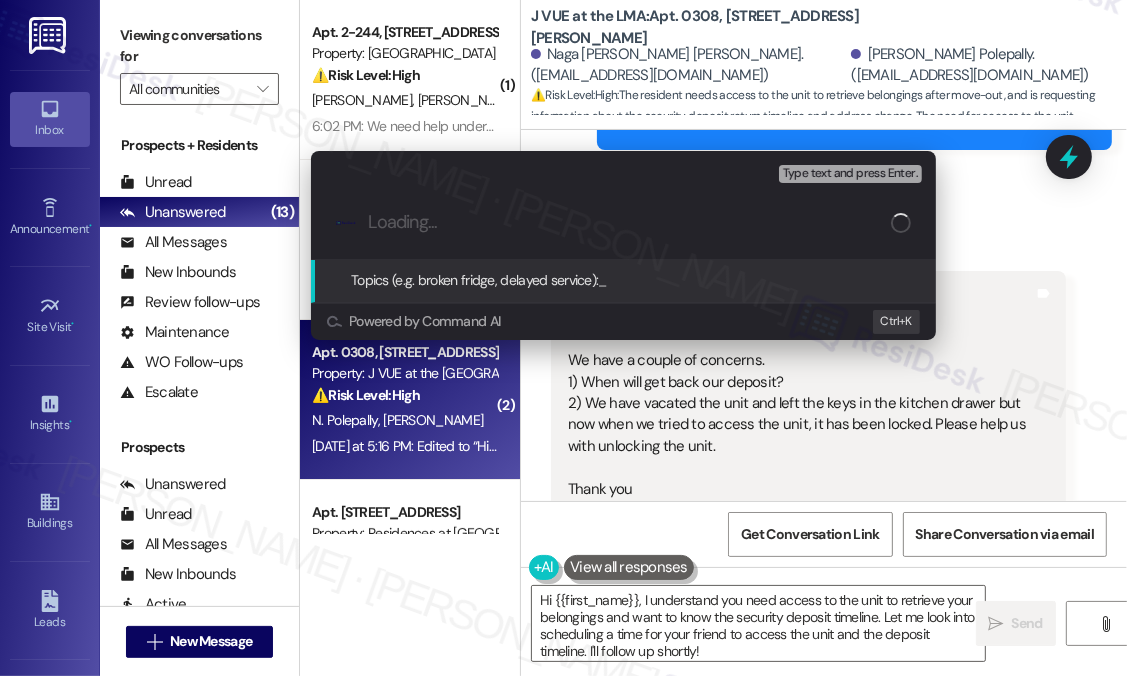paste on "Move-Out Follow-Up – Security Deposit and Access to Vacated Unit" 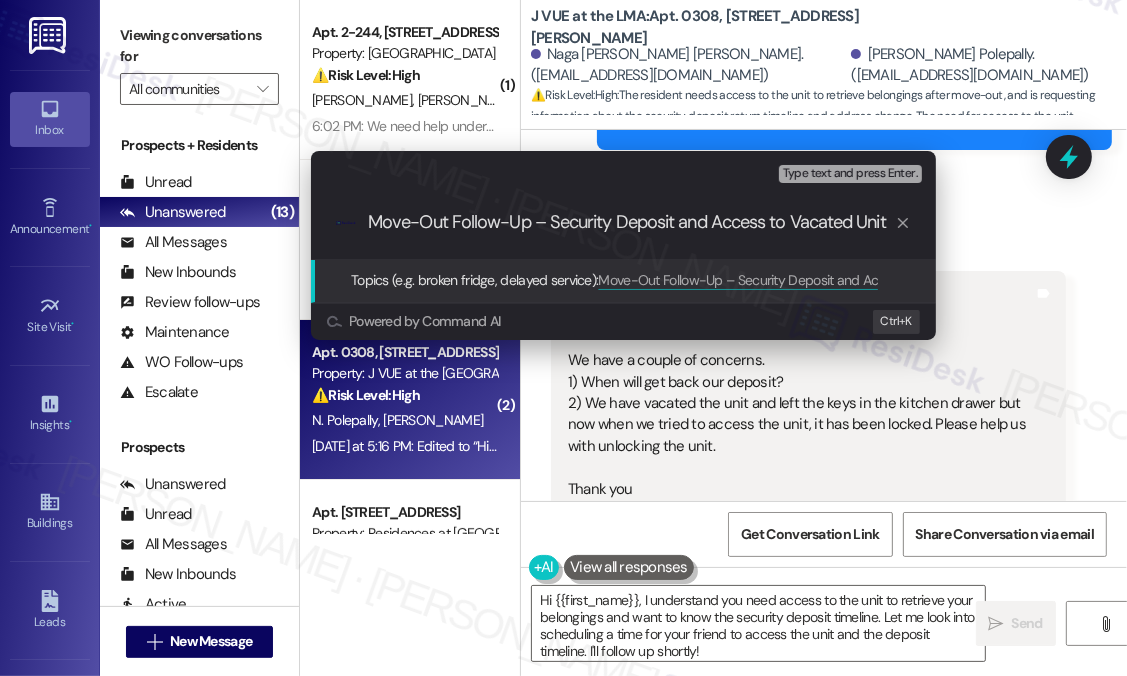 type 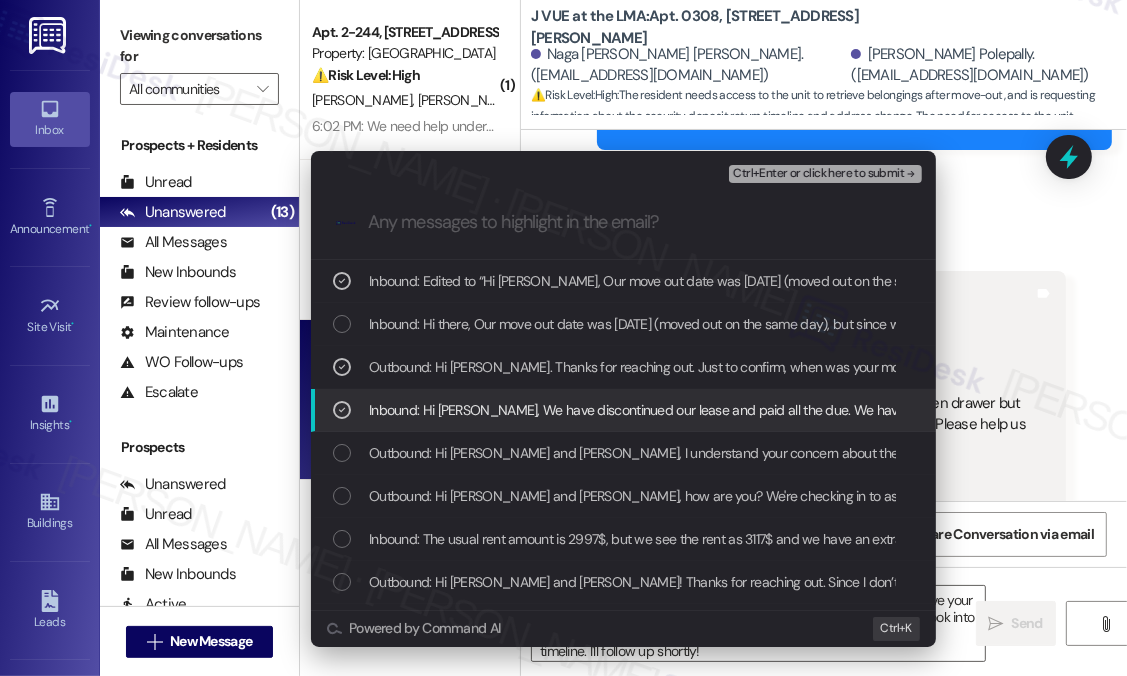 click on "Ctrl+Enter or click here to submit" at bounding box center [818, 174] 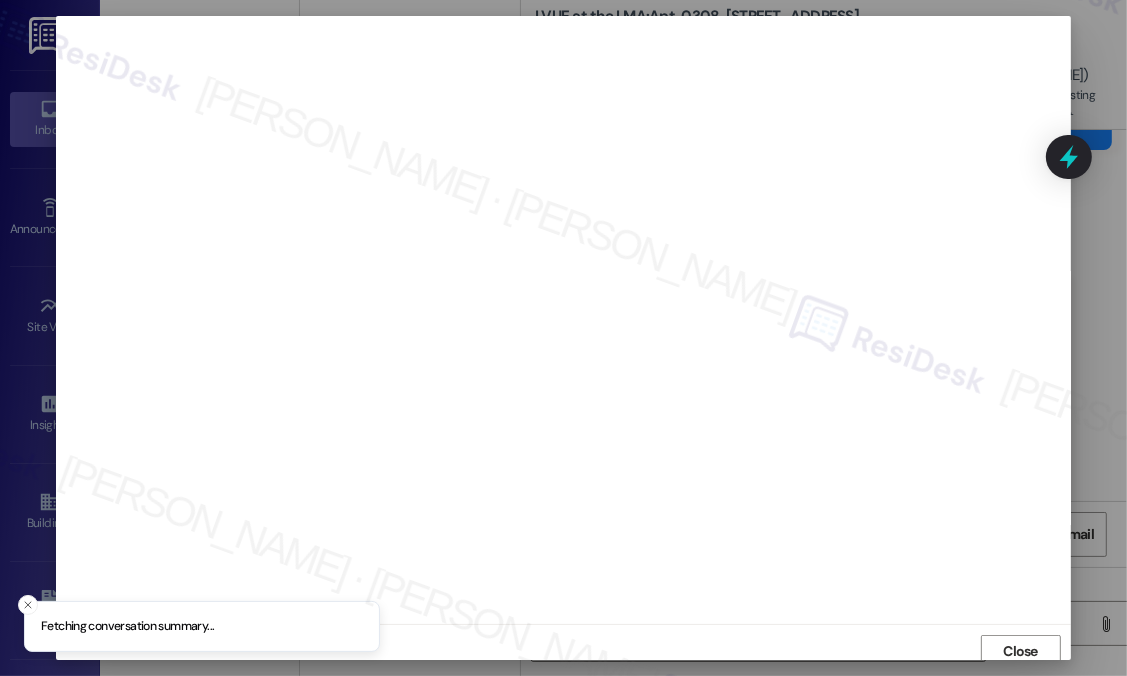 scroll, scrollTop: 7, scrollLeft: 0, axis: vertical 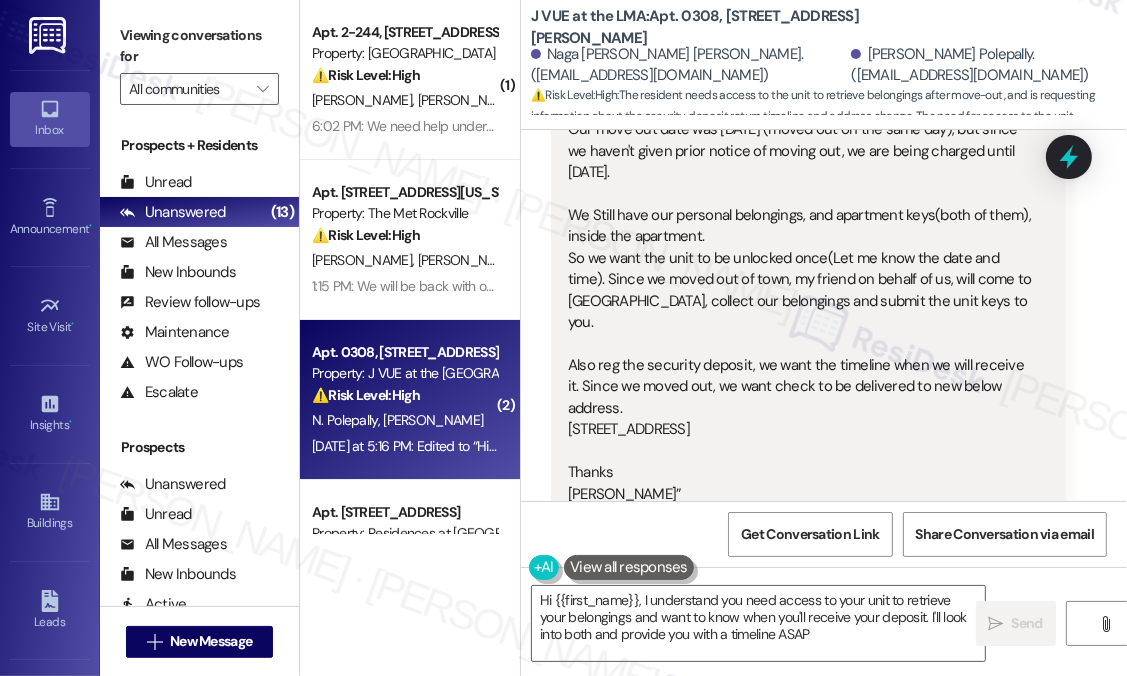 type on "Hi {{first_name}}, I understand you need access to your unit to retrieve your belongings and want to know when you'll receive your deposit. I'll look into both and provide you with a timeline ASAP." 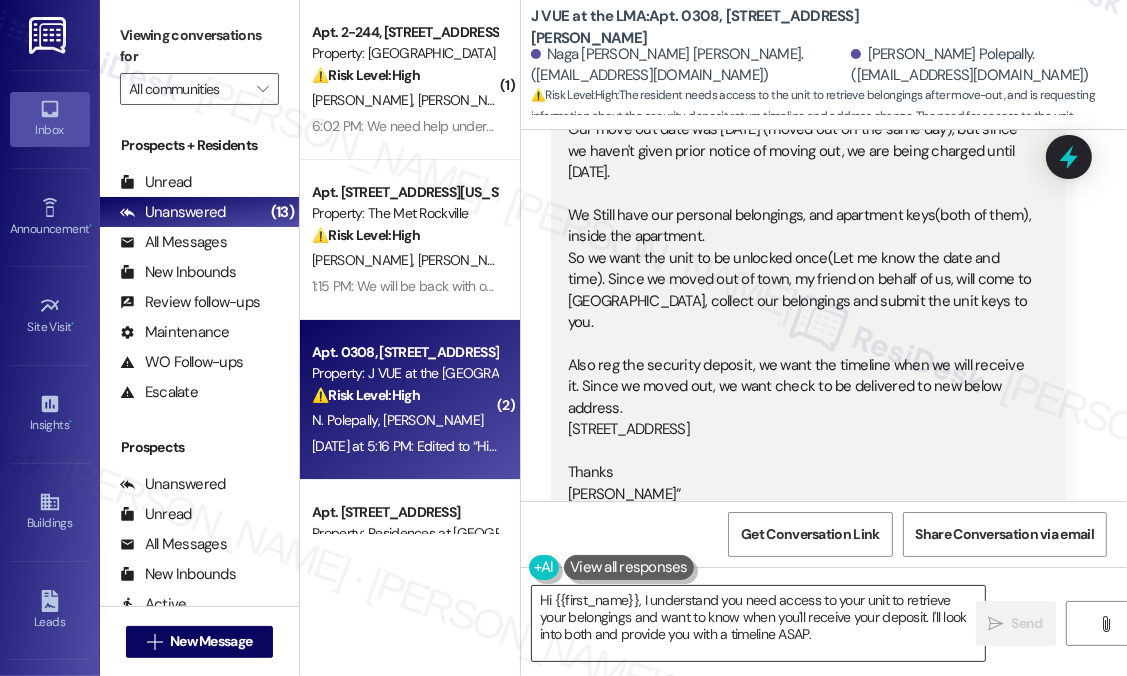 click on "Hi {{first_name}}, I understand you need access to your unit to retrieve your belongings and want to know when you'll receive your deposit. I'll look into both and provide you with a timeline ASAP." at bounding box center (758, 623) 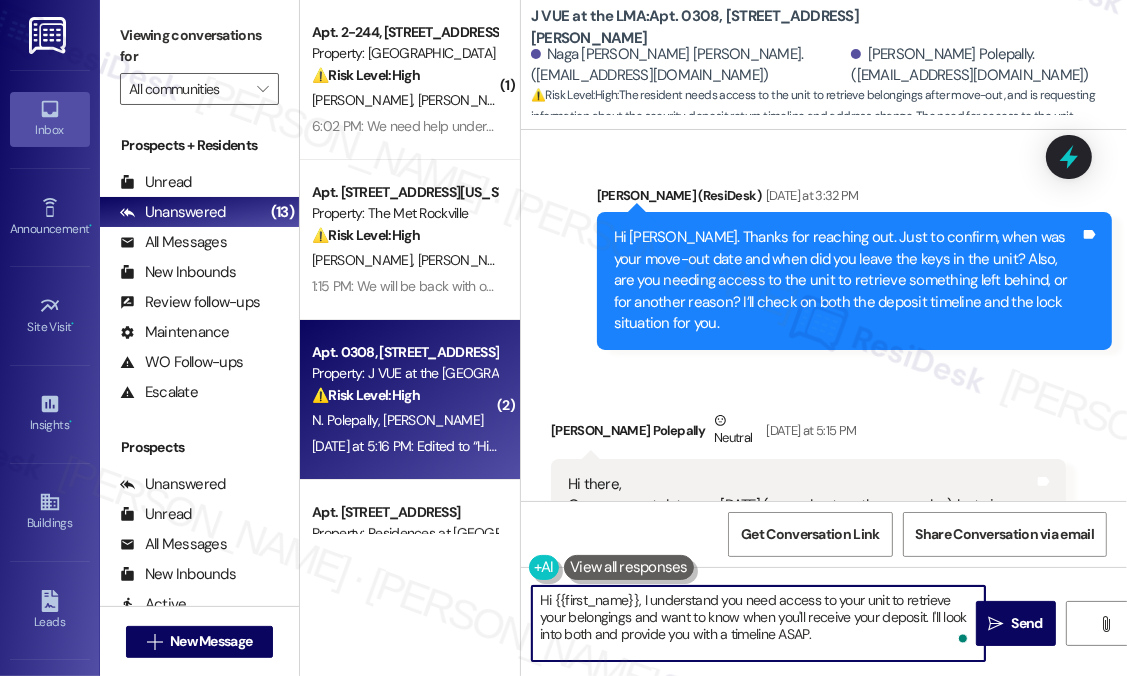 scroll, scrollTop: 4614, scrollLeft: 0, axis: vertical 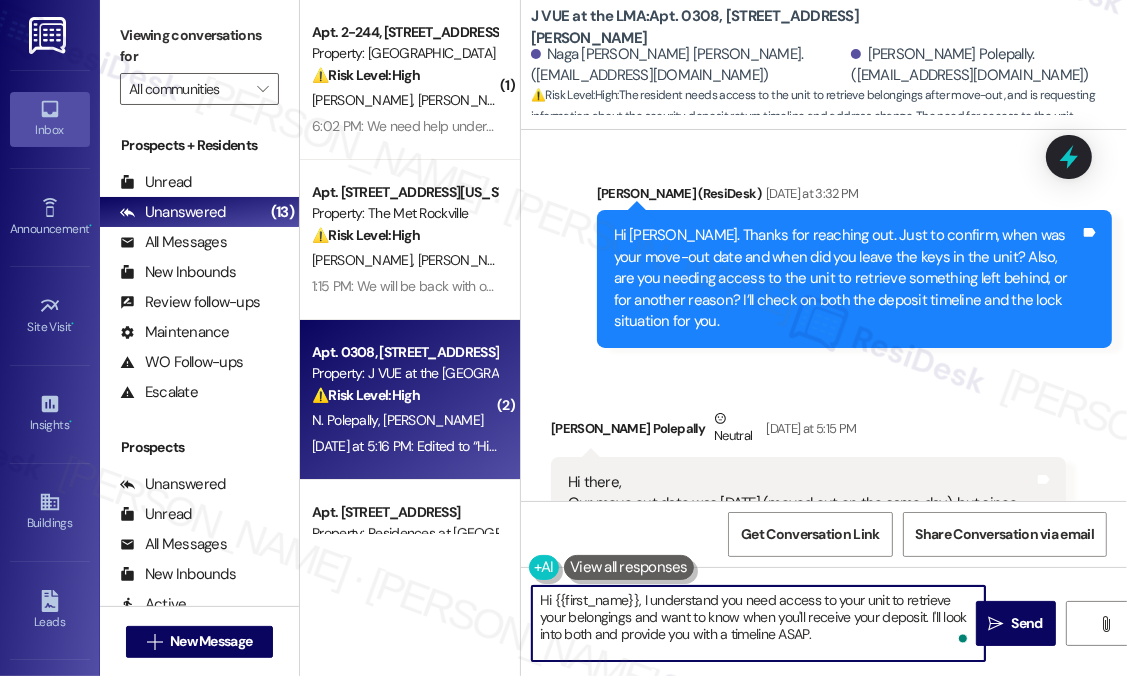 click on "Hi {{first_name}}, I understand you need access to your unit to retrieve your belongings and want to know when you'll receive your deposit. I'll look into both and provide you with a timeline ASAP." at bounding box center [758, 623] 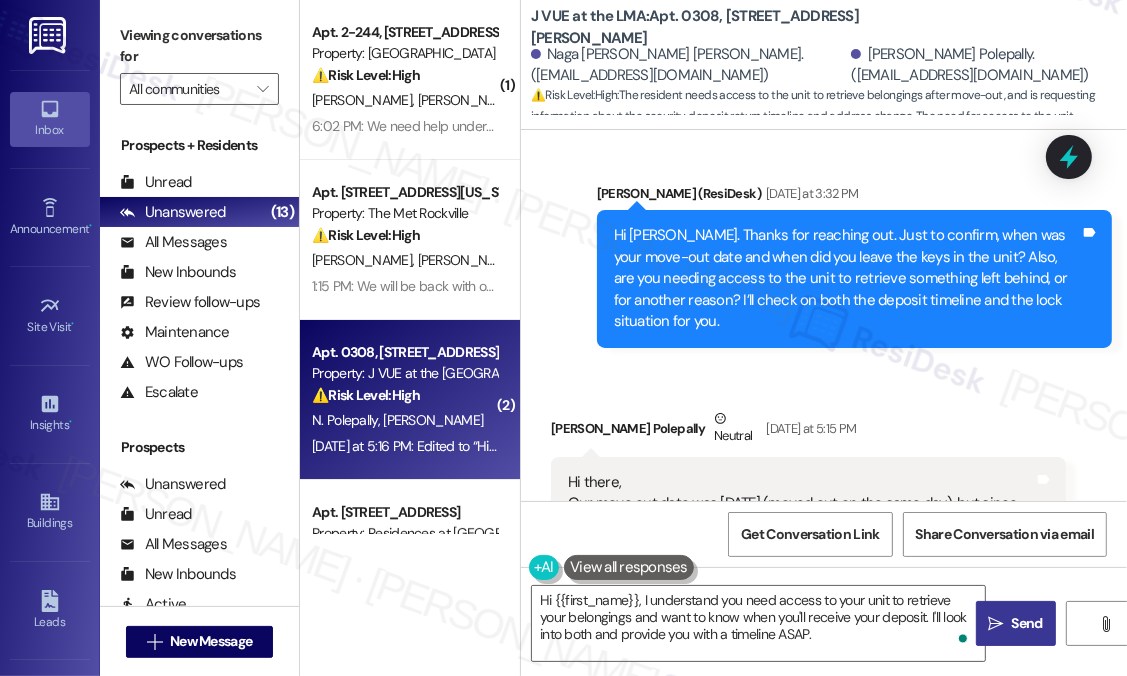 click on "Send" at bounding box center [1027, 623] 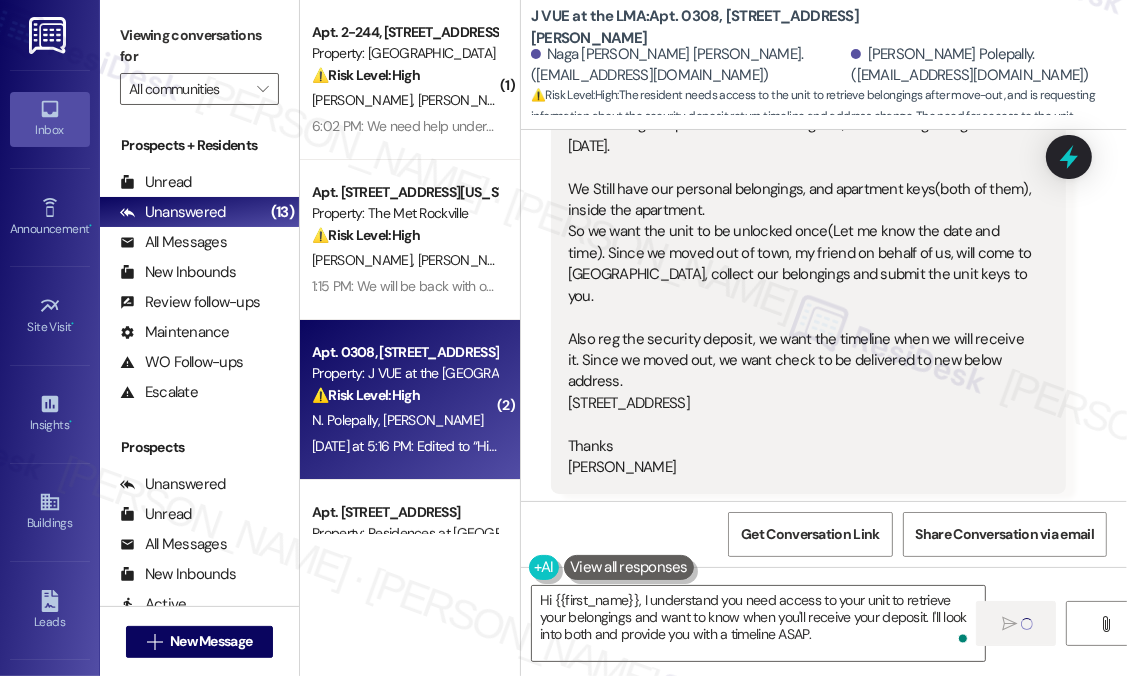 type 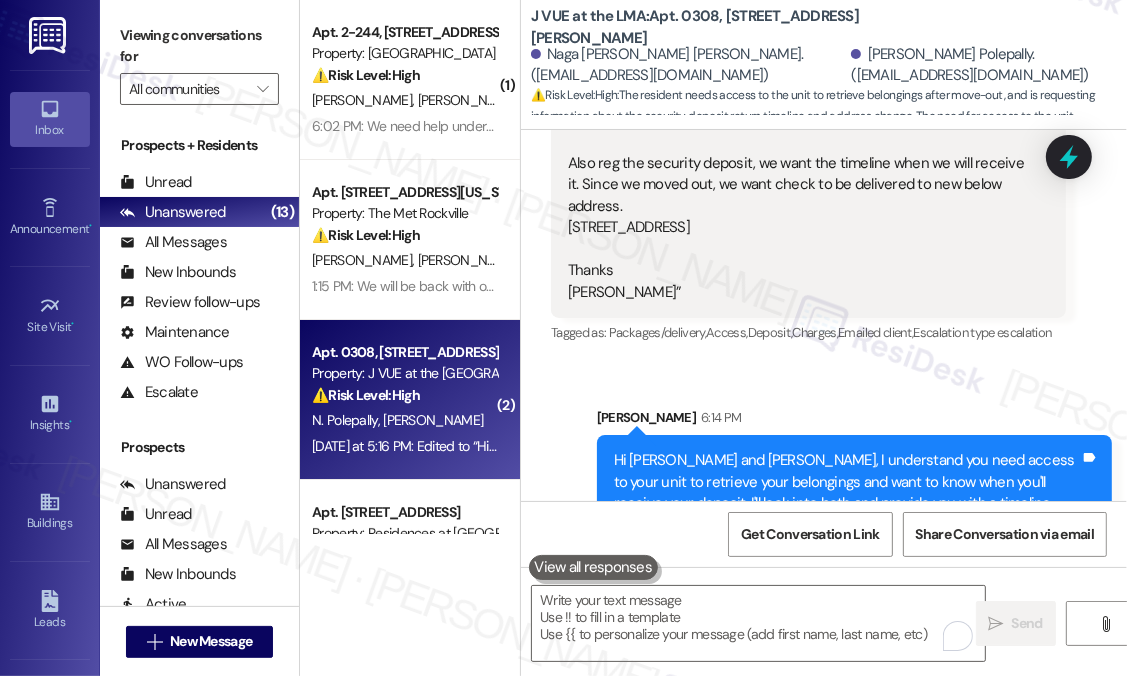 scroll, scrollTop: 5718, scrollLeft: 0, axis: vertical 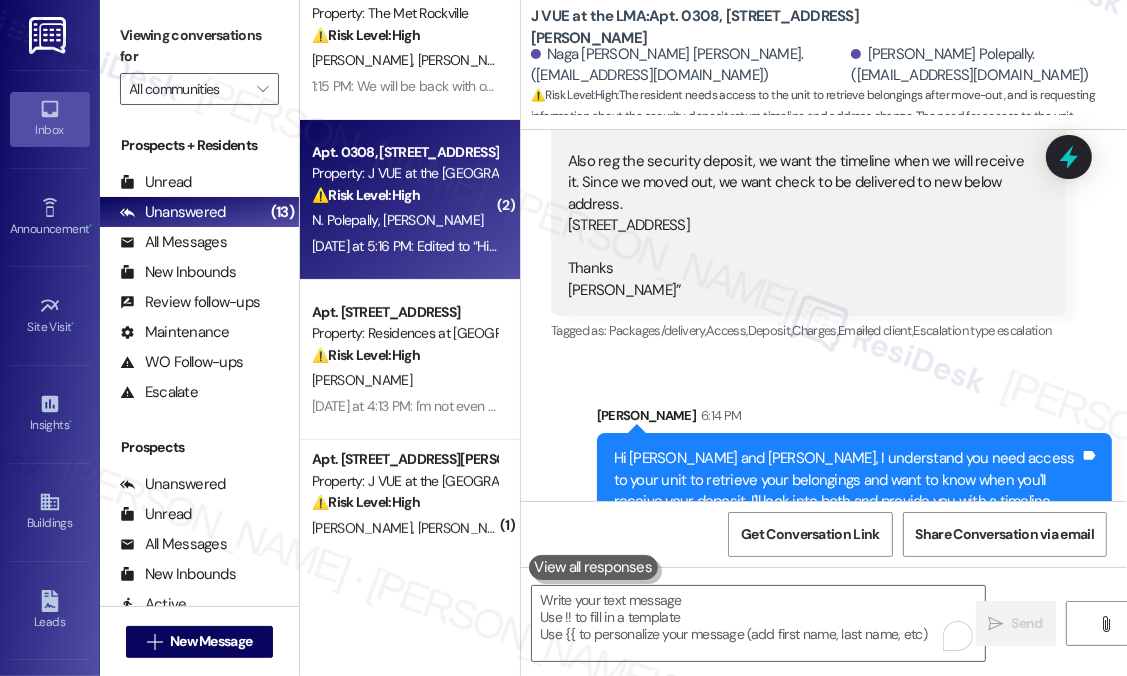 click on "⚠️  Risk Level:  High The resident is reporting a recurring freezer condensation issue that was supposedly resolved. The resident expresses uncertainty about the initial repair and confirms the temperature setting is correct. This suggests a potential appliance malfunction that could lead to food spoilage and requires urgent maintenance." at bounding box center (404, 355) 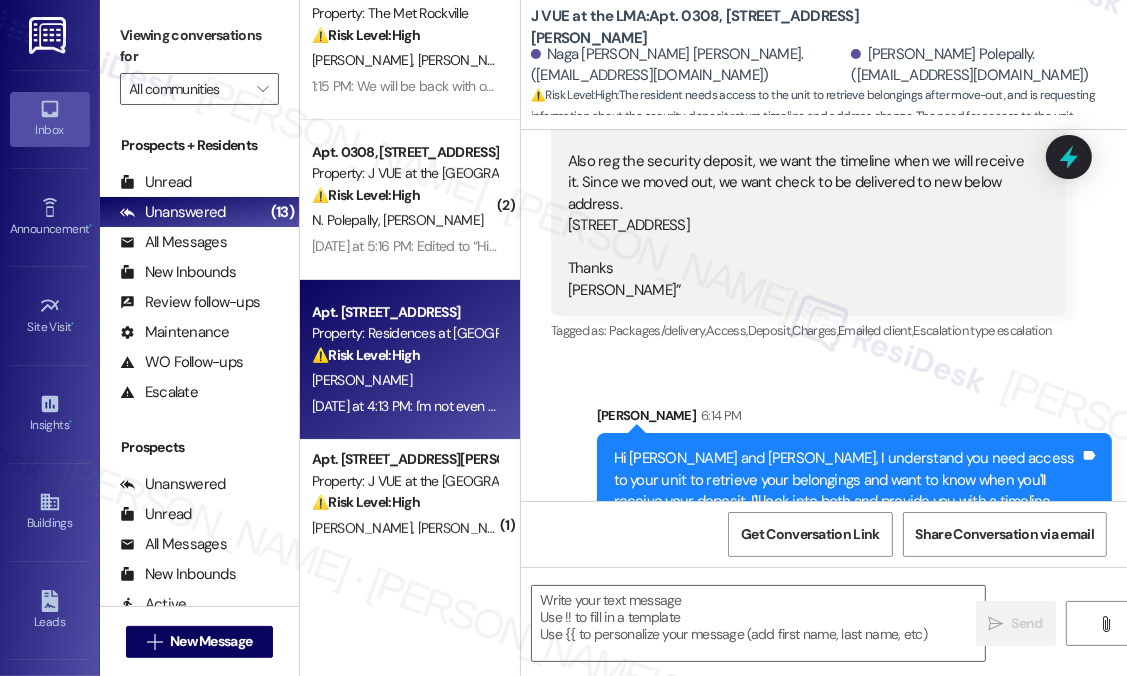 type on "Fetching suggested responses. Please feel free to read through the conversation in the meantime." 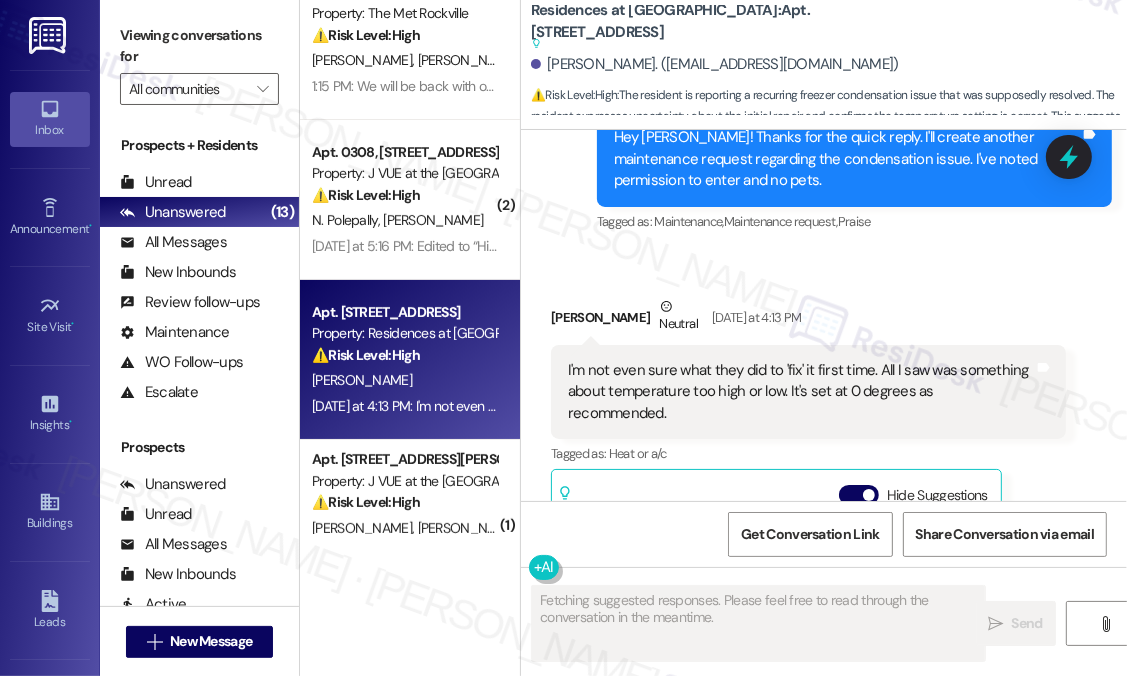 scroll, scrollTop: 16335, scrollLeft: 0, axis: vertical 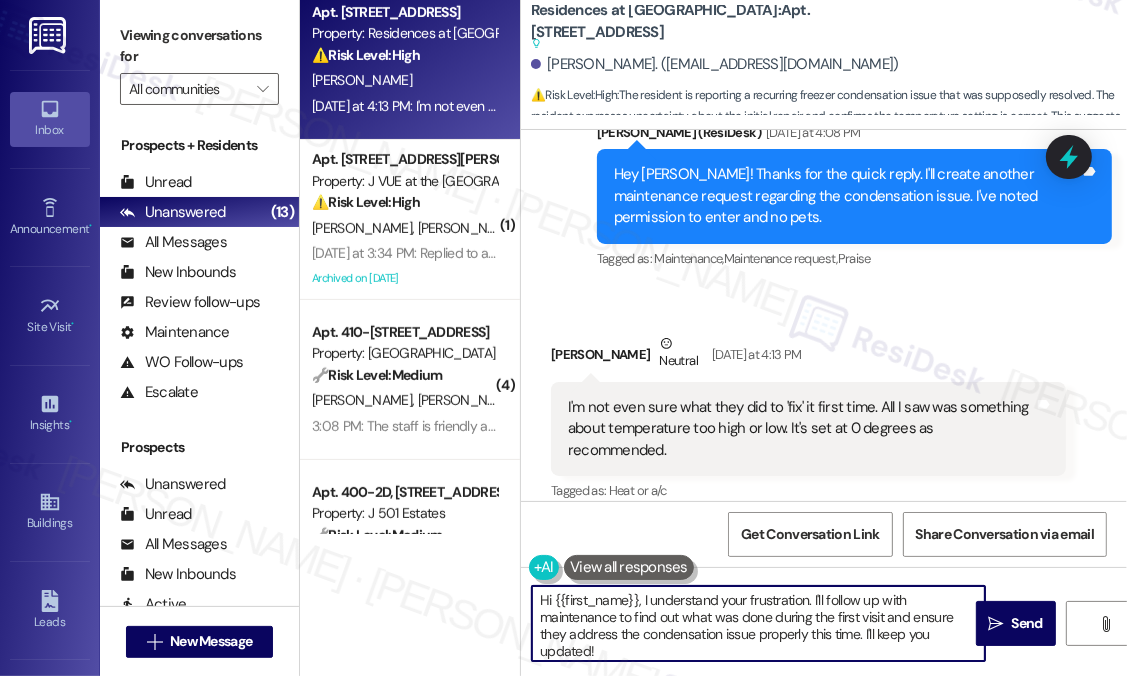 click on "Hi {{first_name}}, I understand your frustration. I'll follow up with maintenance to find out what was done during the first visit and ensure they address the condensation issue properly this time. I'll keep you updated!" at bounding box center (758, 623) 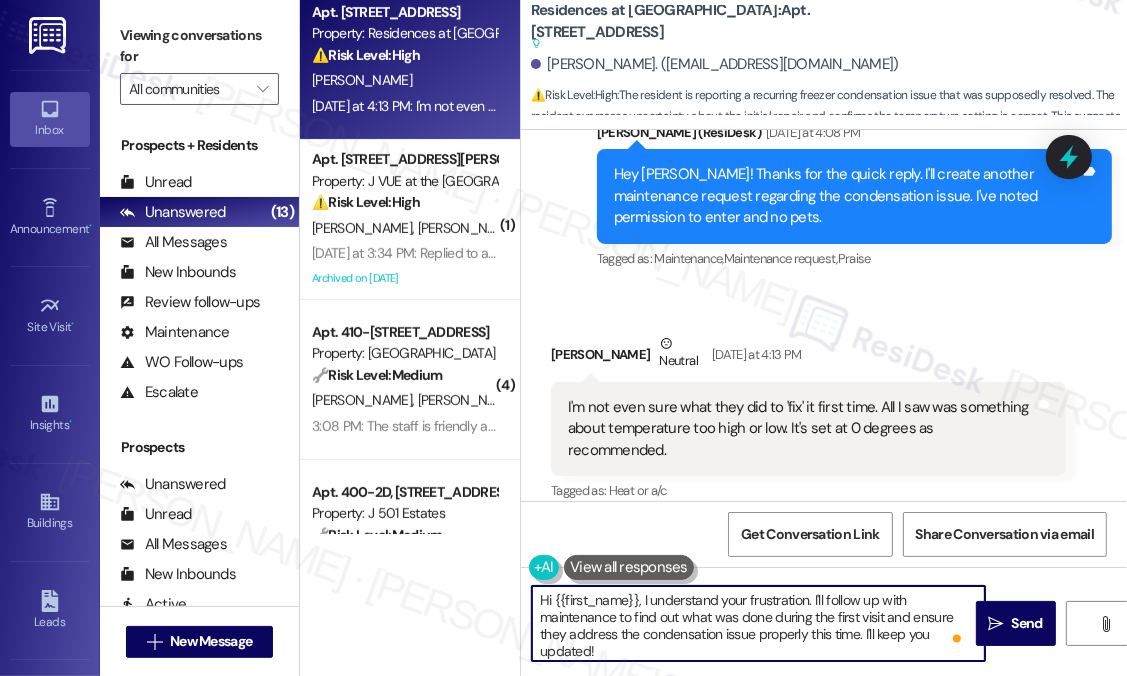 drag, startPoint x: 812, startPoint y: 600, endPoint x: 872, endPoint y: 675, distance: 96.04687 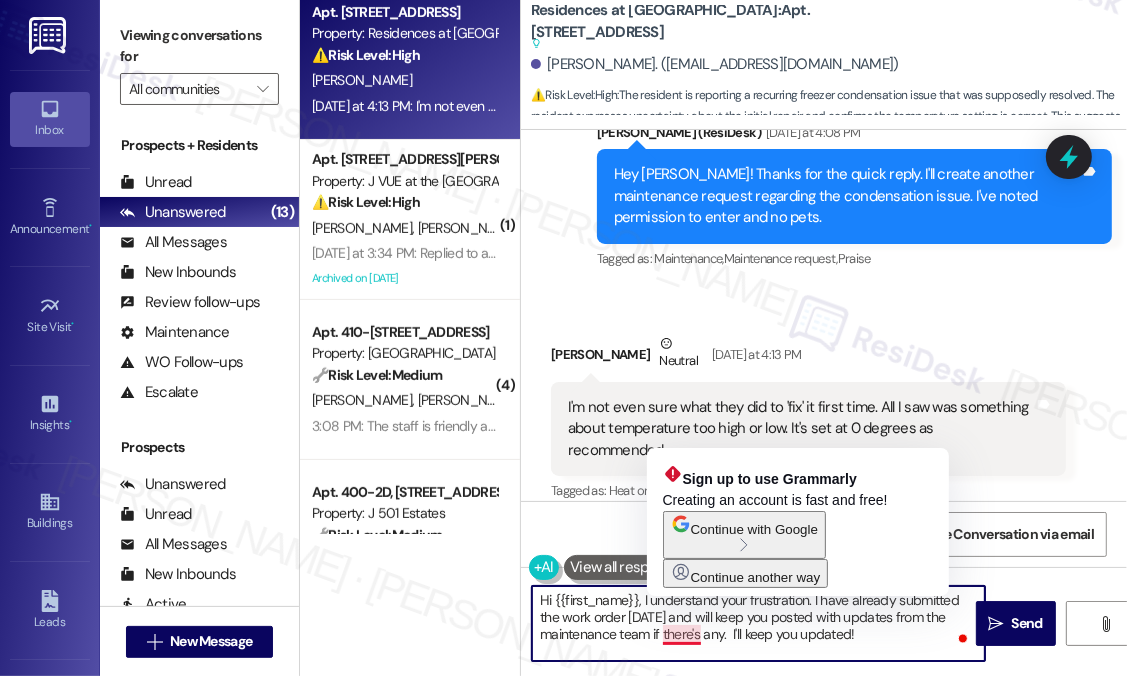 click on "Hi {{first_name}}, I understand your frustration. I have already submitted the work order [DATE] and will keep you posted with updates from the maintenance team if there's any.  I'll keep you updated!" at bounding box center [758, 623] 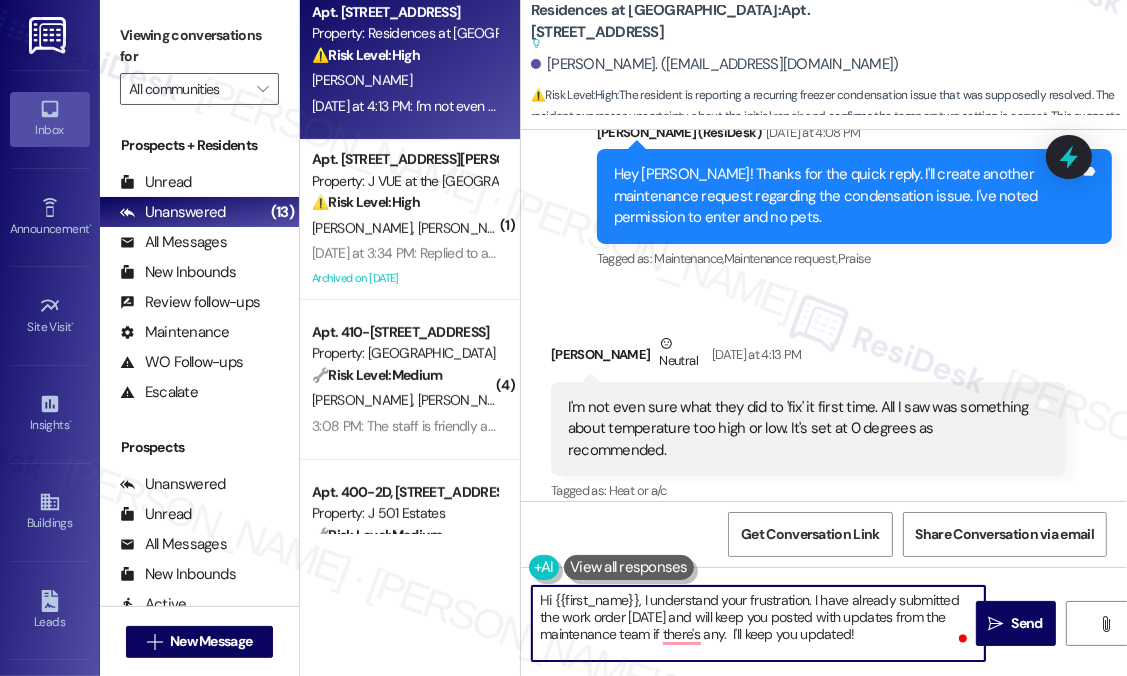 click on "Hi {{first_name}}, I understand your frustration. I have already submitted the work order [DATE] and will keep you posted with updates from the maintenance team if there's any.  I'll keep you updated!" at bounding box center [758, 623] 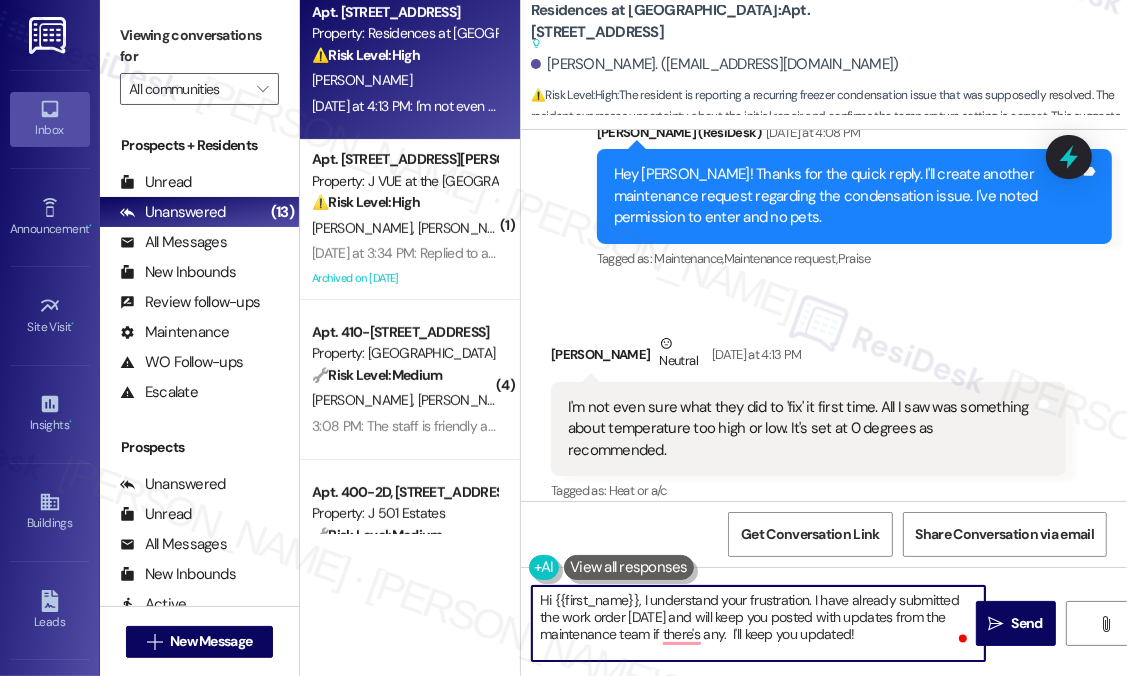 click on "Hi {{first_name}}, I understand your frustration. I have already submitted the work order [DATE] and will keep you posted with updates from the maintenance team if there's any.  I'll keep you updated!" at bounding box center (758, 623) 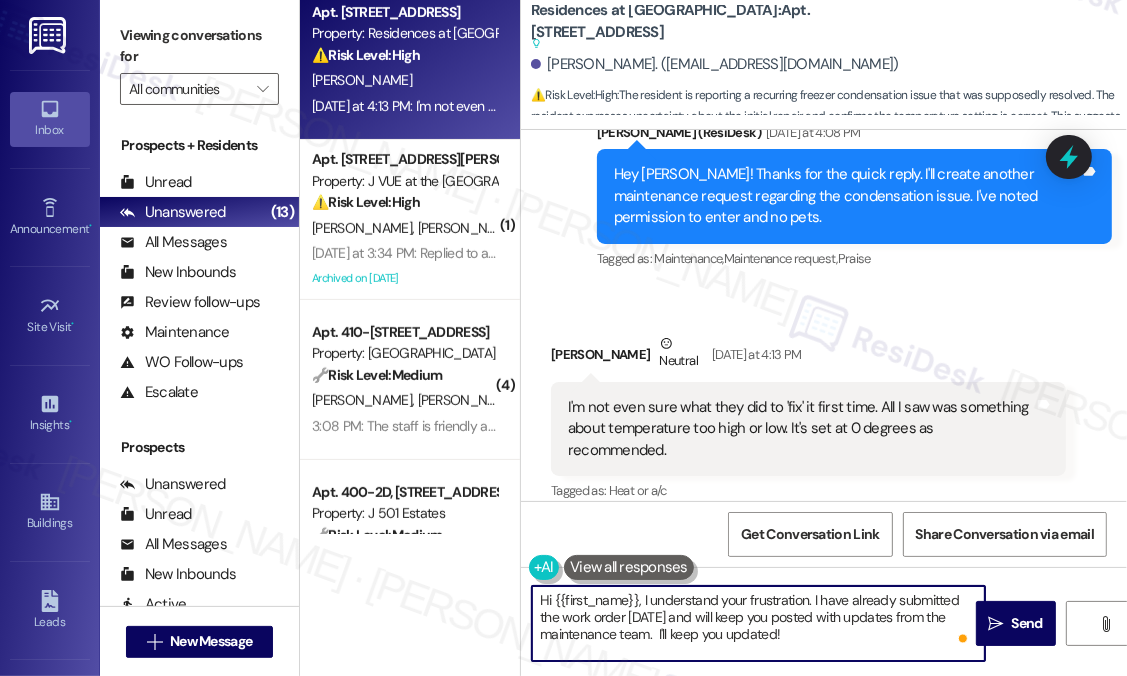 drag, startPoint x: 813, startPoint y: 635, endPoint x: 656, endPoint y: 632, distance: 157.02866 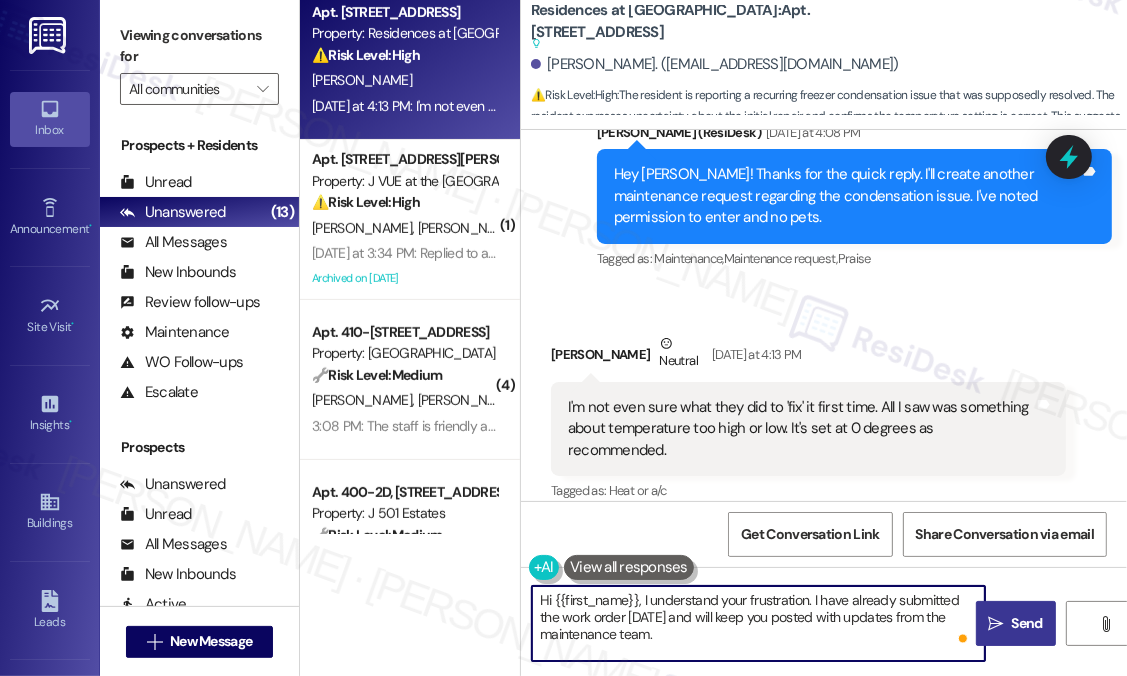 type on "Hi {{first_name}}, I understand your frustration. I have already submitted the work order [DATE] and will keep you posted with updates from the maintenance team." 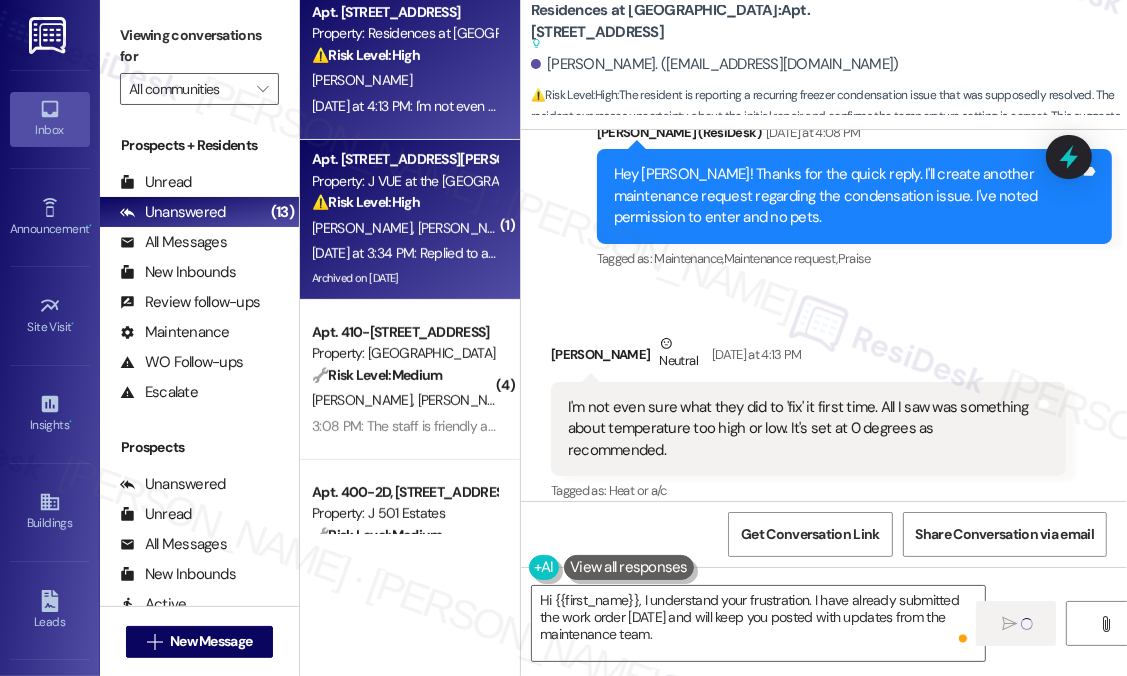 click on "[PERSON_NAME]" at bounding box center [471, 228] 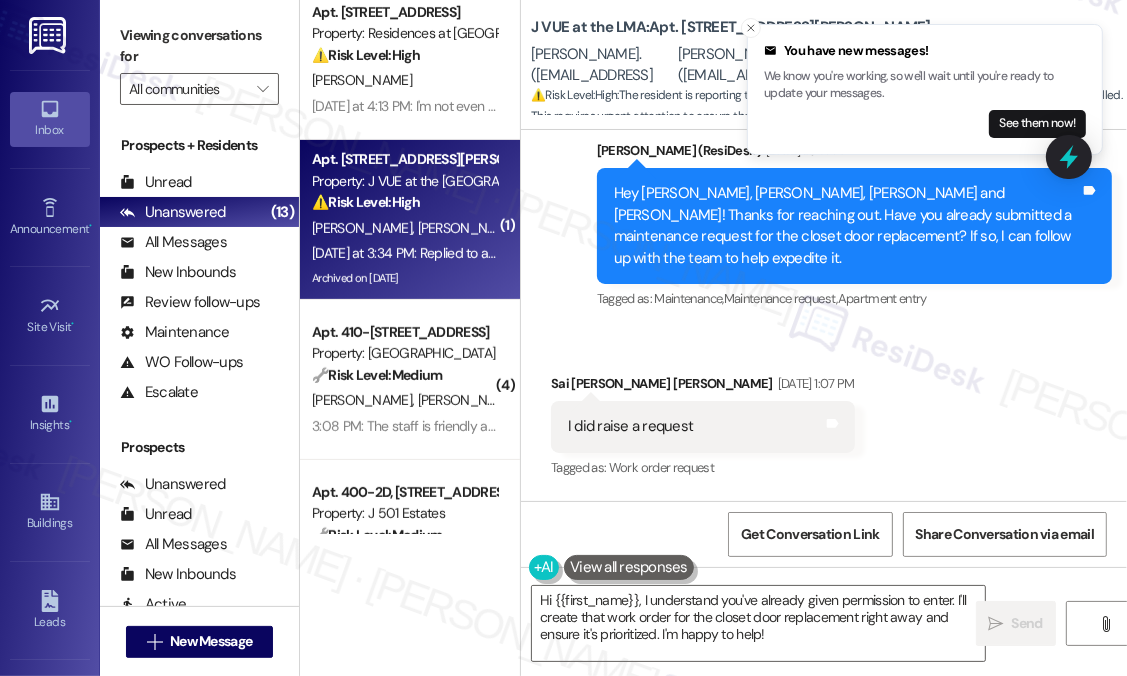 scroll, scrollTop: 18352, scrollLeft: 0, axis: vertical 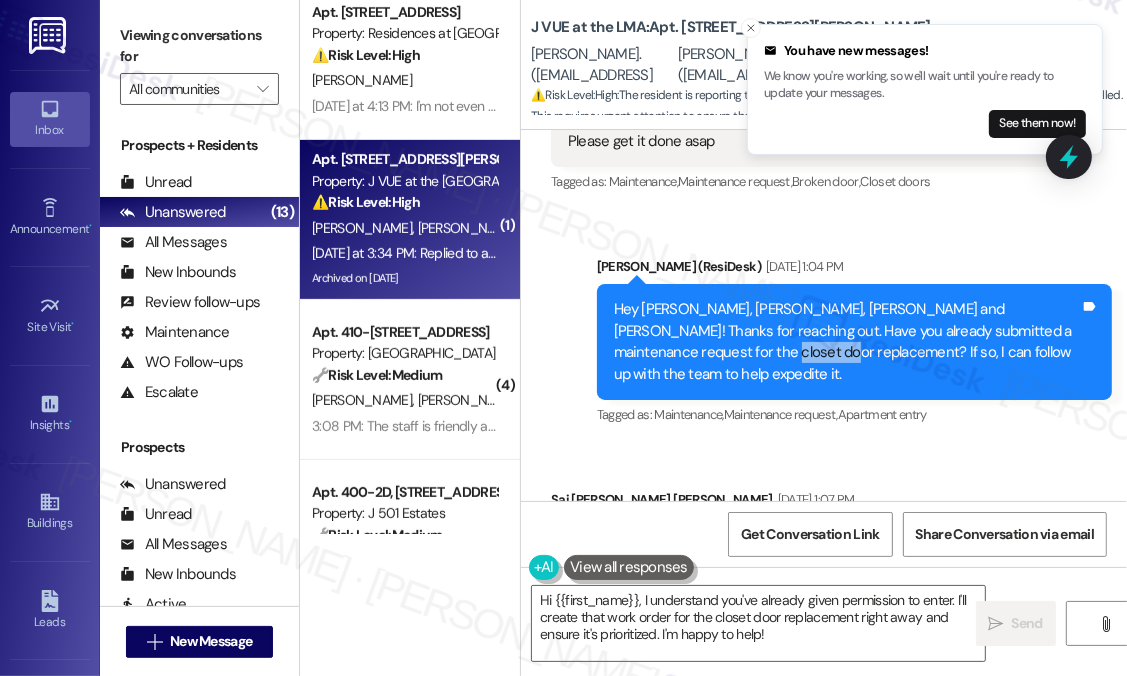 drag, startPoint x: 704, startPoint y: 219, endPoint x: 760, endPoint y: 219, distance: 56 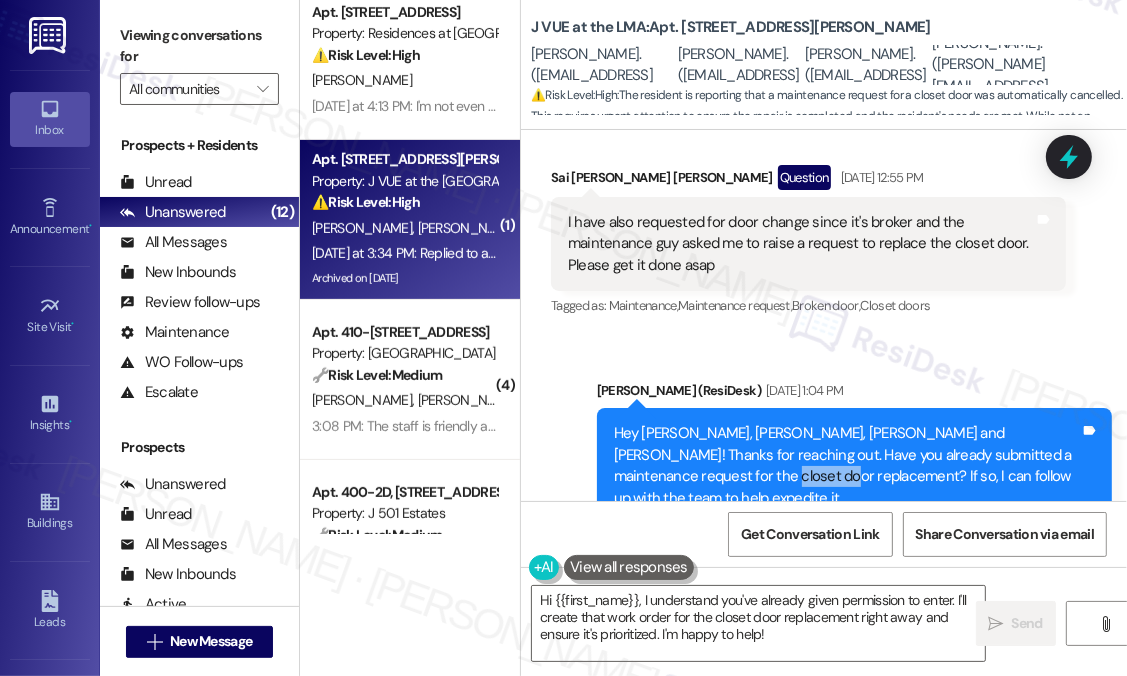 scroll, scrollTop: 18052, scrollLeft: 0, axis: vertical 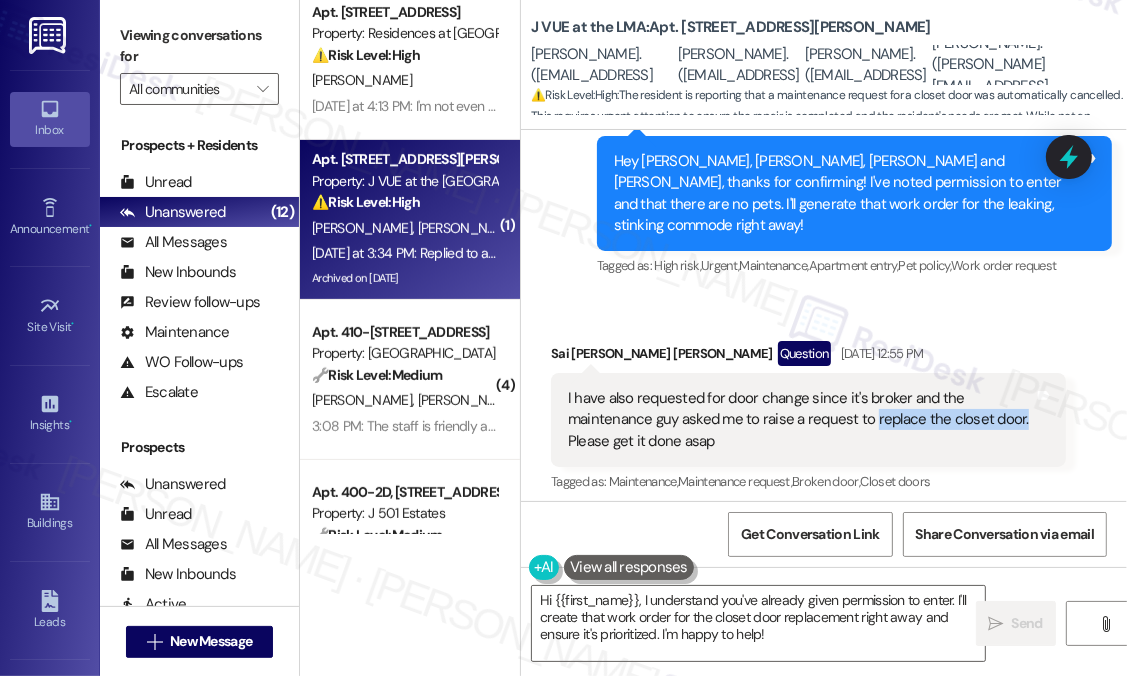 drag, startPoint x: 872, startPoint y: 287, endPoint x: 988, endPoint y: 312, distance: 118.66339 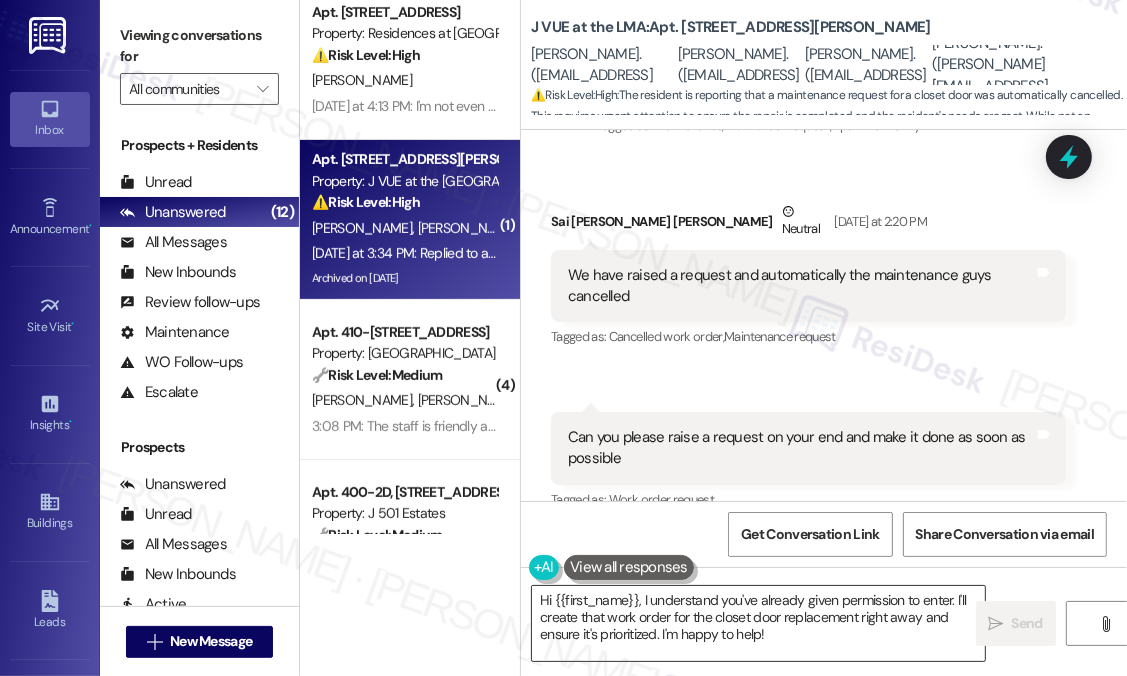 scroll, scrollTop: 19252, scrollLeft: 0, axis: vertical 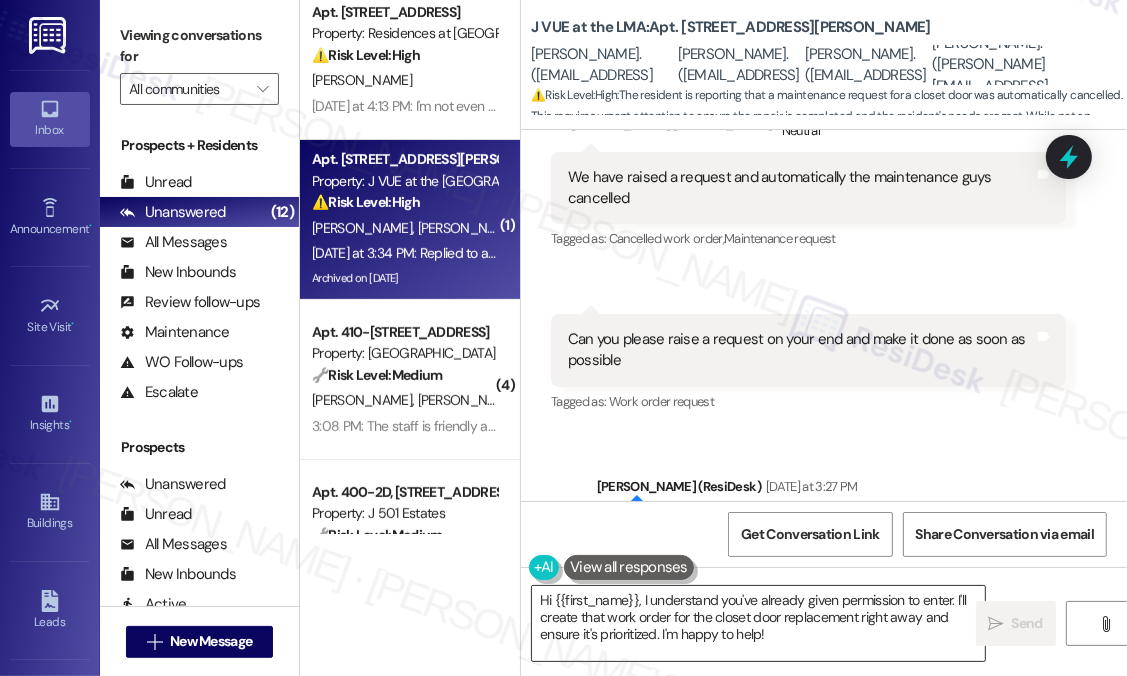 click on "Hi {{first_name}}, I understand you've already given permission to enter. I'll create that work order for the closet door replacement right away and ensure it's prioritized. I'm happy to help!" at bounding box center (758, 623) 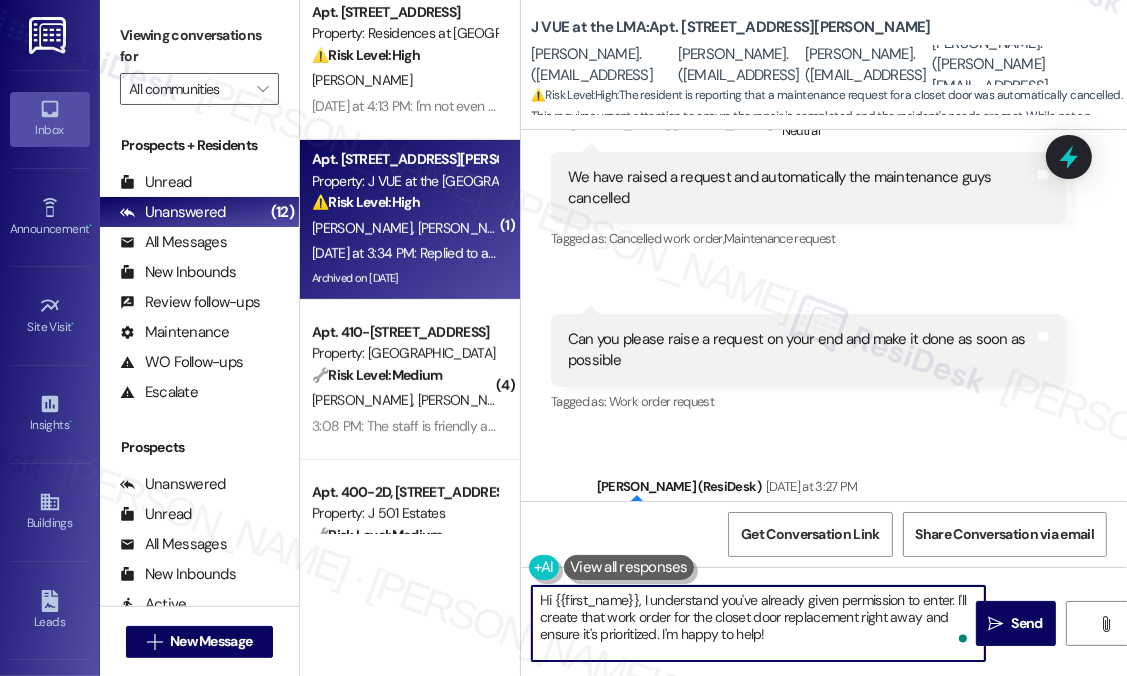 click on "Hi {{first_name}}, I understand you've already given permission to enter. I'll create that work order for the closet door replacement right away and ensure it's prioritized. I'm happy to help!" at bounding box center (758, 623) 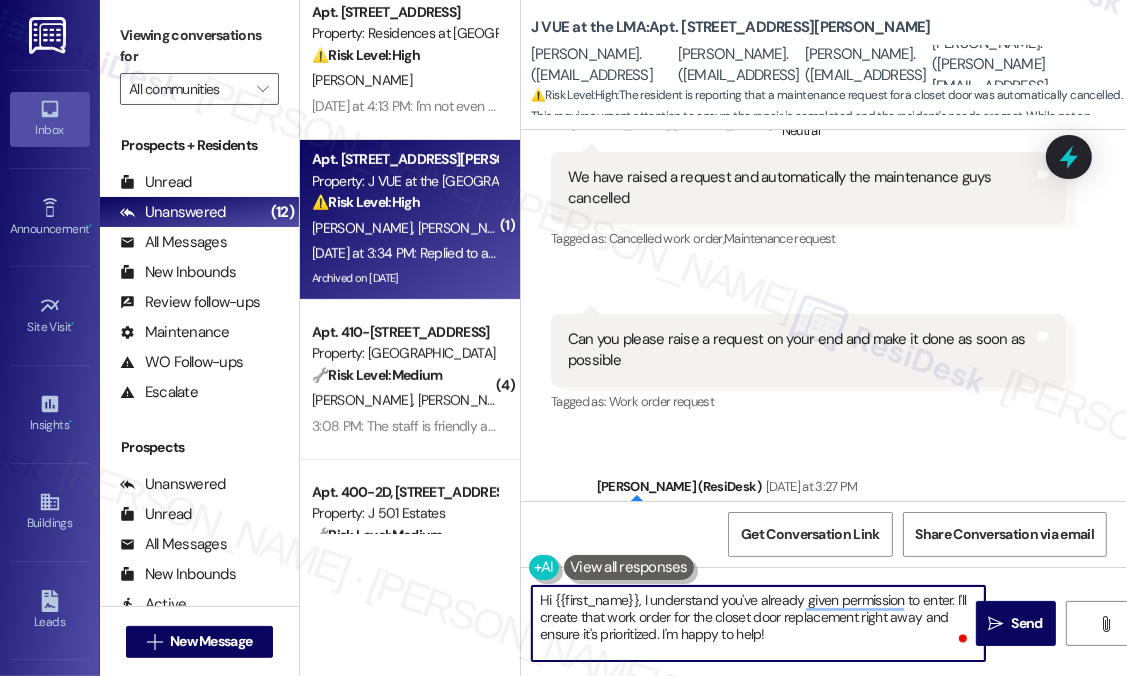 drag, startPoint x: 918, startPoint y: 615, endPoint x: 660, endPoint y: 635, distance: 258.77405 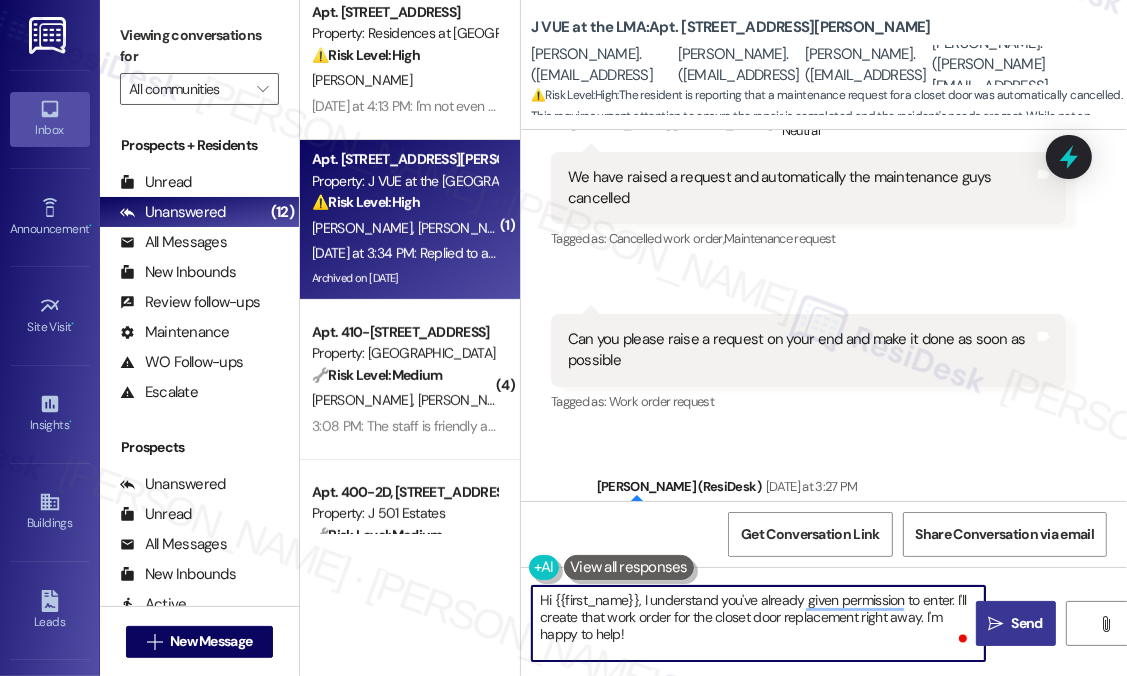 type on "Hi {{first_name}}, I understand you've already given permission to enter. I'll create that work order for the closet door replacement right away. I'm happy to help!" 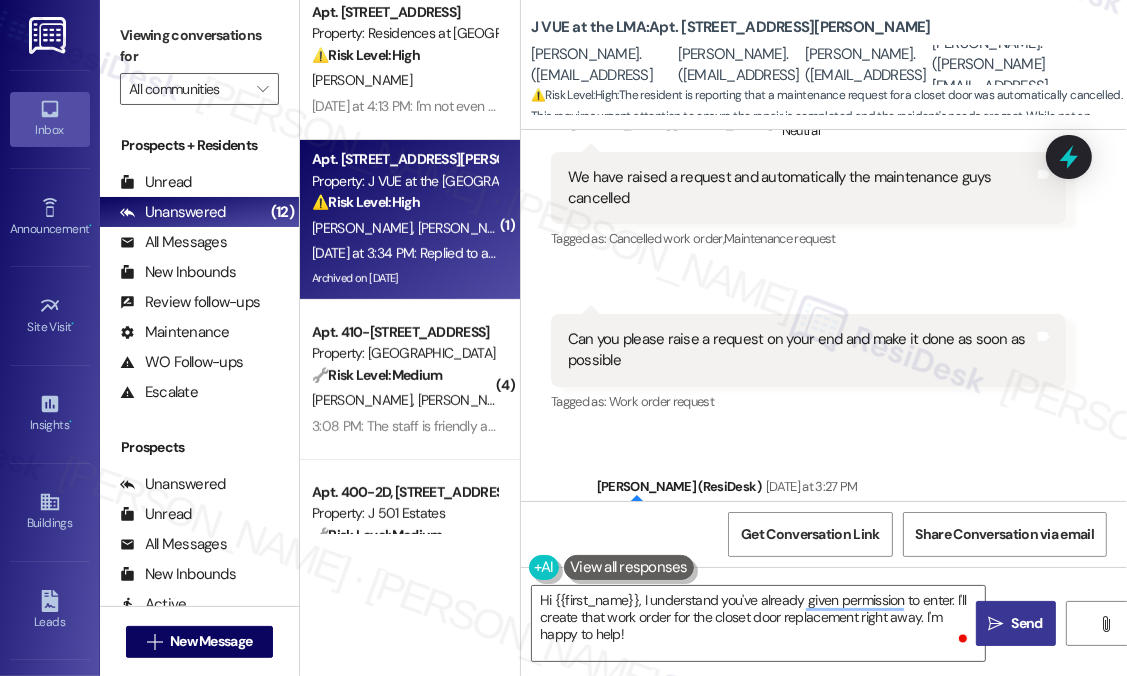 click on "Send" at bounding box center (1027, 623) 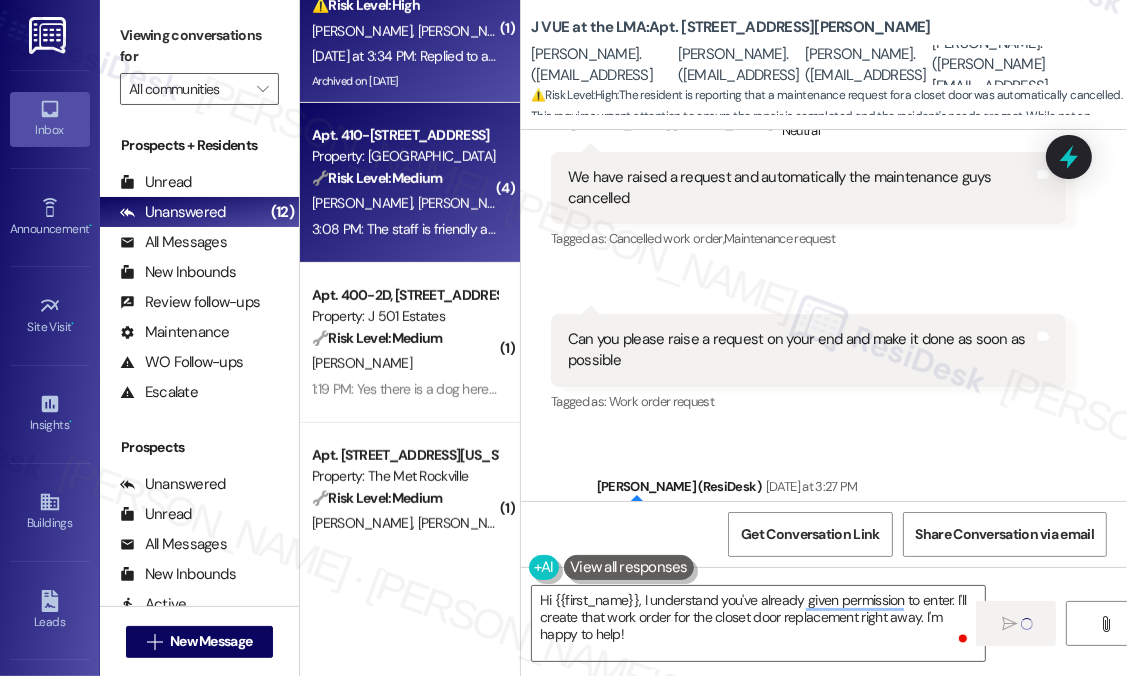 scroll, scrollTop: 700, scrollLeft: 0, axis: vertical 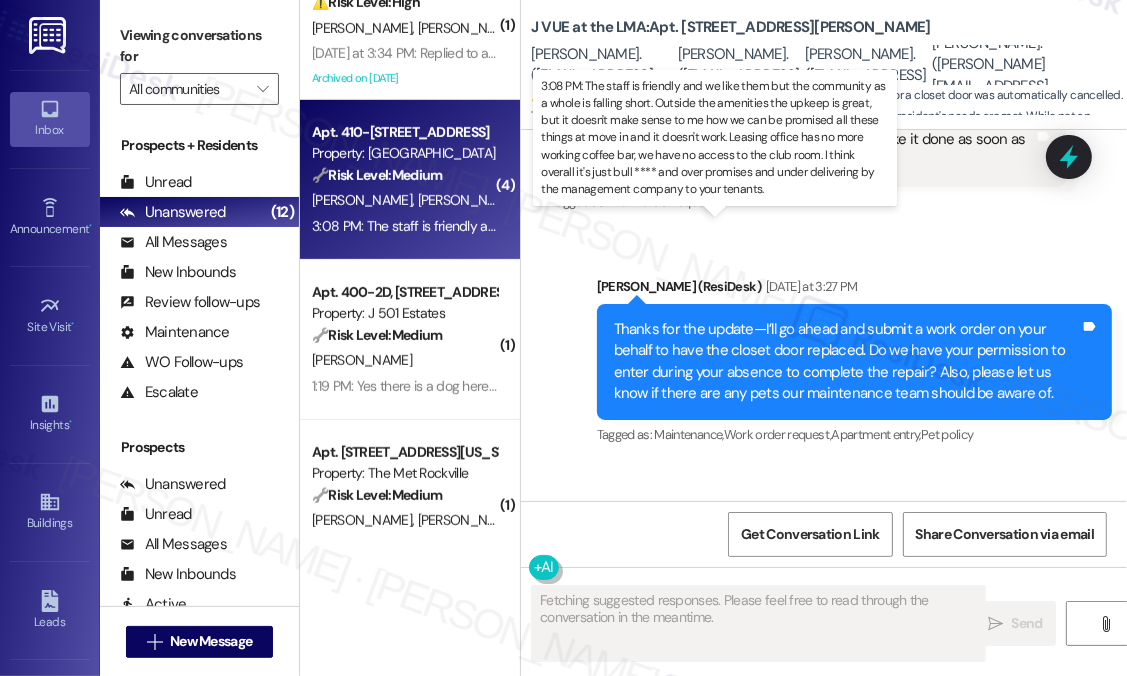 type on "Fetching suggested responses. Please feel free to read through the conversation in the meantime." 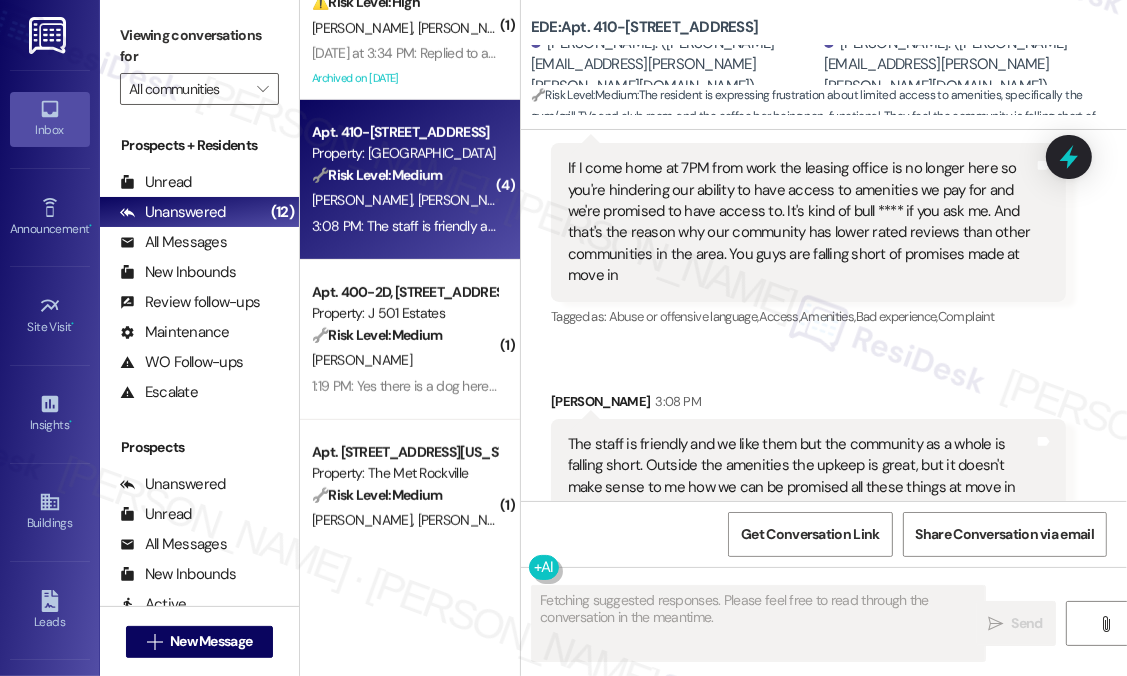 scroll, scrollTop: 6569, scrollLeft: 0, axis: vertical 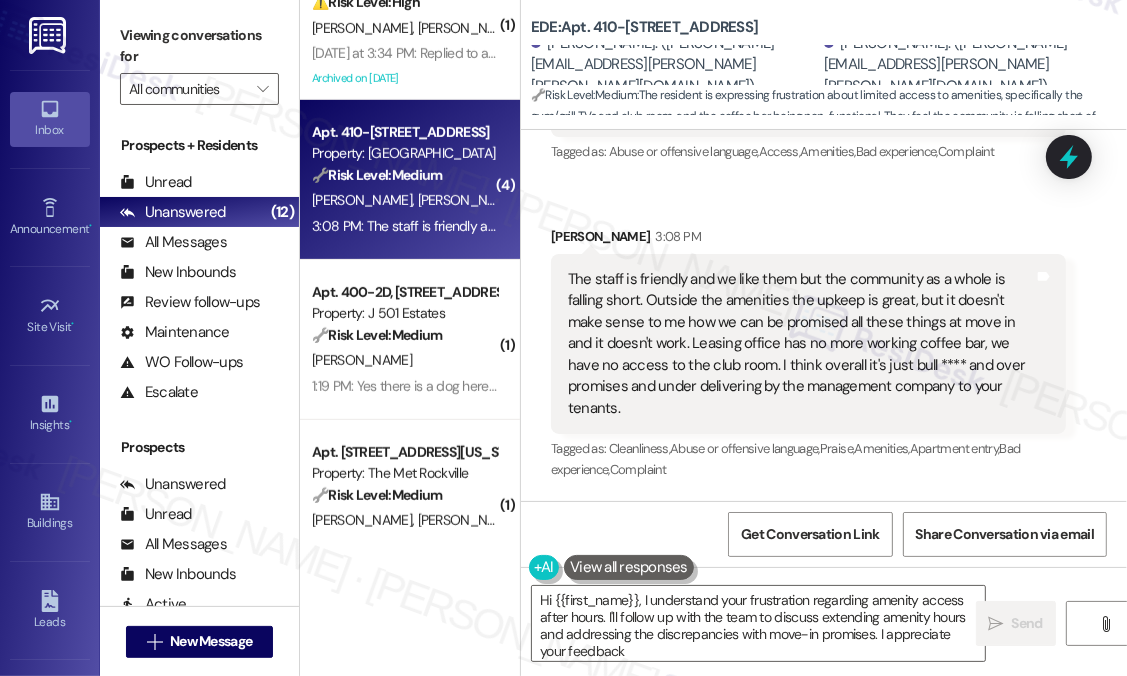 type on "Hi {{first_name}}, I understand your frustration regarding amenity access after hours. I'll follow up with the team to discuss extending amenity hours and addressing the discrepancies with move-in promises. I appreciate your feedback!" 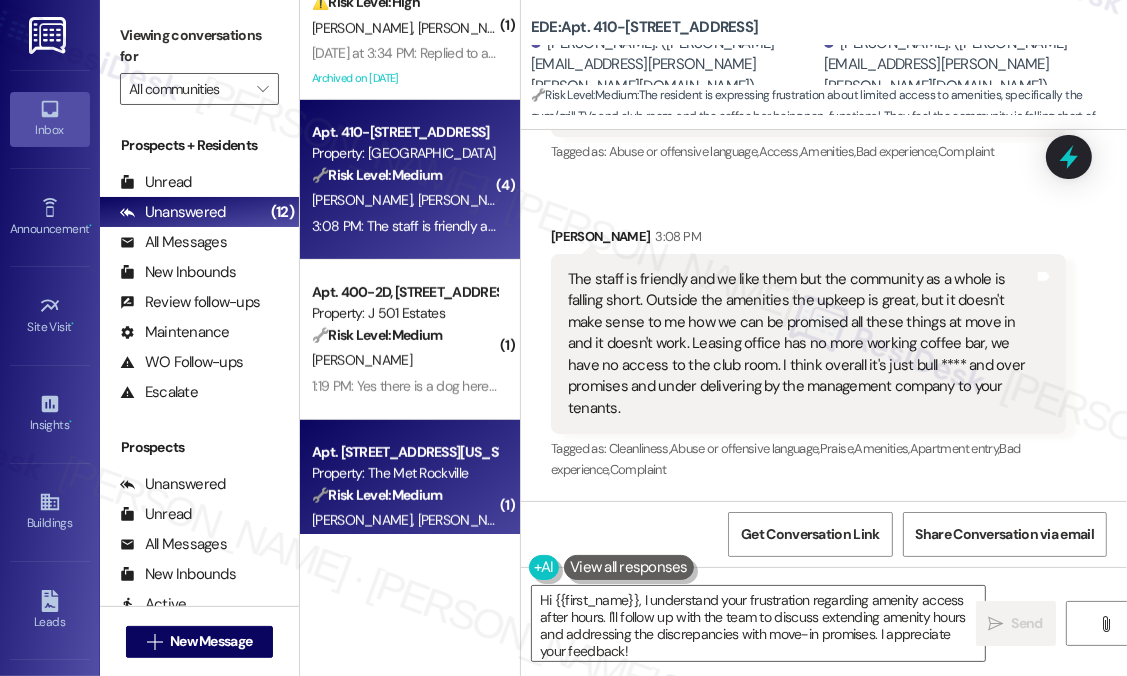 scroll, scrollTop: 800, scrollLeft: 0, axis: vertical 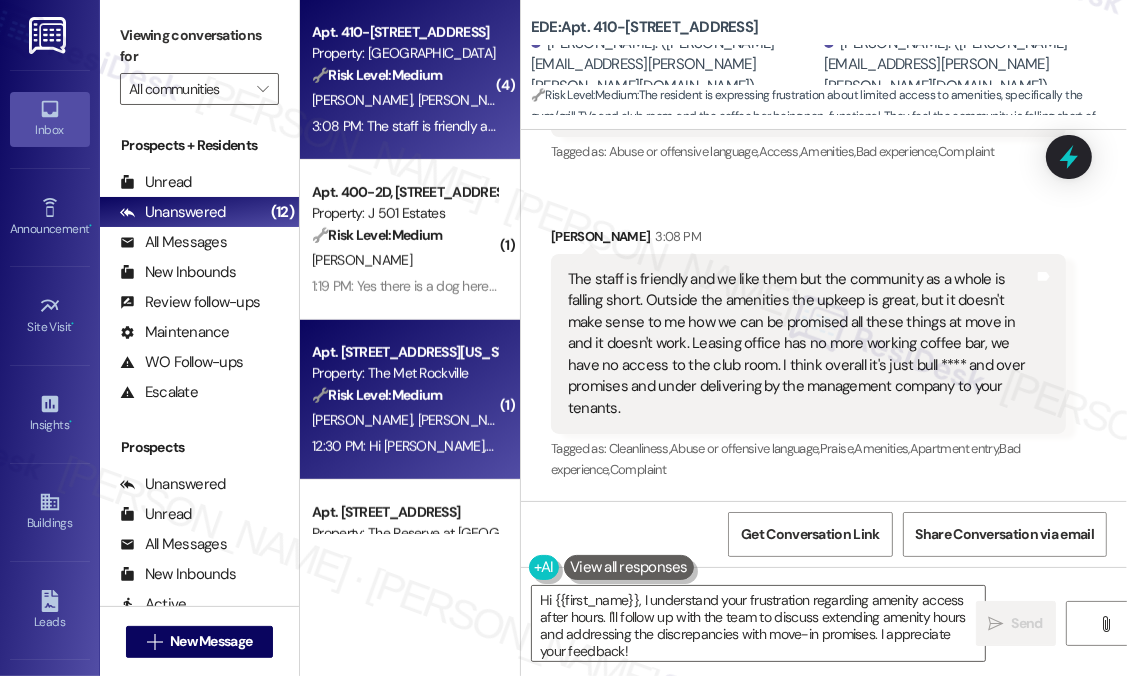 click on "[PERSON_NAME]" at bounding box center (468, 420) 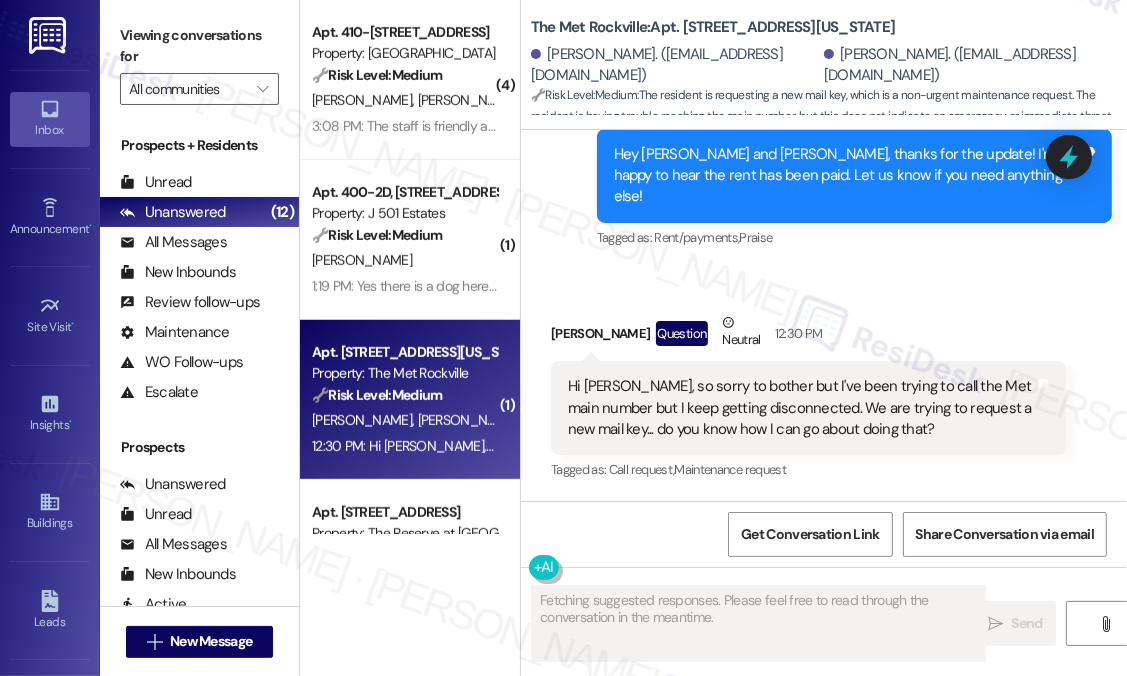 scroll, scrollTop: 6314, scrollLeft: 0, axis: vertical 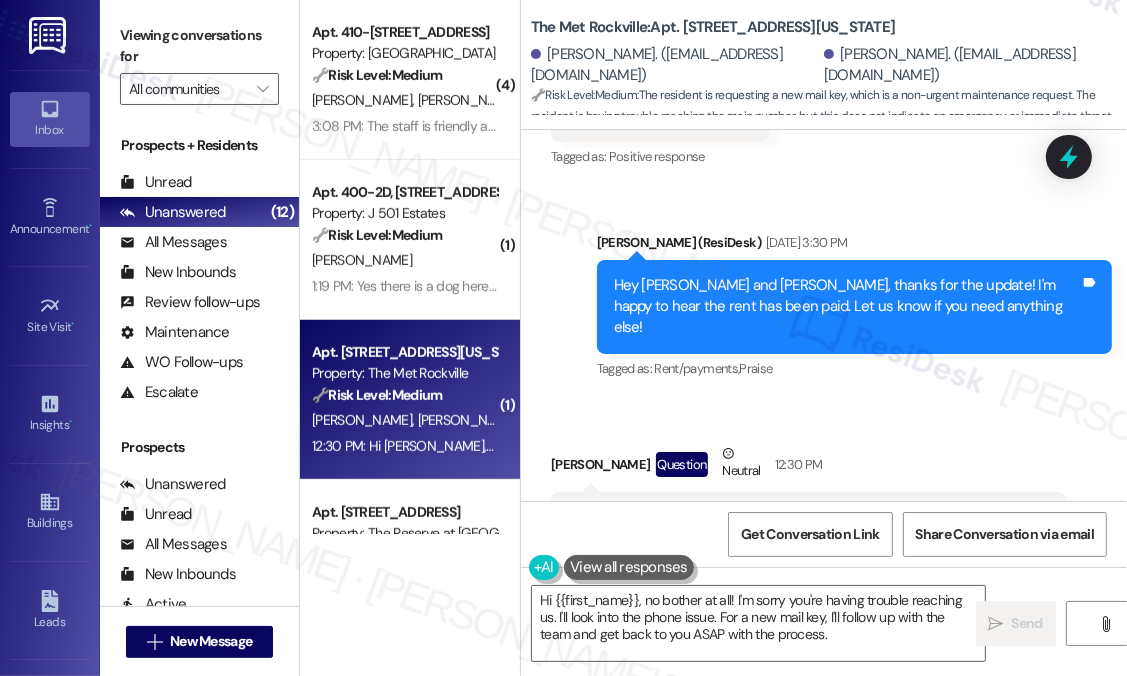 click on "[PERSON_NAME] Question   Neutral 12:30 PM" at bounding box center (808, 467) 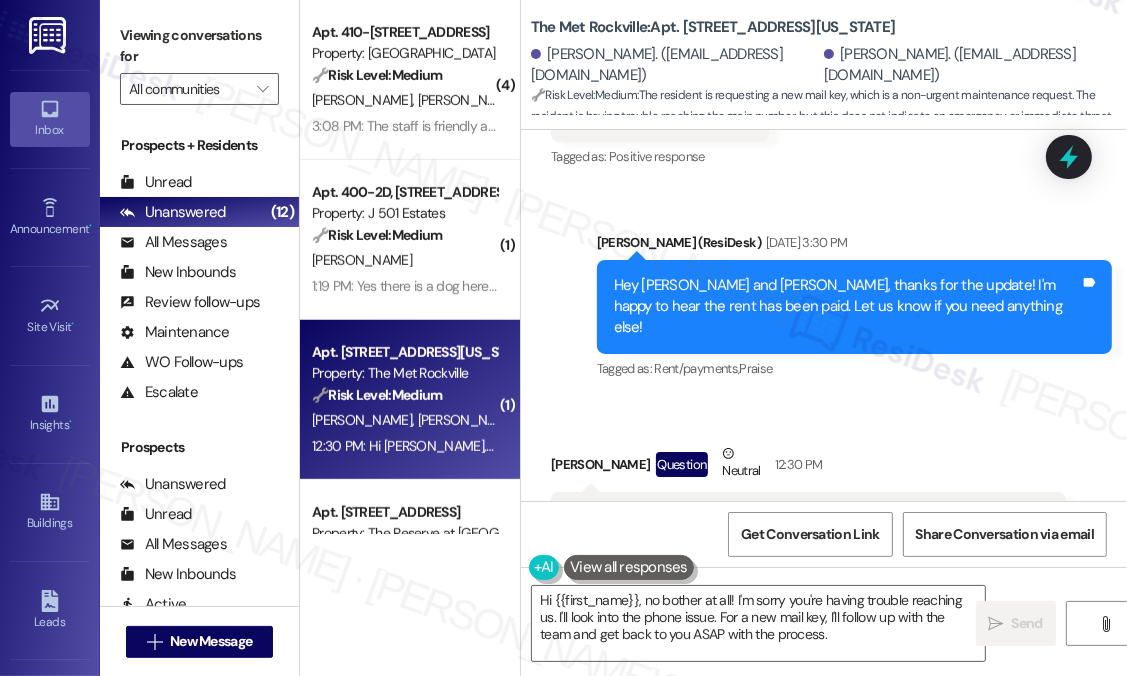 drag, startPoint x: 894, startPoint y: 435, endPoint x: 774, endPoint y: 408, distance: 123 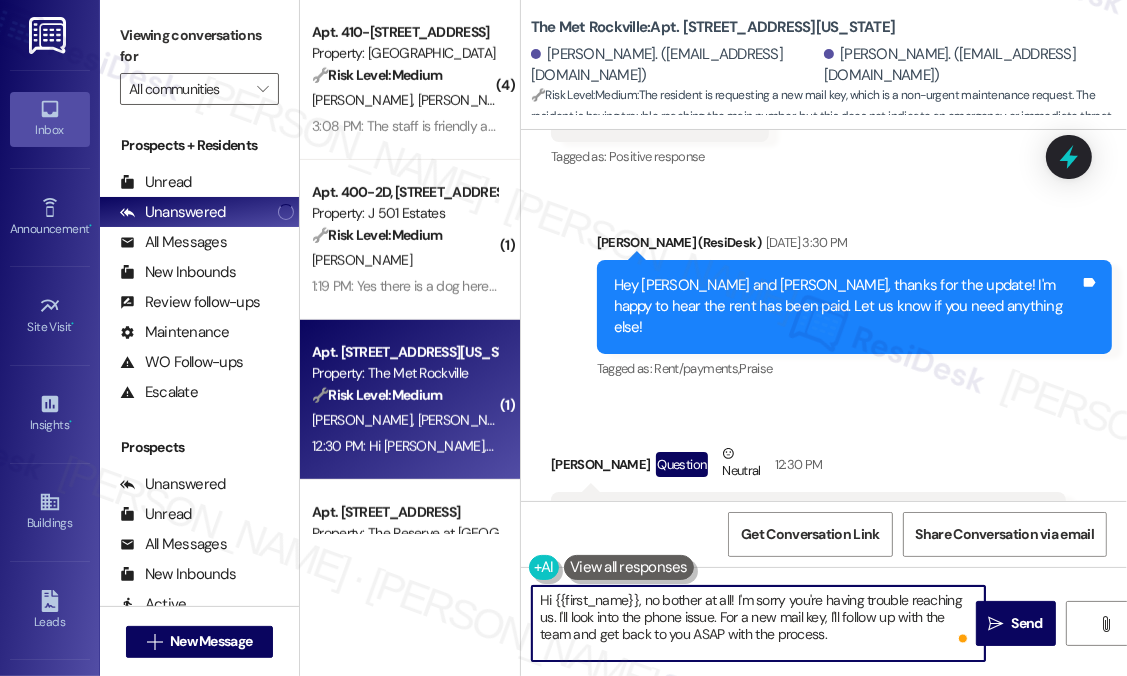 drag, startPoint x: 892, startPoint y: 633, endPoint x: 555, endPoint y: 599, distance: 338.7108 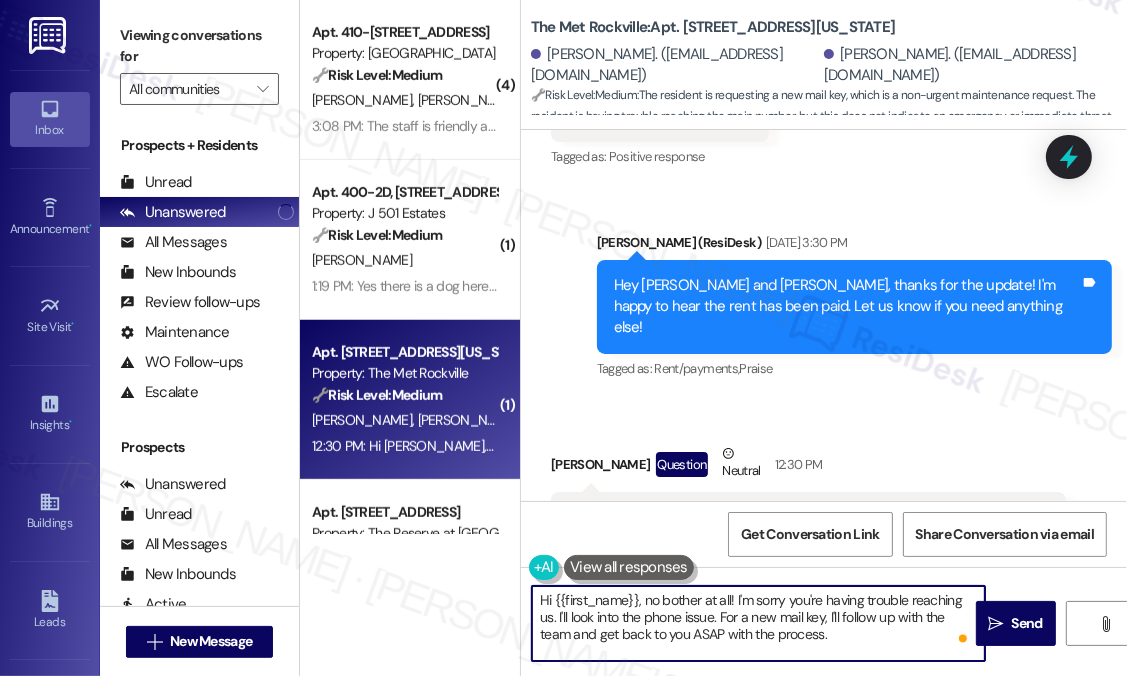 click on "Hi {{first_name}}, no bother at all! I'm sorry you're having trouble reaching us. I'll look into the phone issue. For a new mail key, I'll follow up with the team and get back to you ASAP with the process." at bounding box center (758, 623) 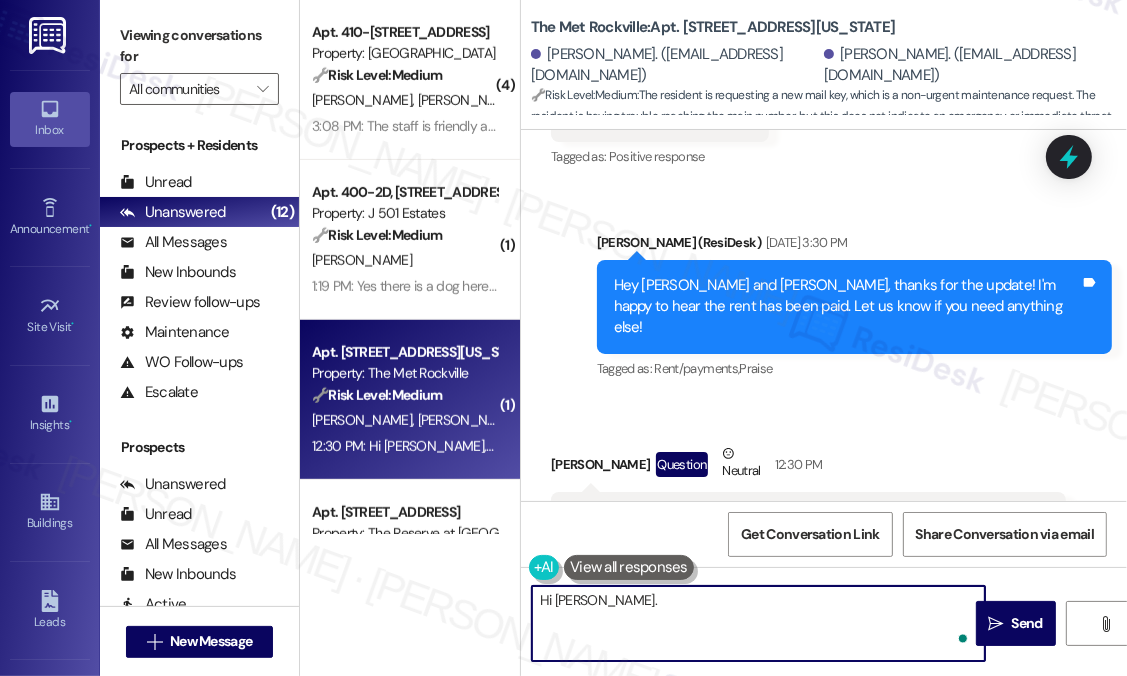 paste on "Thanks for reaching out! Have you already reported the missing or broken mail key to the office, or is this your first time requesting one? I can help follow up—just let me know what the situation is." 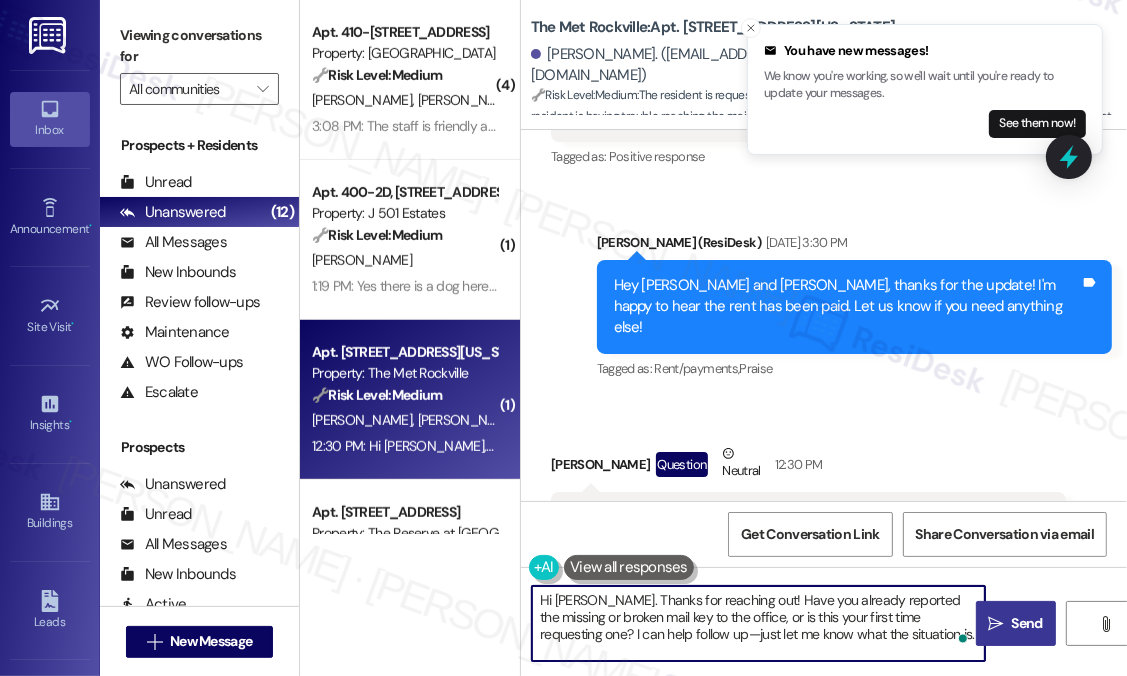 type on "Hi [PERSON_NAME]. Thanks for reaching out! Have you already reported the missing or broken mail key to the office, or is this your first time requesting one? I can help follow up—just let me know what the situation is." 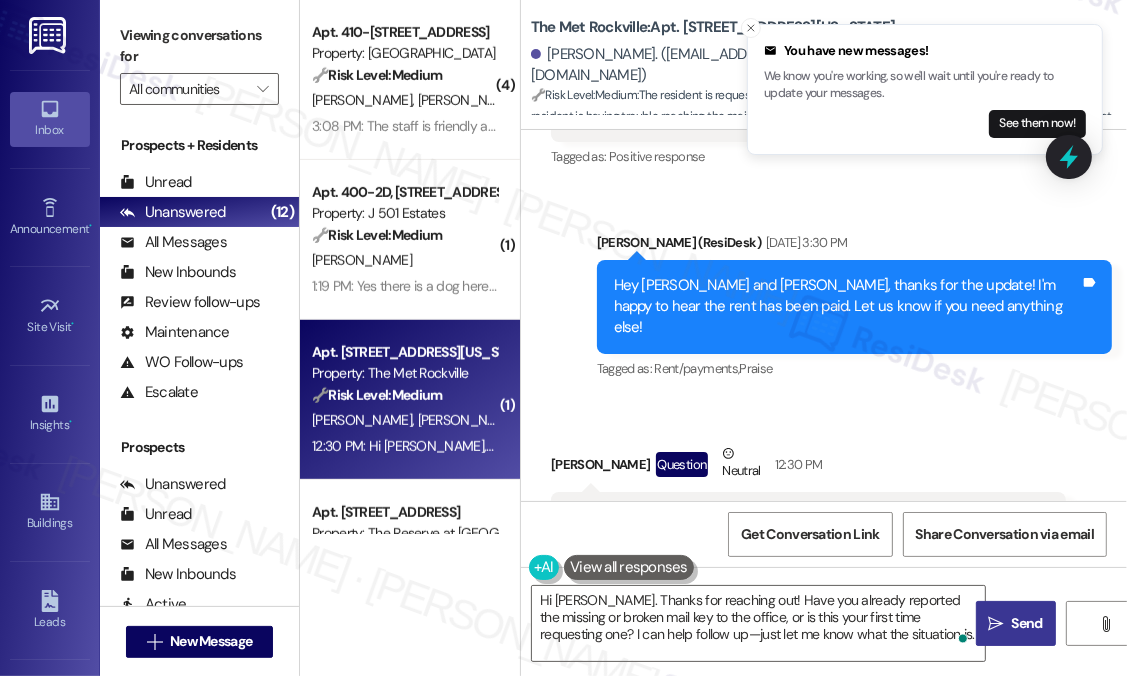 click on "Send" at bounding box center (1027, 623) 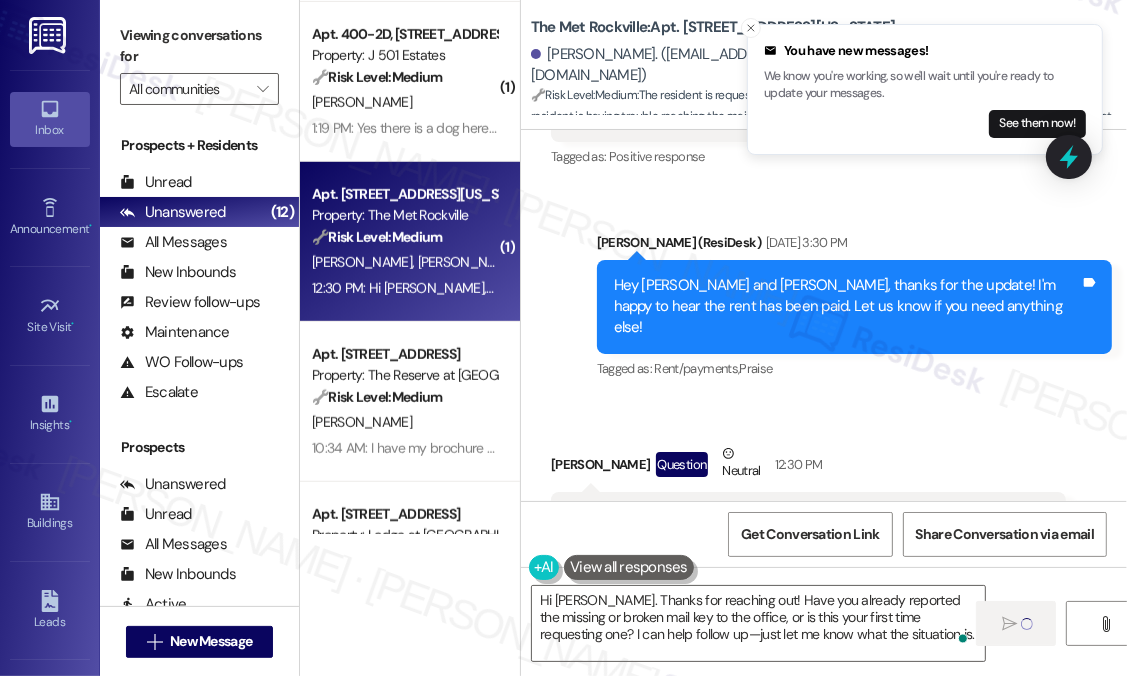 type 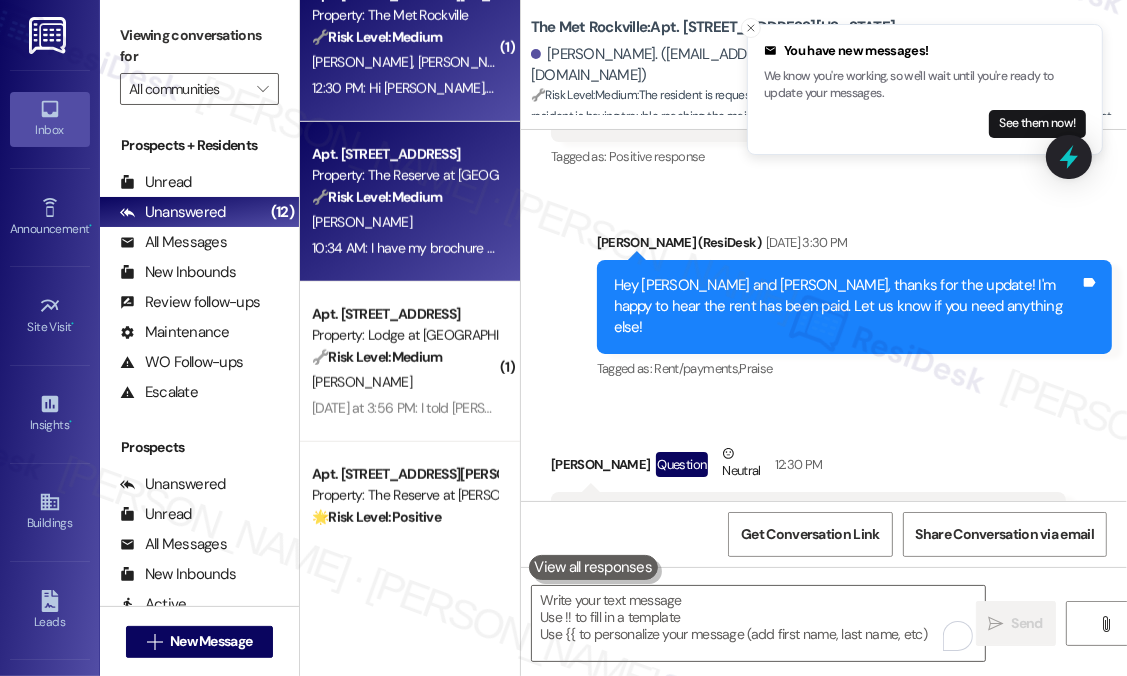 scroll, scrollTop: 1200, scrollLeft: 0, axis: vertical 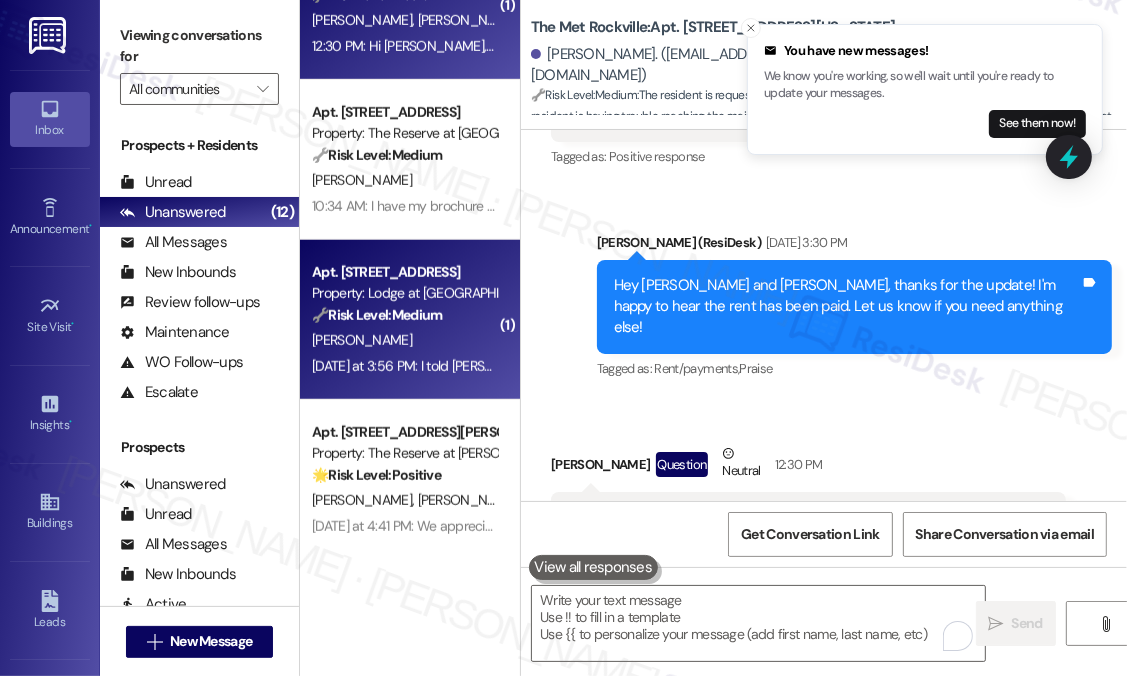 click on "[DATE] at 3:56 PM: I told [PERSON_NAME] about [DATE], I think. I walk that sidewalk every morning.
My guess is it does not work properly when the irrigation system is running.
I think [PERSON_NAME] thinks the landscapers need to fix it. [DATE] at 3:56 PM: I told [PERSON_NAME] about [DATE], I think. I walk that sidewalk every morning.
My guess is it does not work properly when the irrigation system is running.
I think [PERSON_NAME] thinks the landscapers need to fix it." at bounding box center [404, 366] 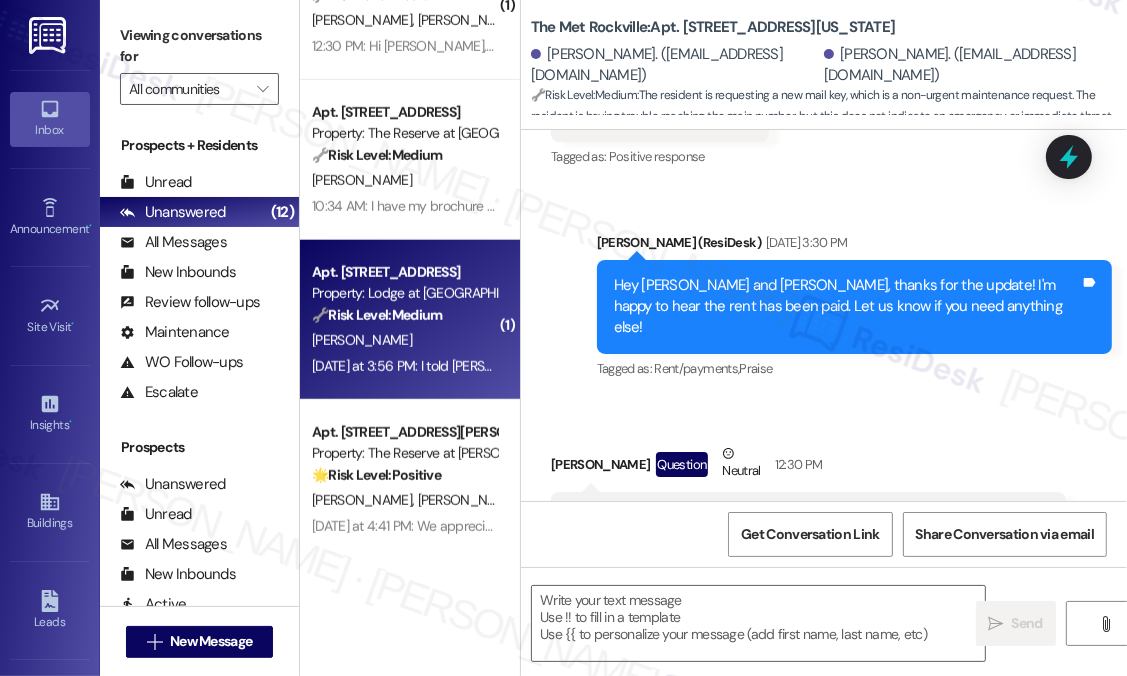 type on "Fetching suggested responses. Please feel free to read through the conversation in the meantime." 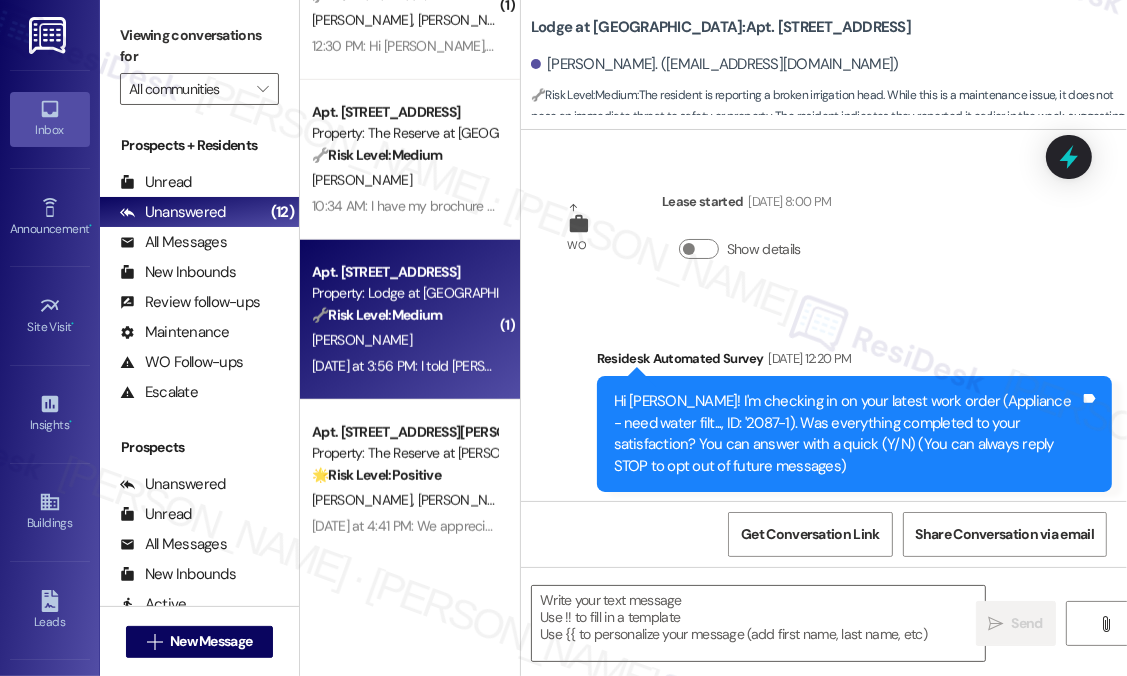 scroll, scrollTop: 19514, scrollLeft: 0, axis: vertical 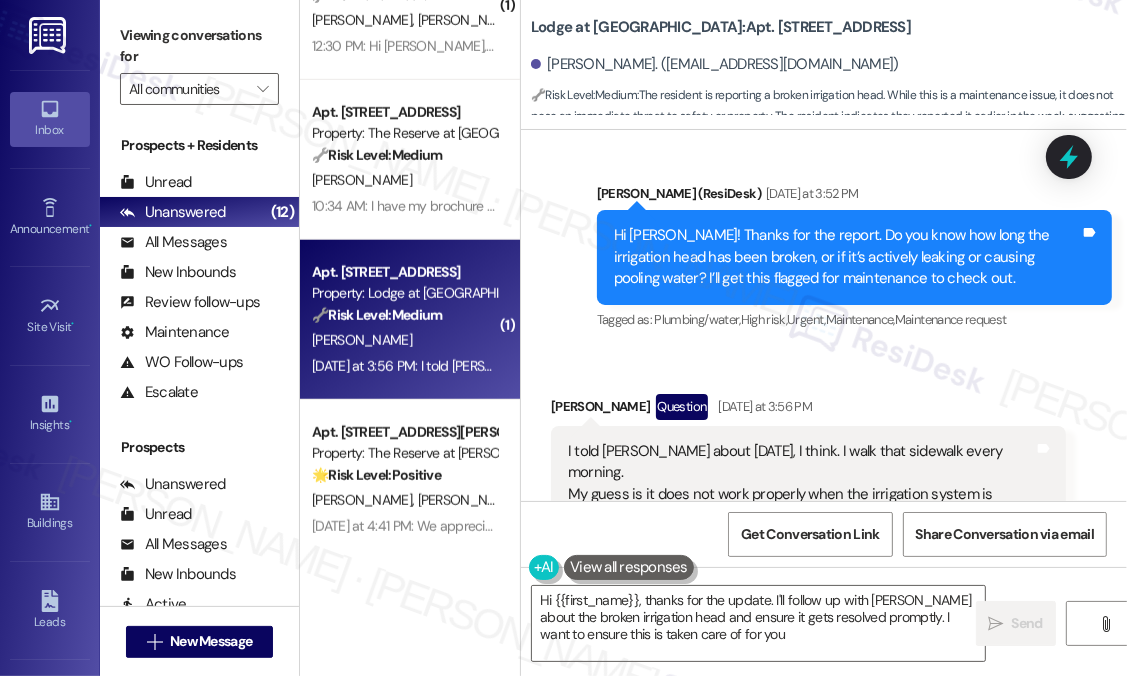 type on "Hi {{first_name}}, thanks for the update. I'll follow up with [PERSON_NAME] about the broken irrigation head and ensure it gets resolved promptly. I want to ensure this is taken care of for you!" 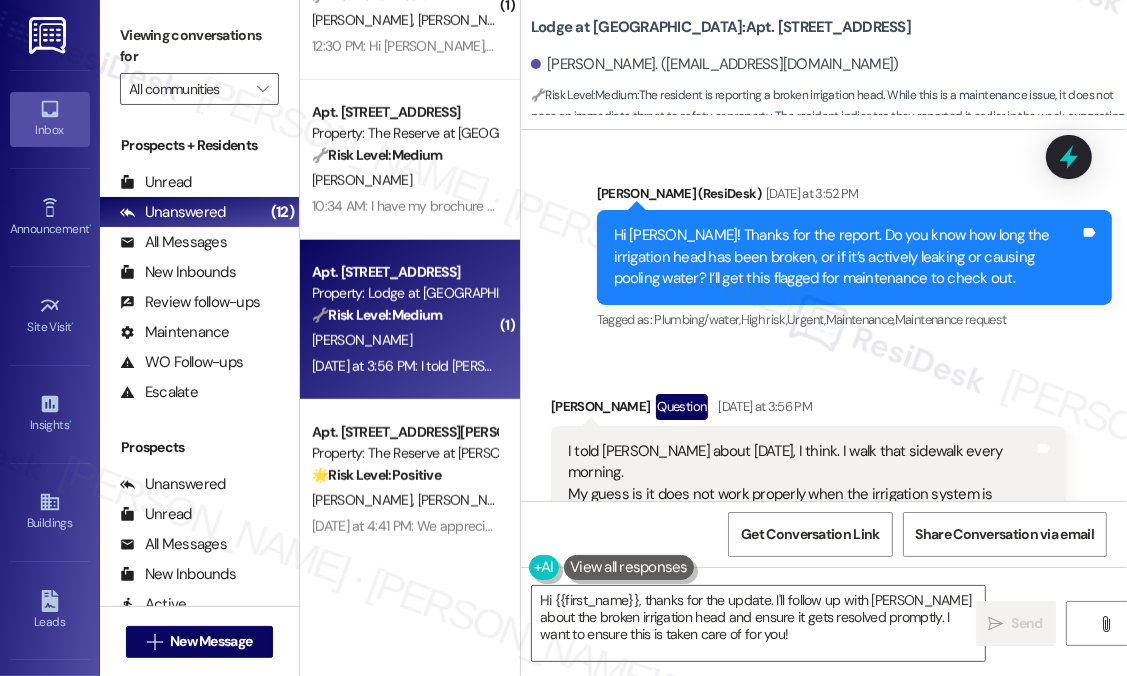 click on "Received via SMS [PERSON_NAME] Question [DATE] at 3:56 PM I told [PERSON_NAME] about [DATE], I think. I walk that sidewalk every morning.
My guess is it does not work properly when the irrigation system is running.
I think [PERSON_NAME] thinks the landscapers need to fix it. Tags and notes Tagged as:   Maintenance request Click to highlight conversations about Maintenance request" at bounding box center (824, 478) 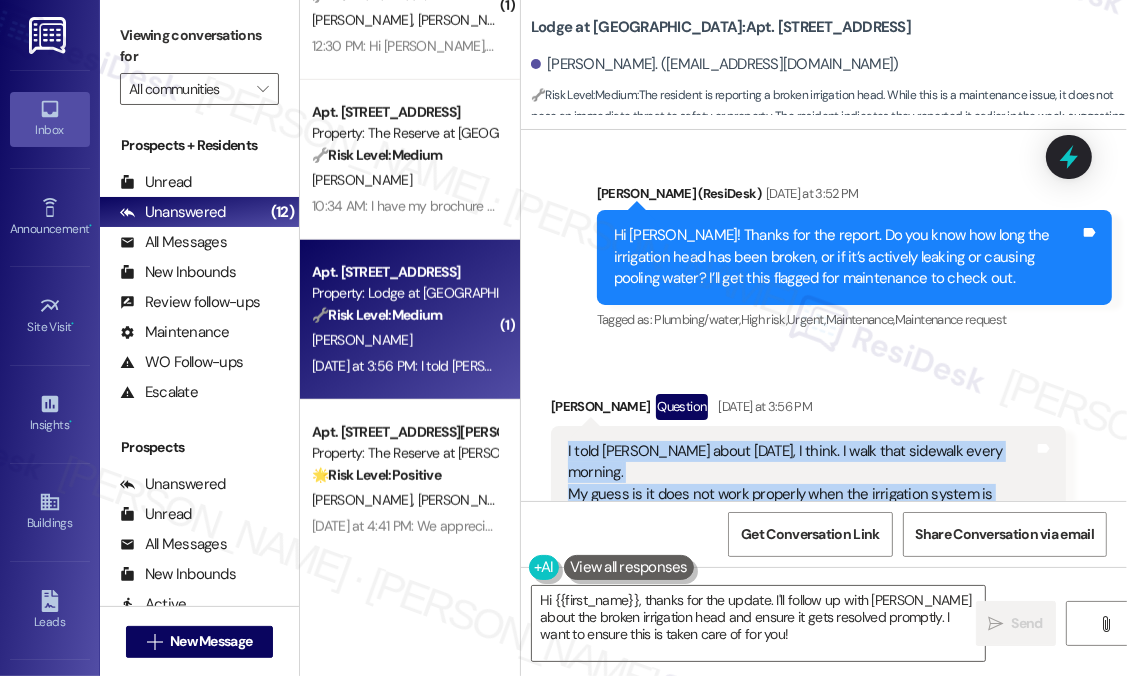 drag, startPoint x: 896, startPoint y: 427, endPoint x: 556, endPoint y: 362, distance: 346.15747 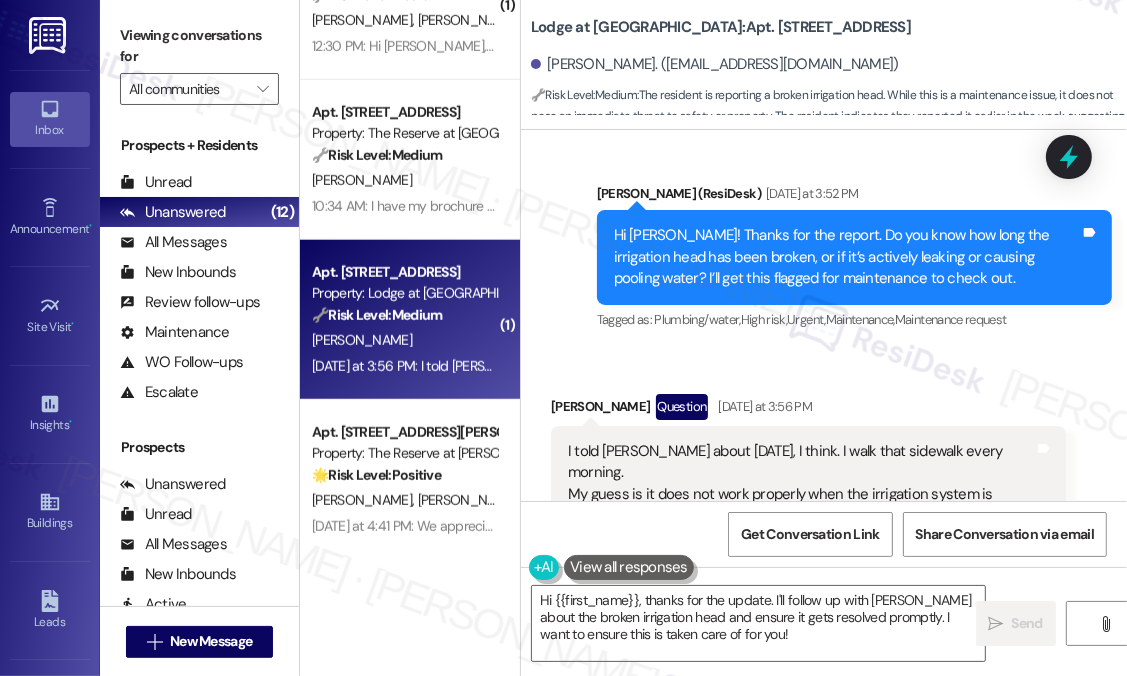 click on "Received via SMS [PERSON_NAME] Question [DATE] at 3:56 PM I told [PERSON_NAME] about [DATE], I think. I walk that sidewalk every morning.
My guess is it does not work properly when the irrigation system is running.
I think [PERSON_NAME] thinks the landscapers need to fix it. Tags and notes Tagged as:   Maintenance request Click to highlight conversations about Maintenance request" at bounding box center (824, 478) 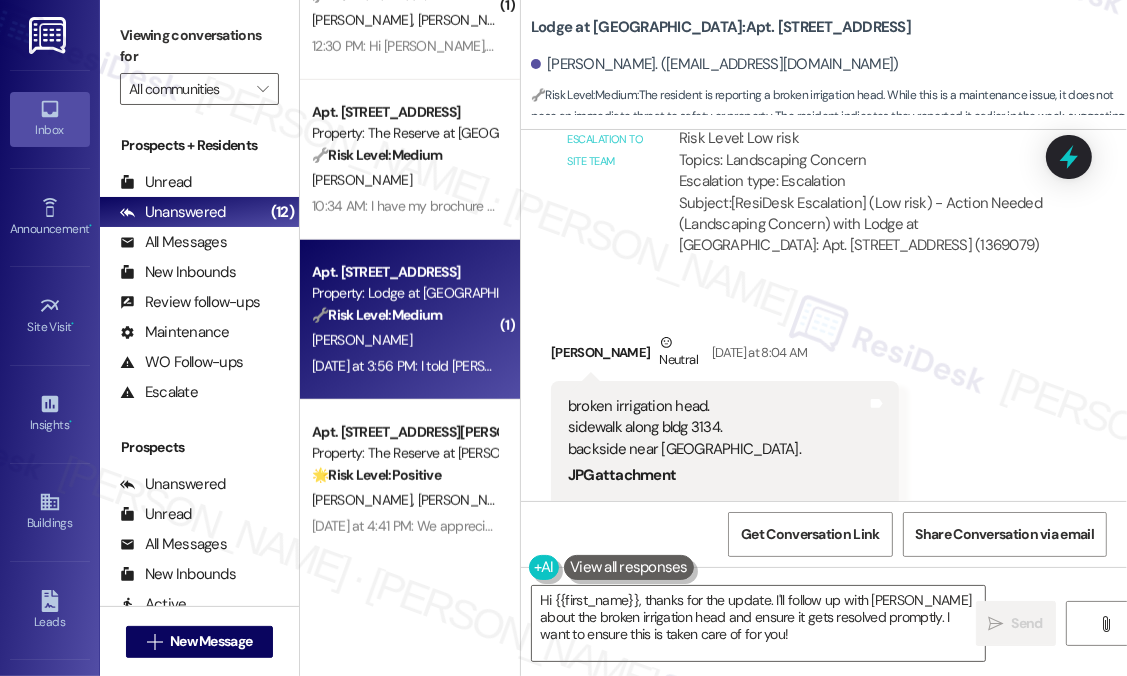 scroll, scrollTop: 18514, scrollLeft: 0, axis: vertical 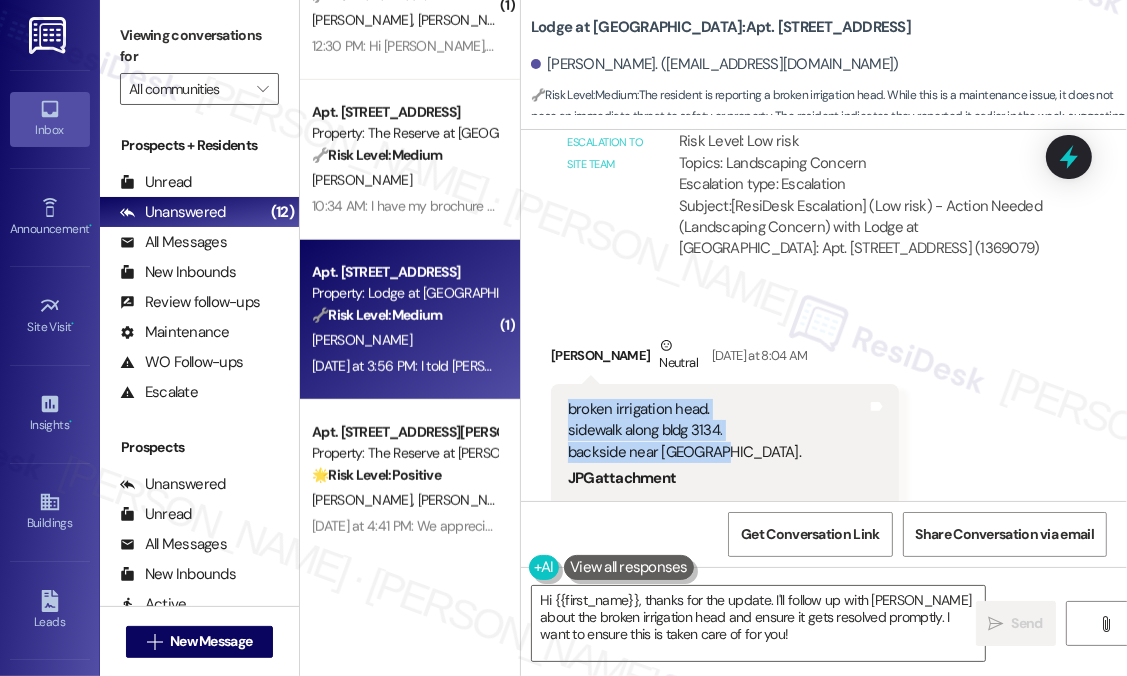 drag, startPoint x: 744, startPoint y: 367, endPoint x: 564, endPoint y: 326, distance: 184.6104 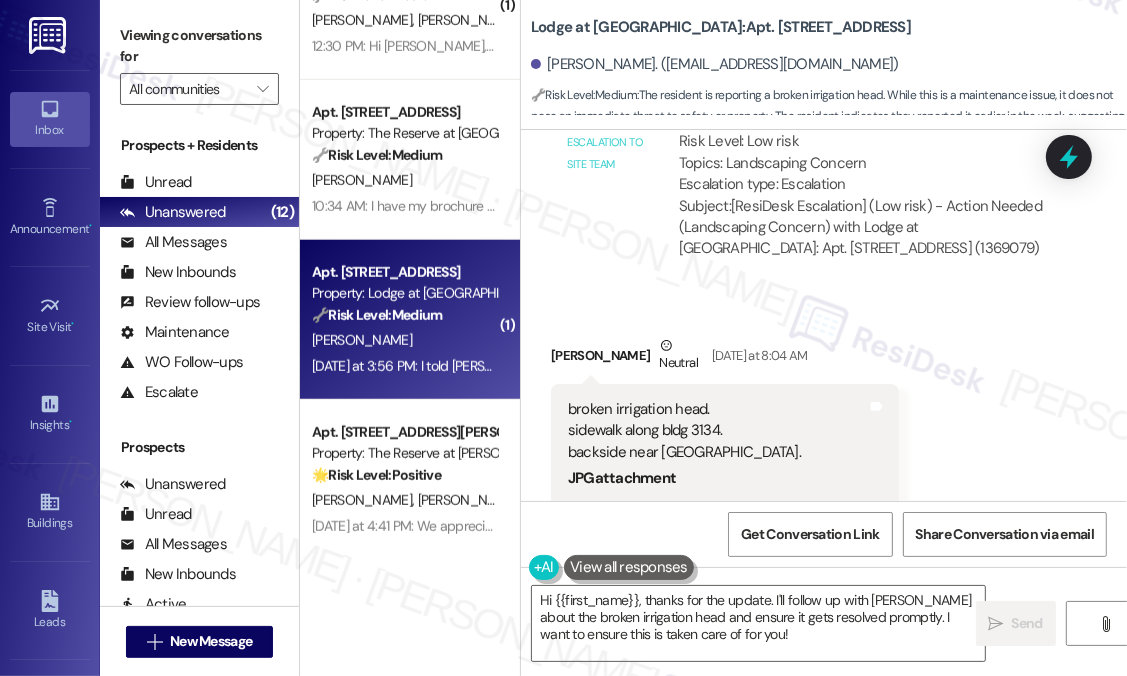click on "Received via SMS [PERSON_NAME]   Neutral [DATE] at 8:04 AM broken irrigation head.
sidewalk along bldg 3134.
backside near [GEOGRAPHIC_DATA].  JPG  attachment ResiDesk recognized items in this image See details     Download   (Click to zoom) Tags and notes Tagged as:   Maintenance request Click to highlight conversations about Maintenance request" at bounding box center [824, 608] 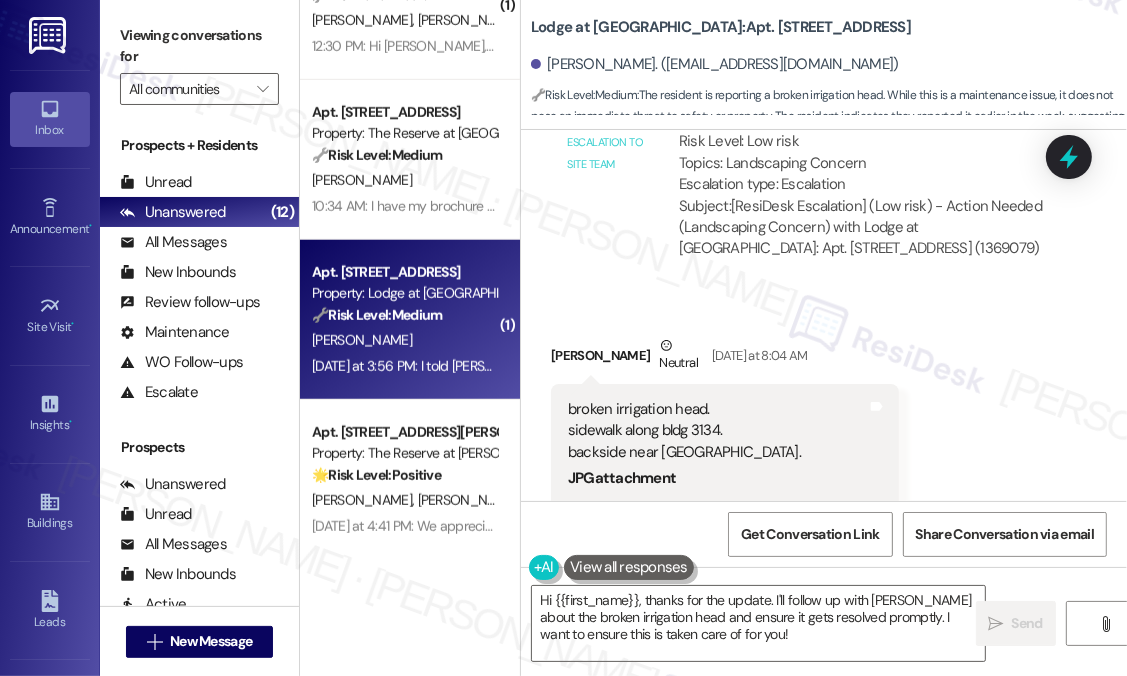 click on "Received via SMS [PERSON_NAME]   Neutral [DATE] at 8:04 AM broken irrigation head.
sidewalk along bldg 3134.
backside near [GEOGRAPHIC_DATA].  JPG  attachment ResiDesk recognized items in this image See details     Download   (Click to zoom) Tags and notes Tagged as:   Maintenance request Click to highlight conversations about Maintenance request" at bounding box center [824, 608] 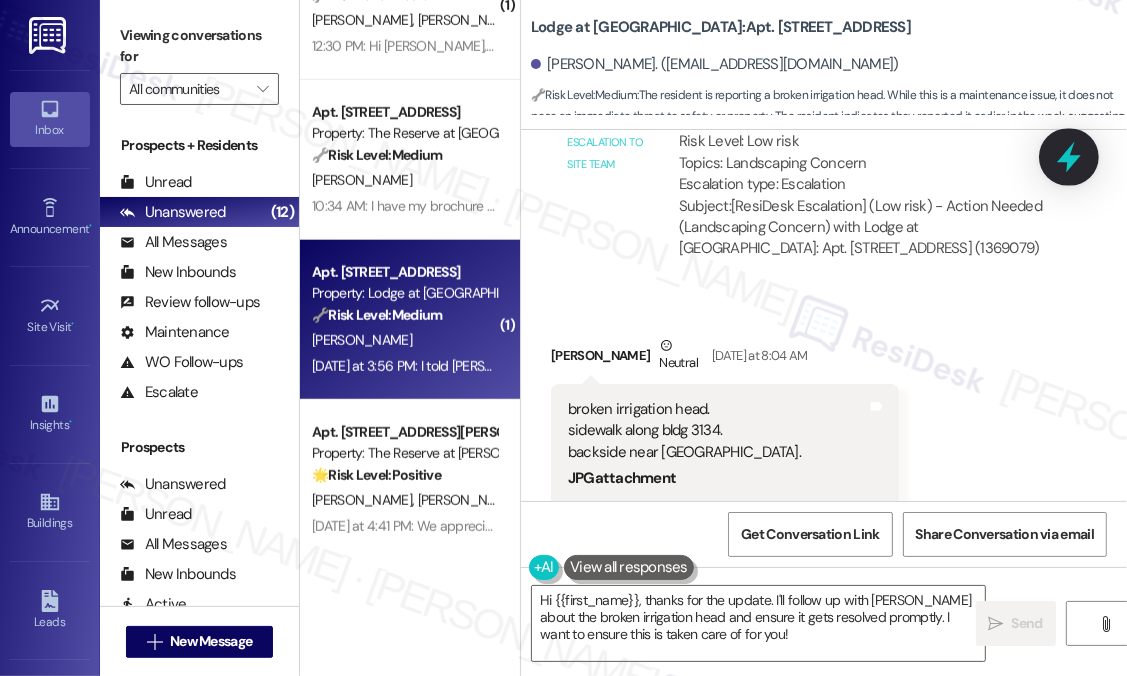 click 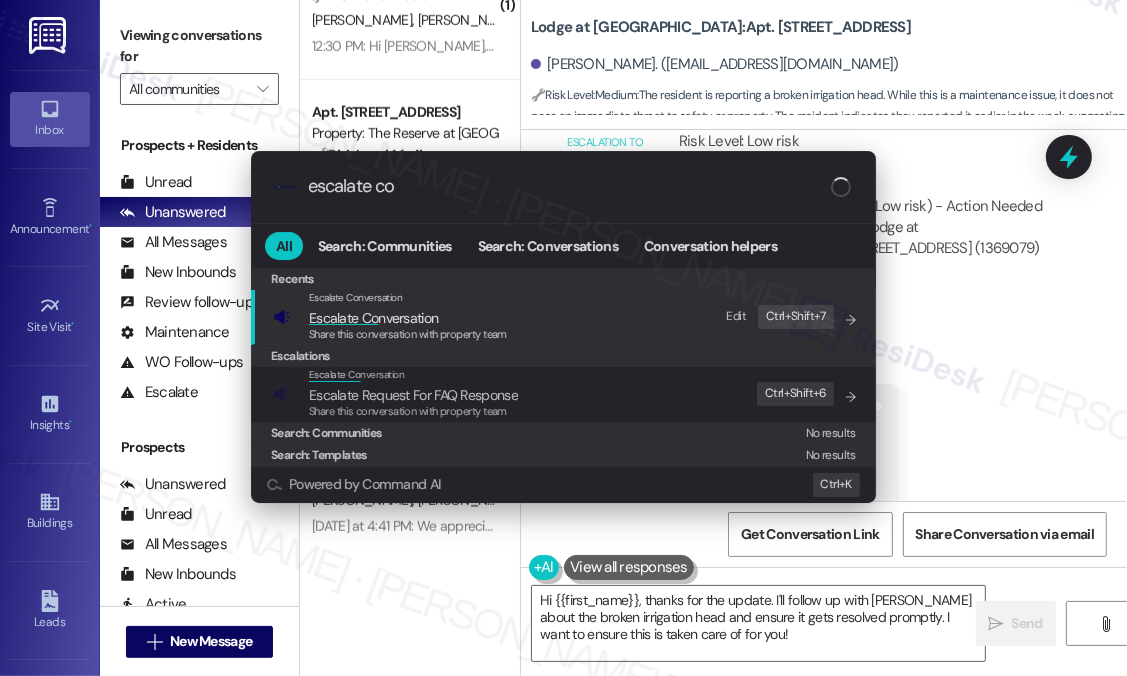 type on "escalate con" 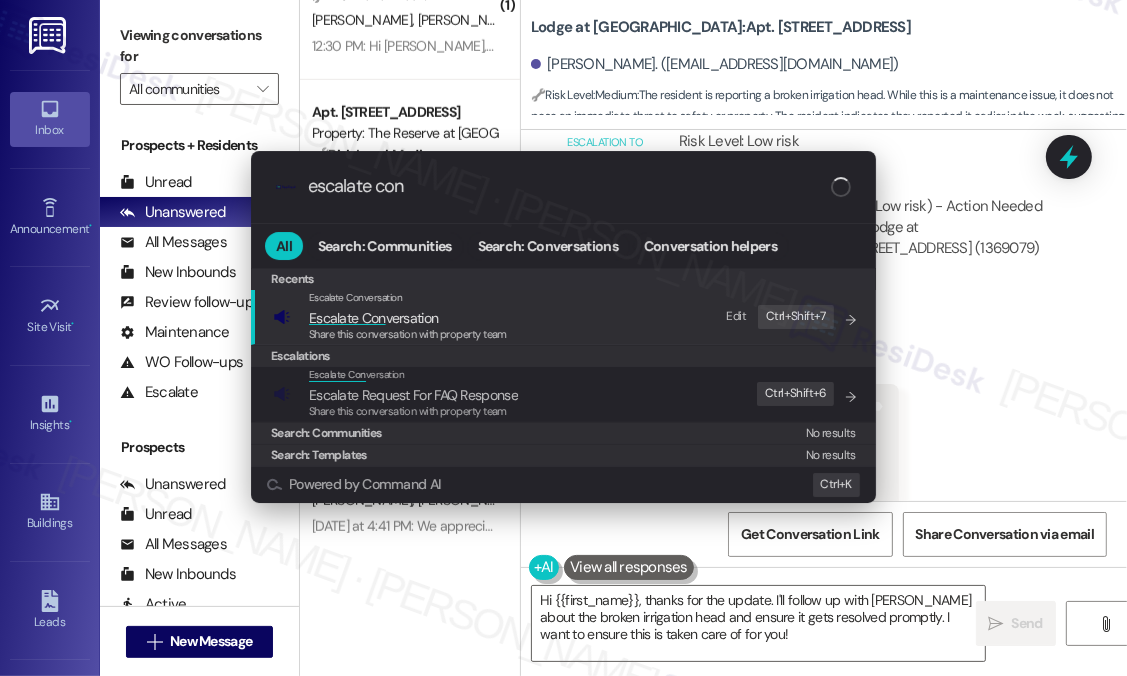 type 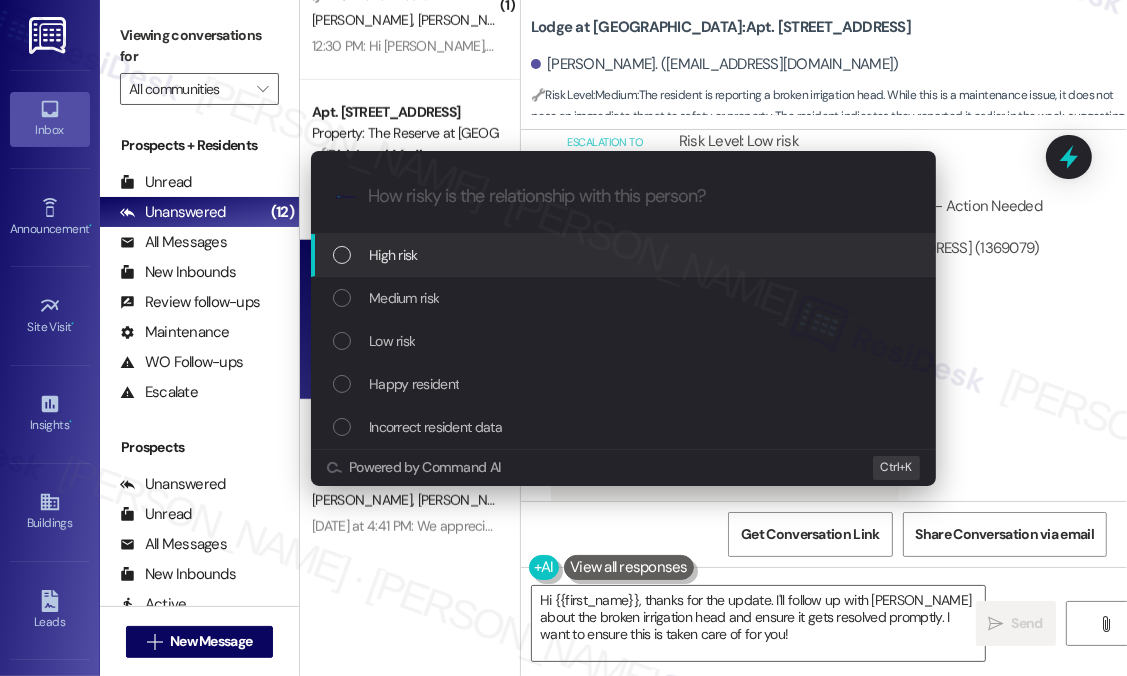 click on "Escalate Conversation How risky is the relationship with this person? Topics (e.g. broken fridge, delayed service) Any messages to highlight in the email? .cls-1{fill:#0a055f;}.cls-2{fill:#0cc4c4;} resideskLogoBlueOrange High risk Medium risk Low risk Happy resident Incorrect resident data Powered by Command AI Ctrl+ K" at bounding box center [563, 338] 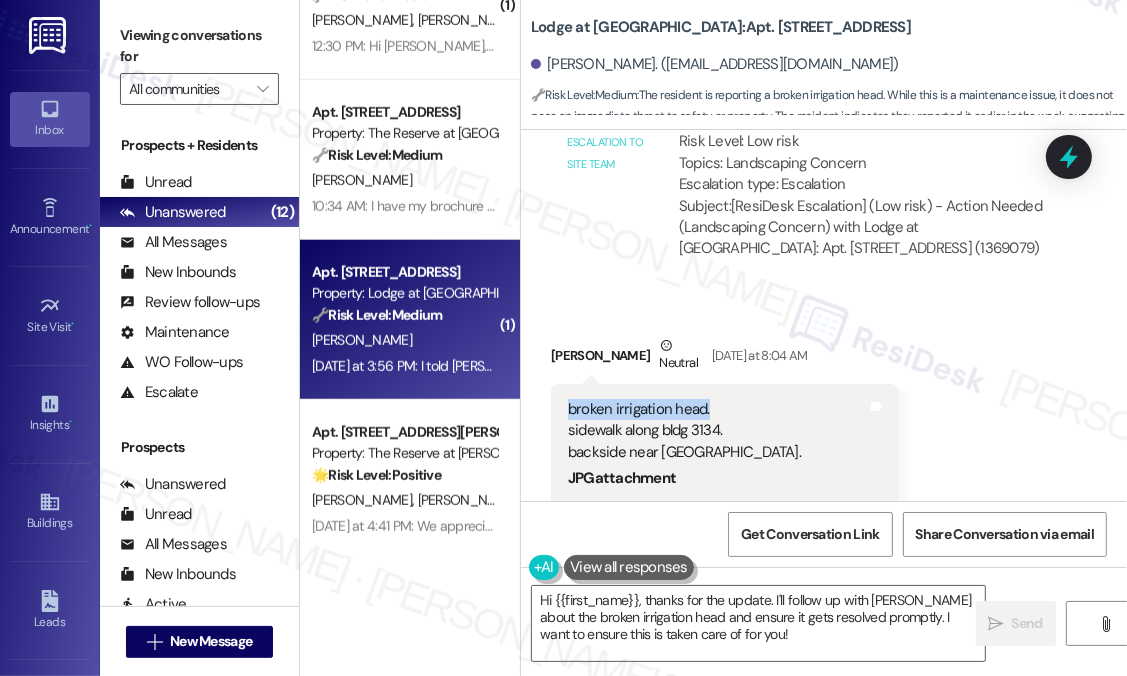 drag, startPoint x: 718, startPoint y: 323, endPoint x: 572, endPoint y: 323, distance: 146 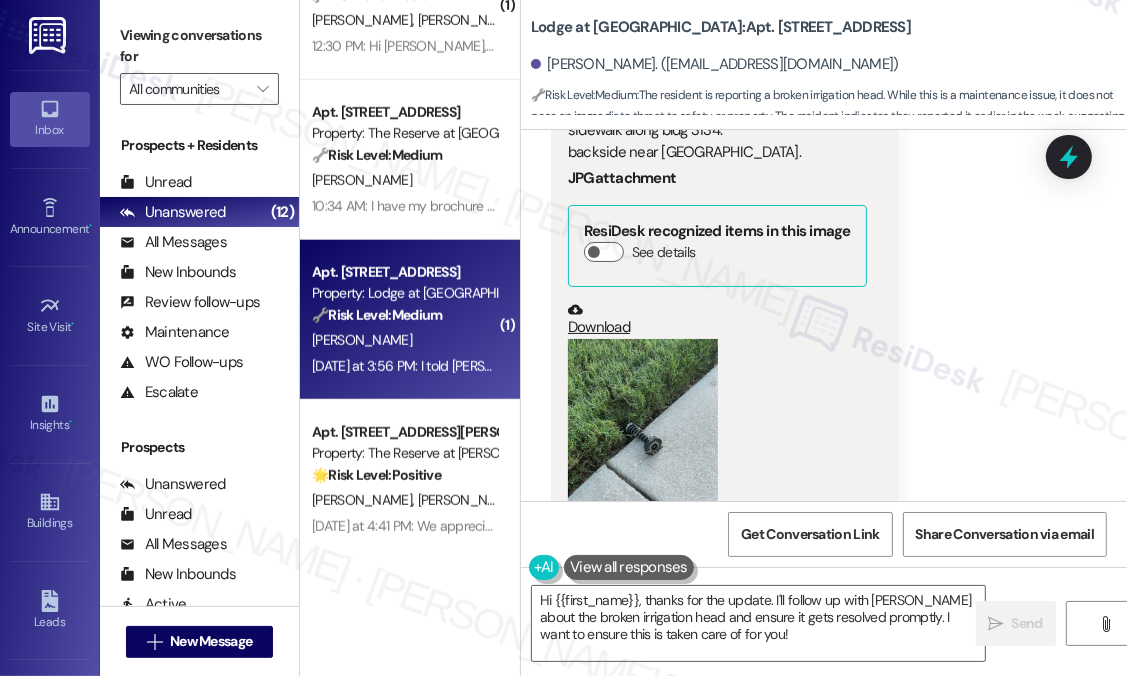 scroll, scrollTop: 18514, scrollLeft: 0, axis: vertical 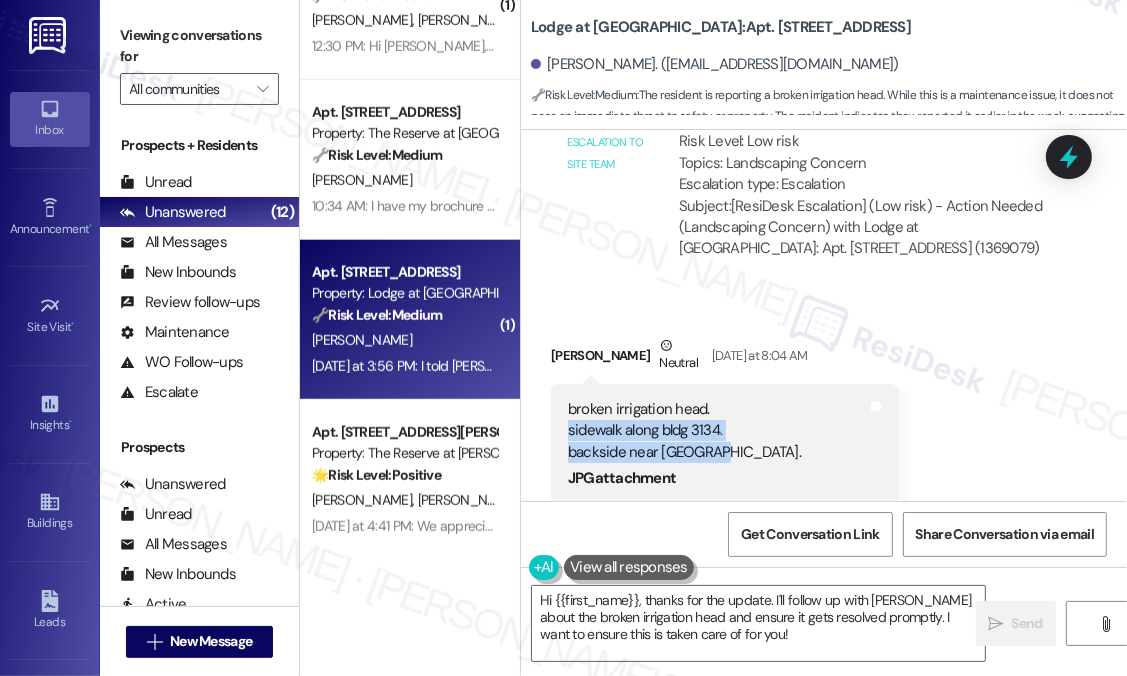 drag, startPoint x: 736, startPoint y: 363, endPoint x: 567, endPoint y: 346, distance: 169.85287 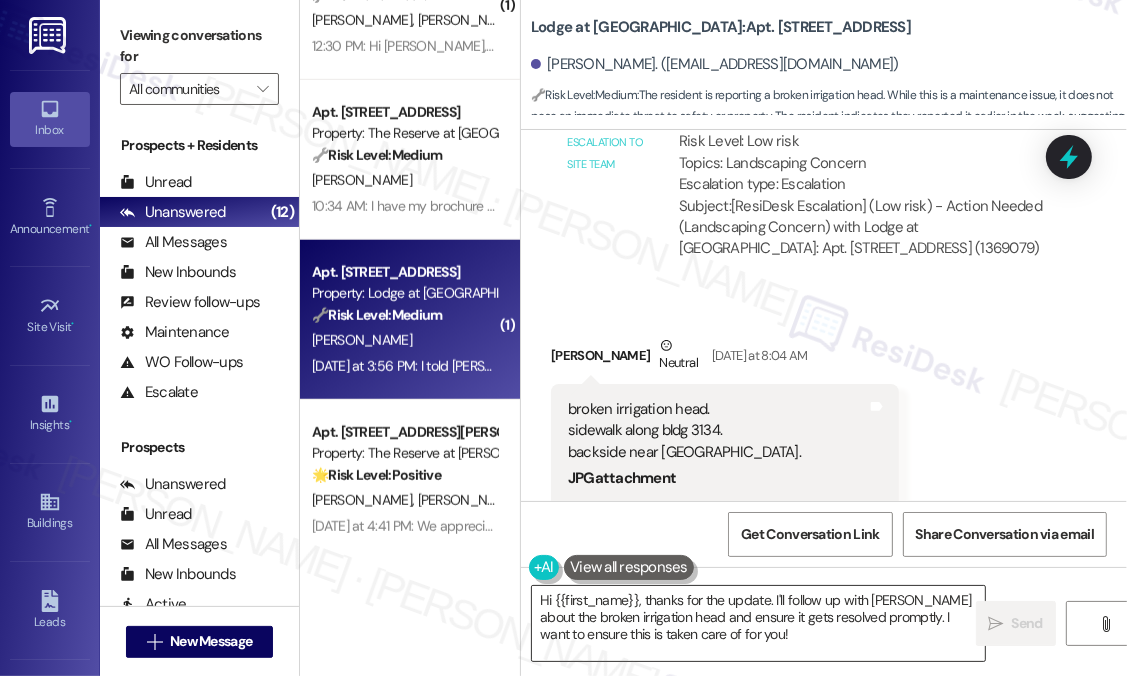 click on "Hi {{first_name}}, thanks for the update. I'll follow up with [PERSON_NAME] about the broken irrigation head and ensure it gets resolved promptly. I want to ensure this is taken care of for you!" at bounding box center (758, 623) 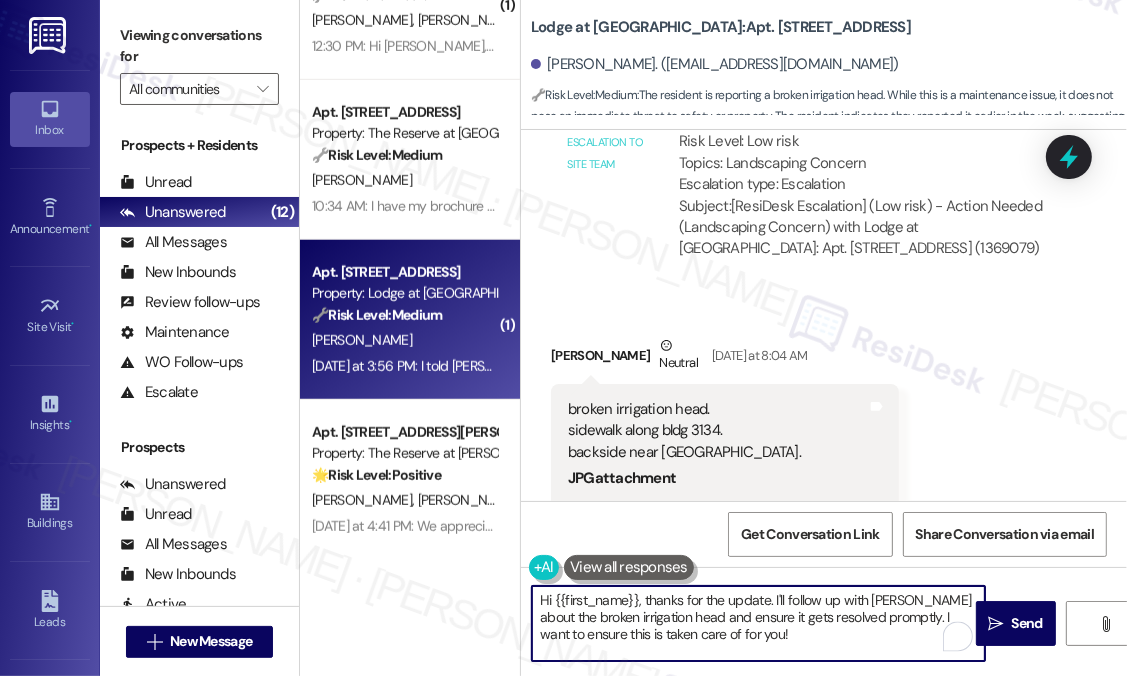 click on "Hi {{first_name}}, thanks for the update. I'll follow up with [PERSON_NAME] about the broken irrigation head and ensure it gets resolved promptly. I want to ensure this is taken care of for you!" at bounding box center (758, 623) 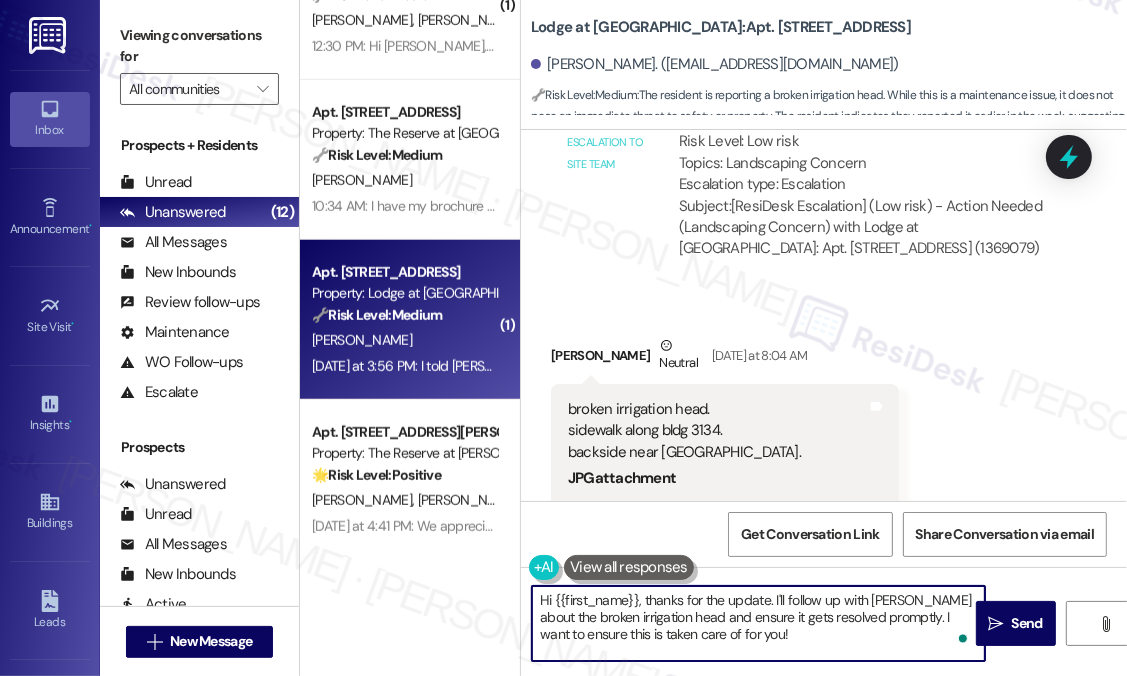 click on "Hi {{first_name}}, thanks for the update. I'll follow up with [PERSON_NAME] about the broken irrigation head and ensure it gets resolved promptly. I want to ensure this is taken care of for you!" at bounding box center (758, 623) 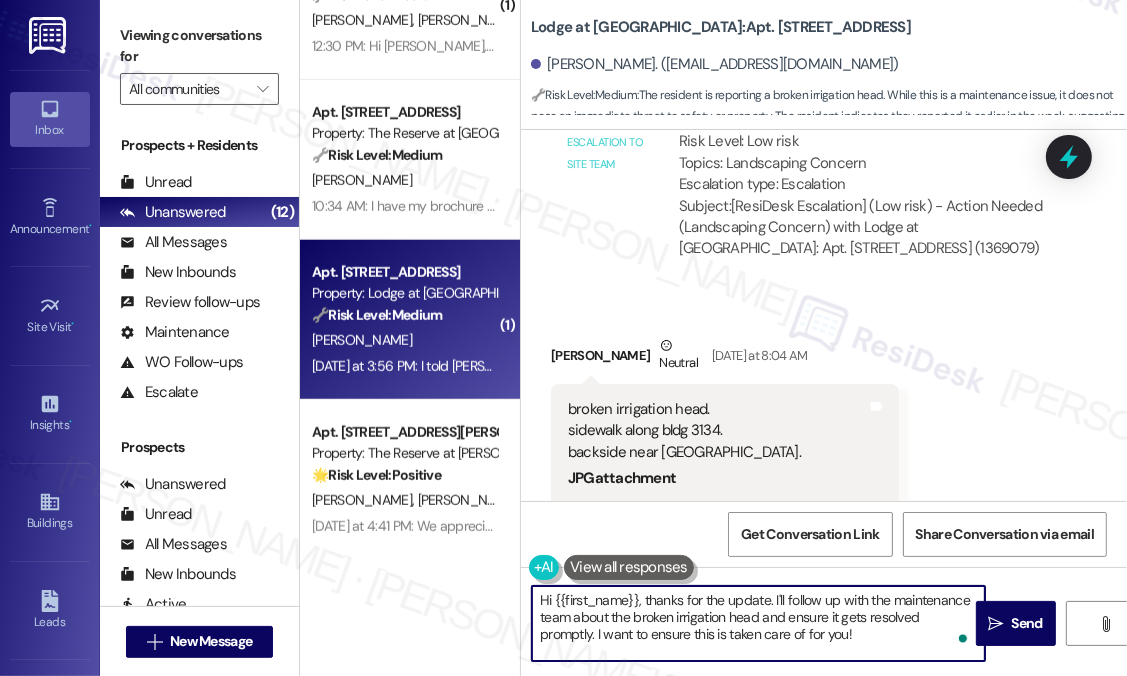 click on "Hi {{first_name}}, thanks for the update. I'll follow up with the maintenance team about the broken irrigation head and ensure it gets resolved promptly. I want to ensure this is taken care of for you!" at bounding box center (758, 623) 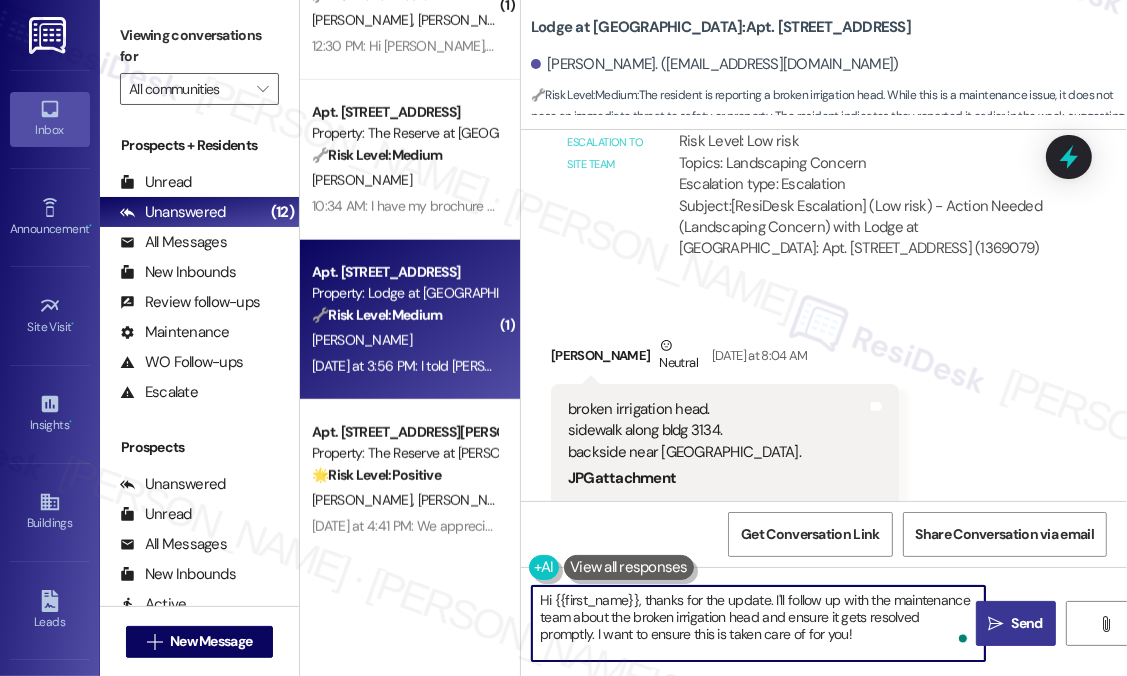 type on "Hi {{first_name}}, thanks for the update. I'll follow up with the maintenance team about the broken irrigation head and ensure it gets resolved promptly. I want to ensure this is taken care of for you!" 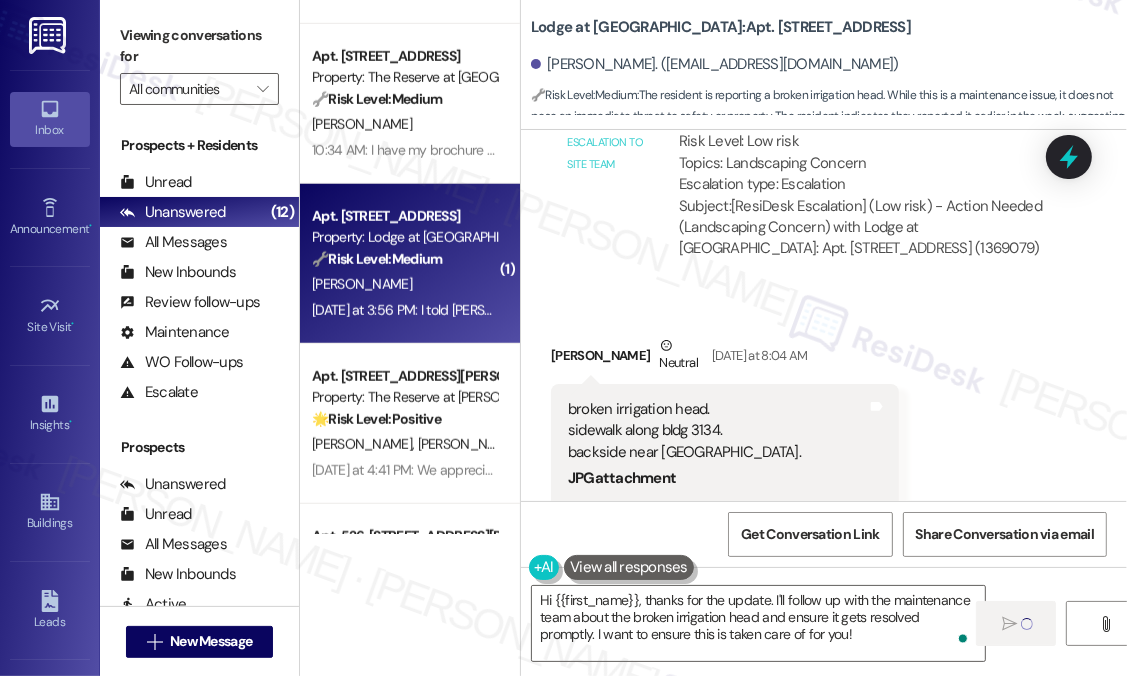 scroll, scrollTop: 1300, scrollLeft: 0, axis: vertical 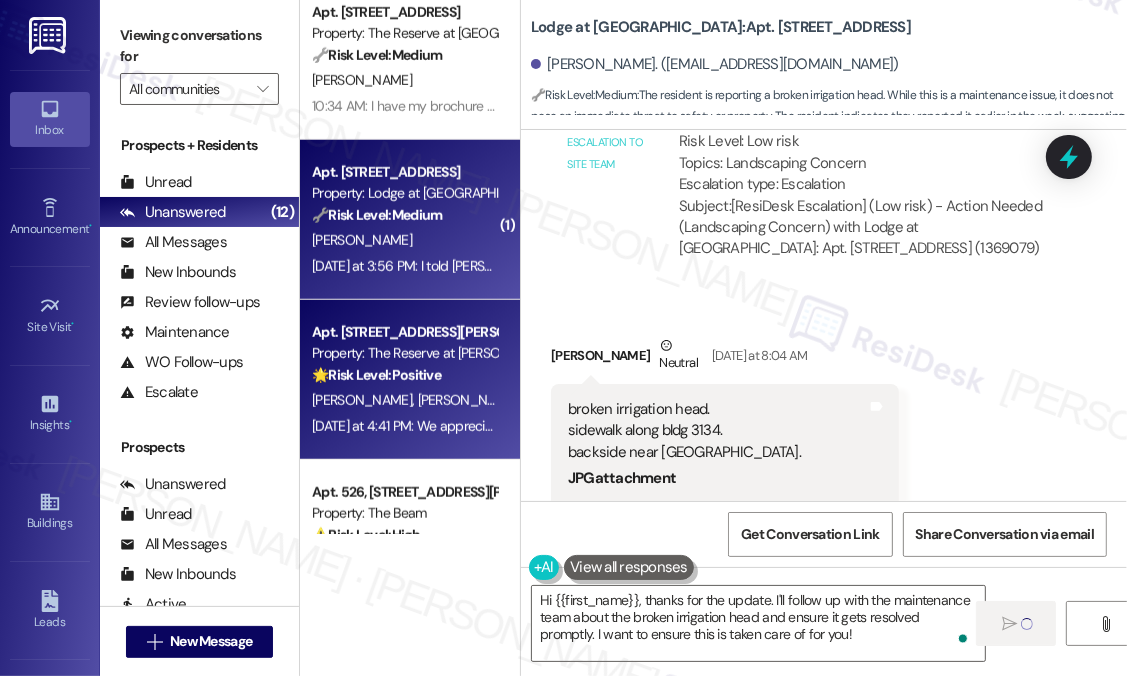 type 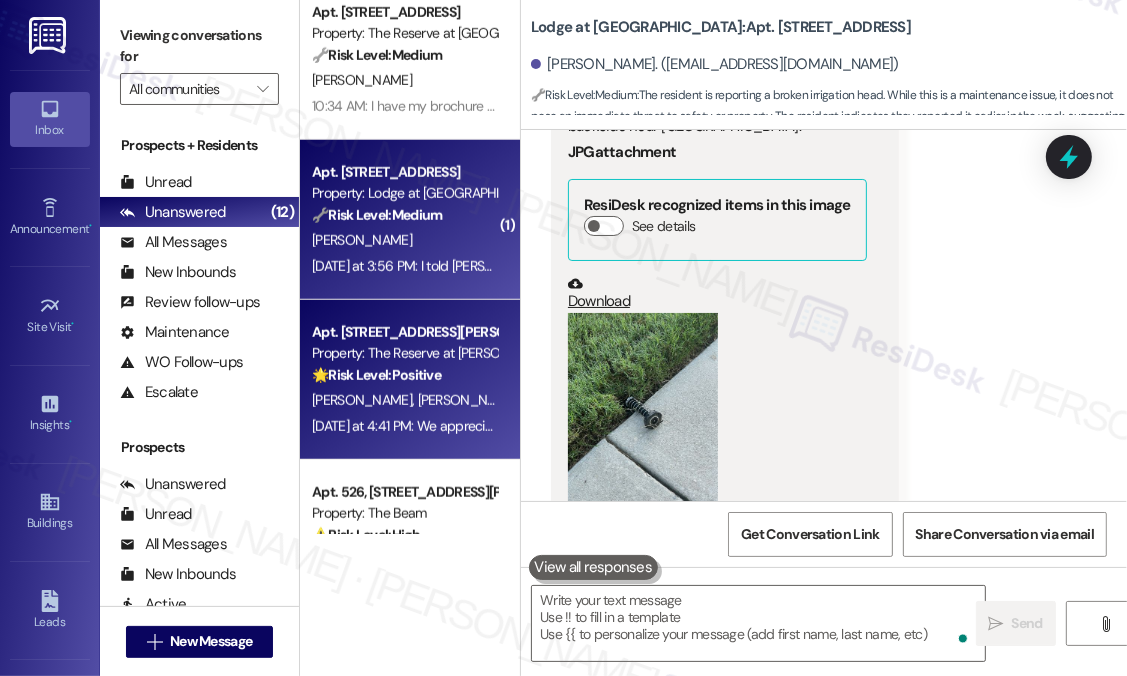 click on "[PERSON_NAME]" at bounding box center (468, 400) 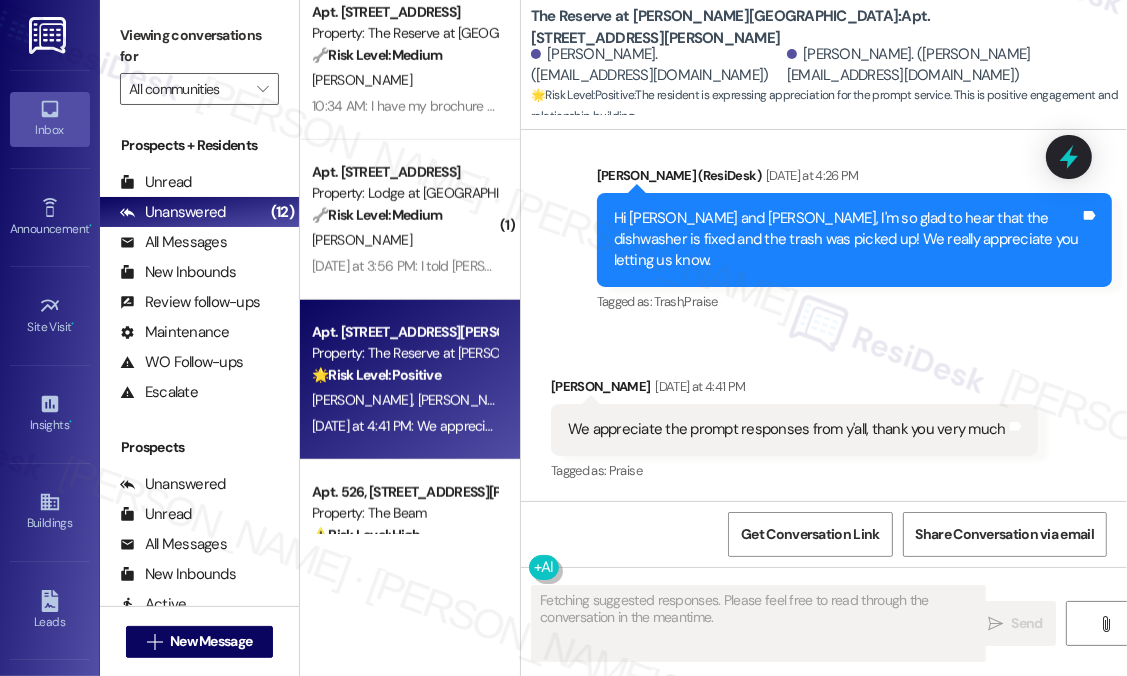 scroll, scrollTop: 1711, scrollLeft: 0, axis: vertical 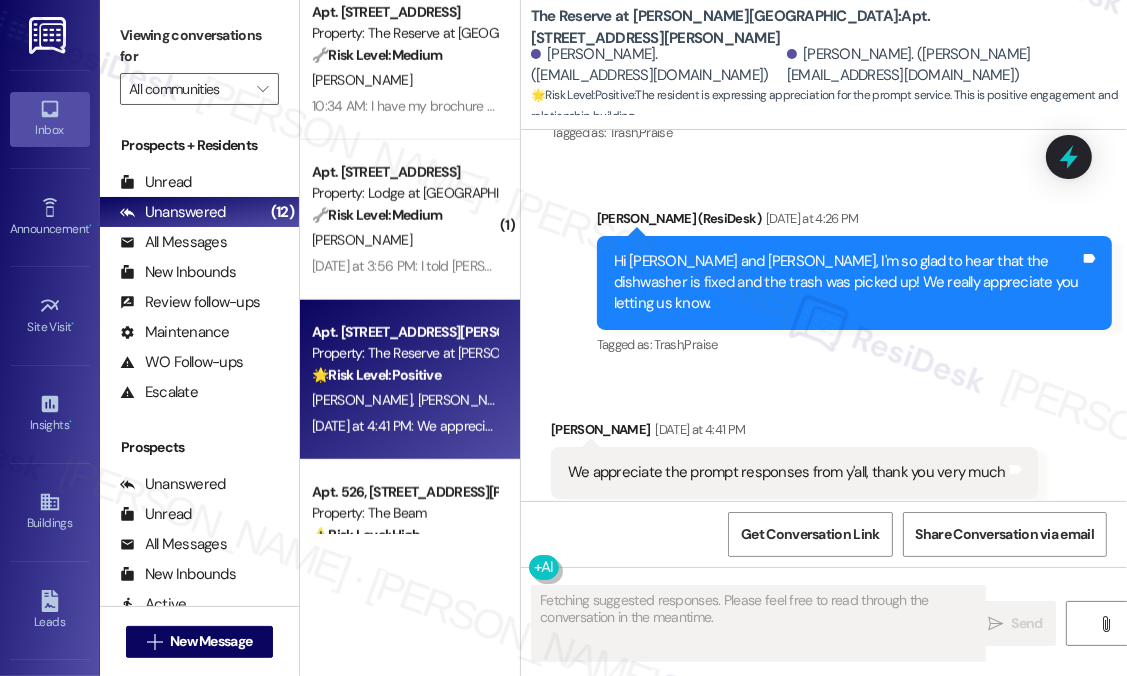 click on "Received via SMS [PERSON_NAME] [DATE] at 4:41 PM We appreciate the prompt responses from y'all, thank you very much Tags and notes Tagged as:   Praise Click to highlight conversations about Praise" at bounding box center (824, 458) 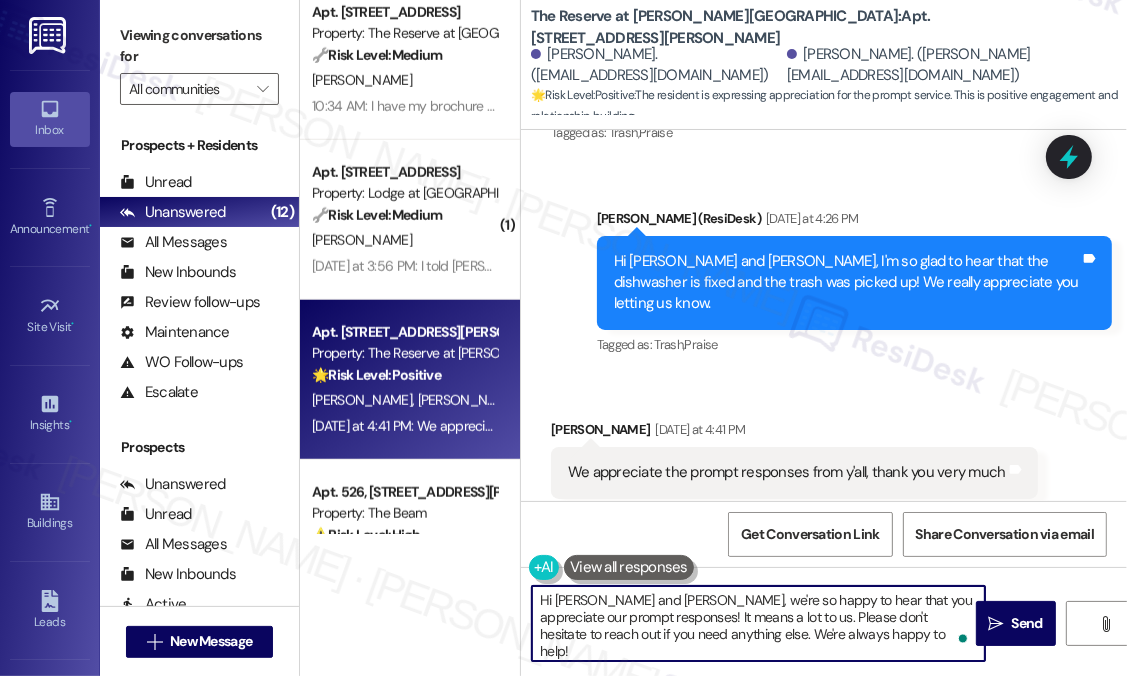drag, startPoint x: 882, startPoint y: 634, endPoint x: 508, endPoint y: 598, distance: 375.72864 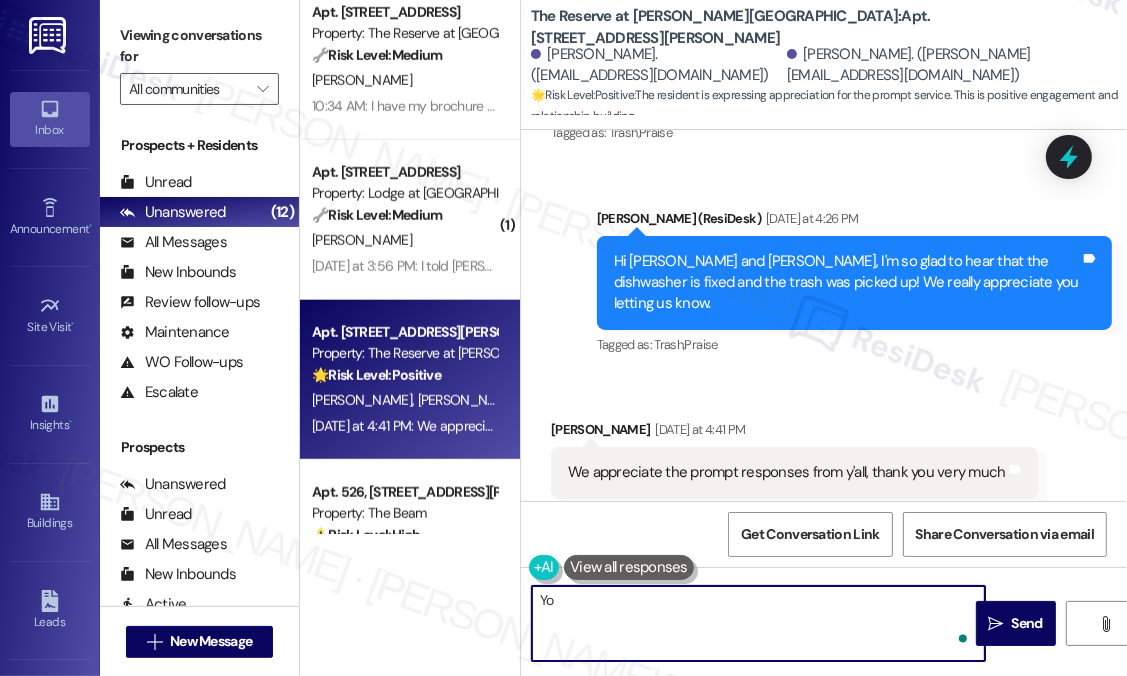 type on "Y" 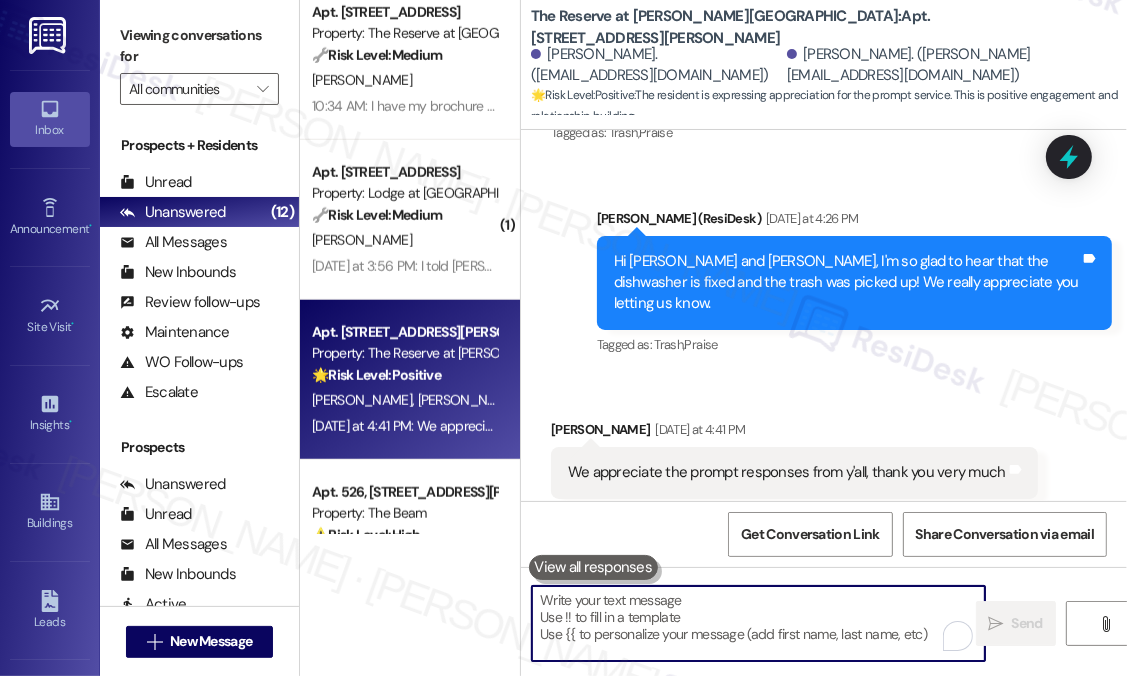 click on "We appreciate the prompt responses from y'all, thank you very much" at bounding box center (787, 472) 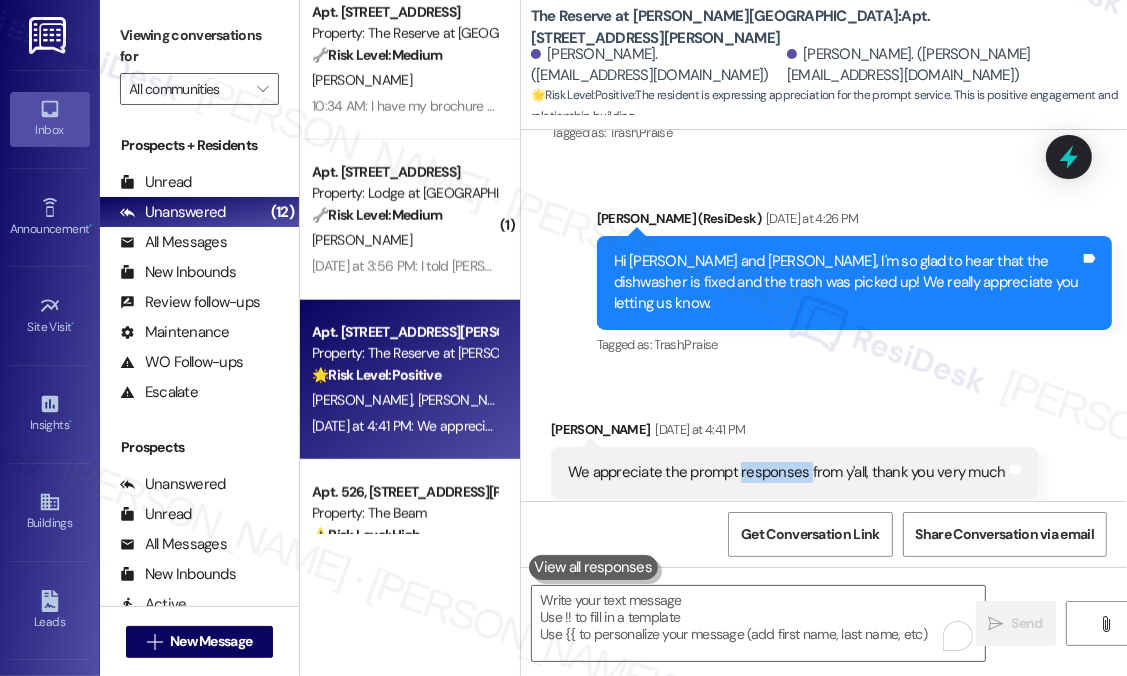 click on "We appreciate the prompt responses from y'all, thank you very much" at bounding box center [787, 472] 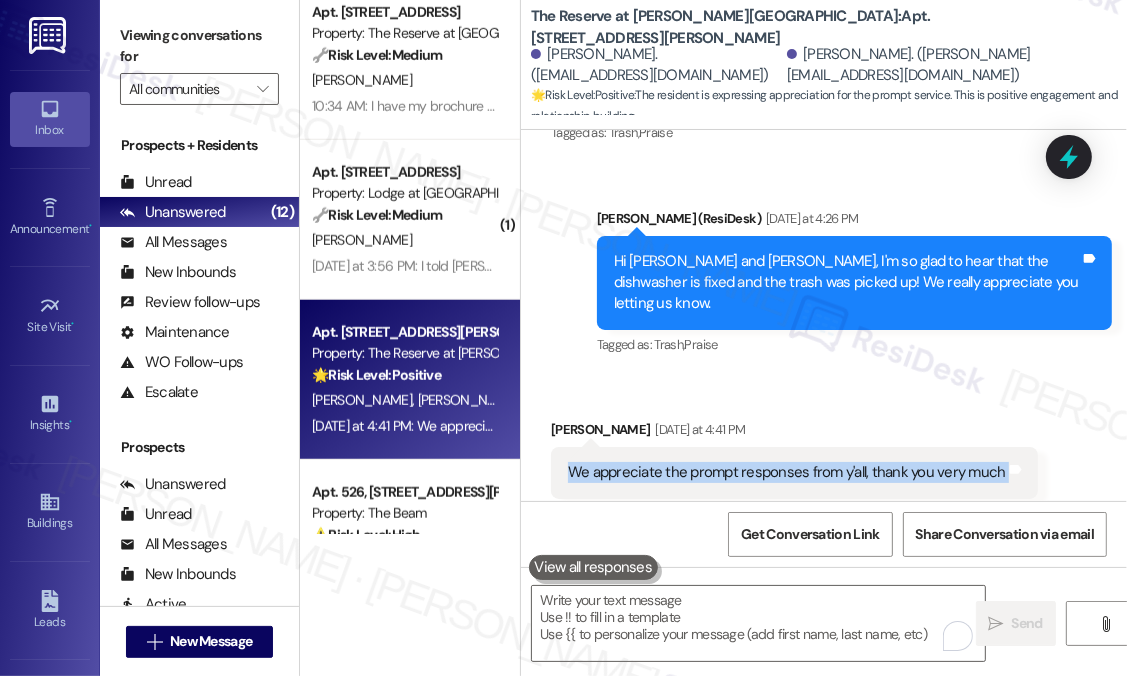 click on "We appreciate the prompt responses from y'all, thank you very much" at bounding box center (787, 472) 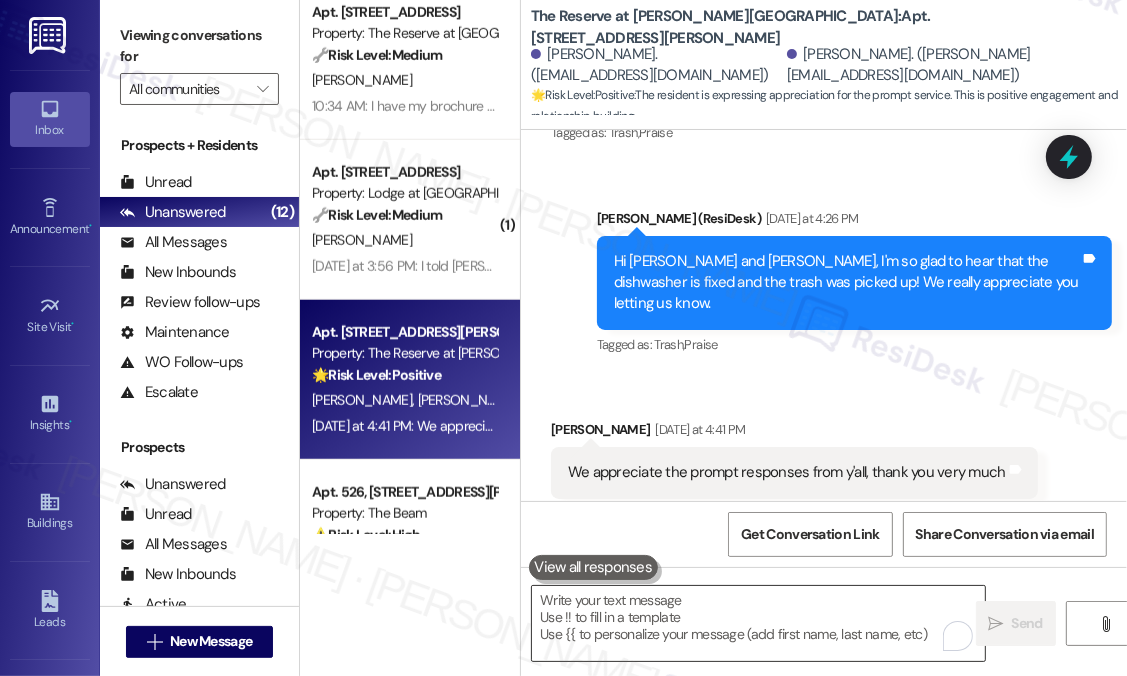 click at bounding box center (758, 623) 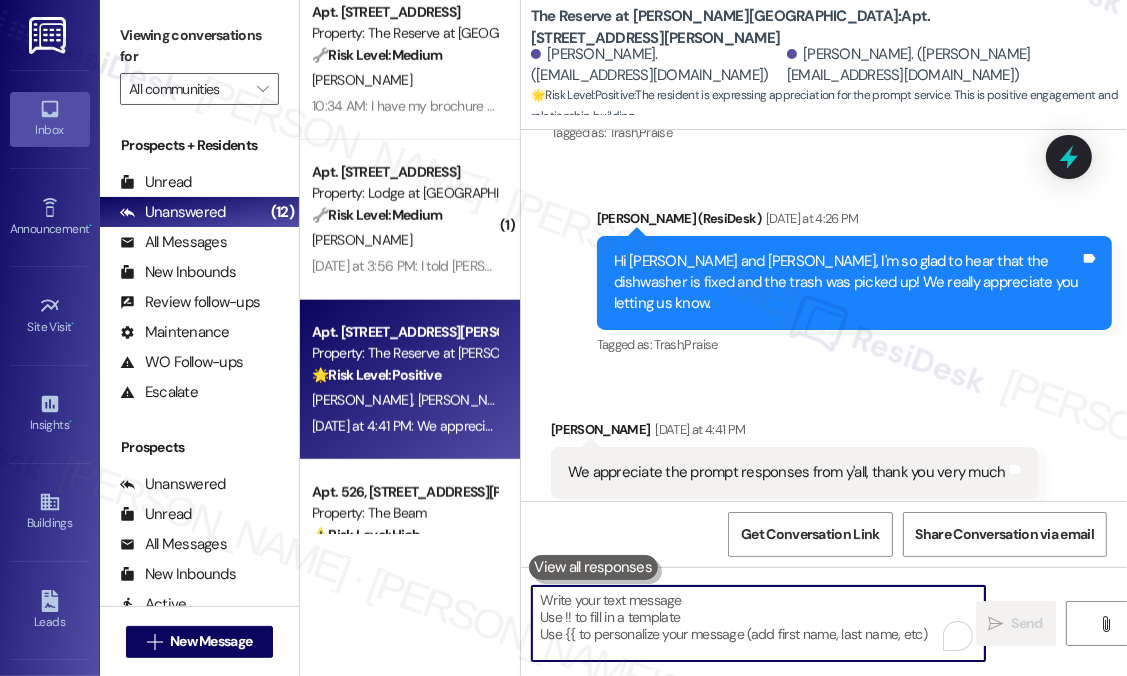 paste on "Thanks so much for your kind words—we really appreciate it! We're glad we could assist you promptly. Let us know if there's anything else you need." 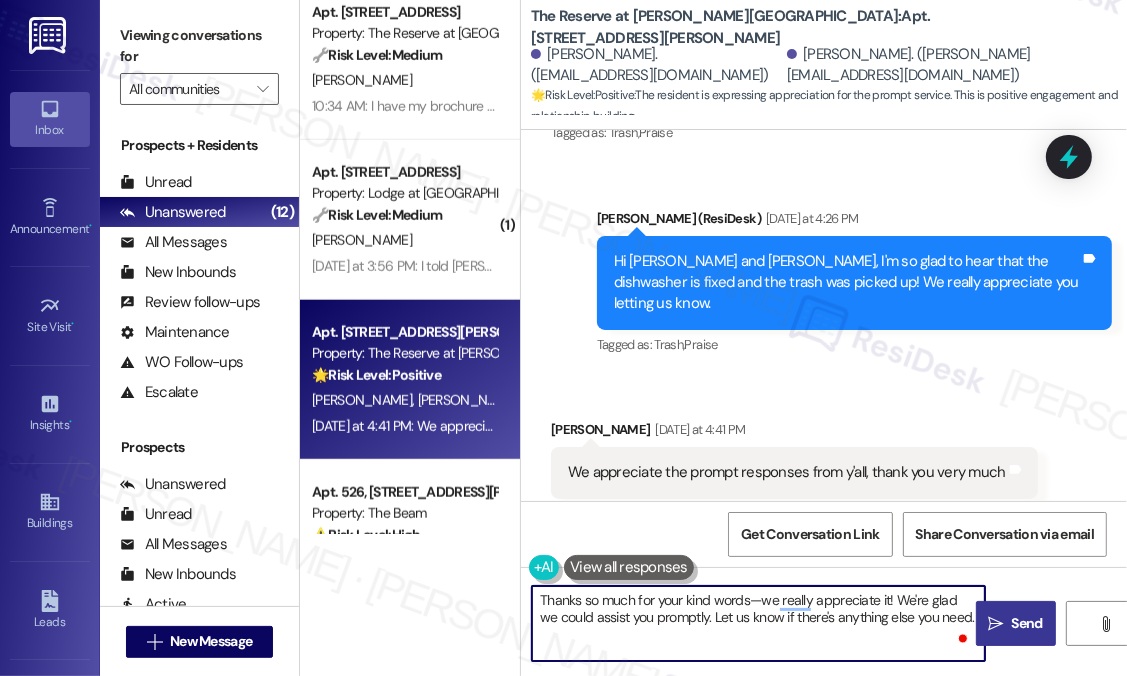 type on "Thanks so much for your kind words—we really appreciate it! We're glad we could assist you promptly. Let us know if there's anything else you need." 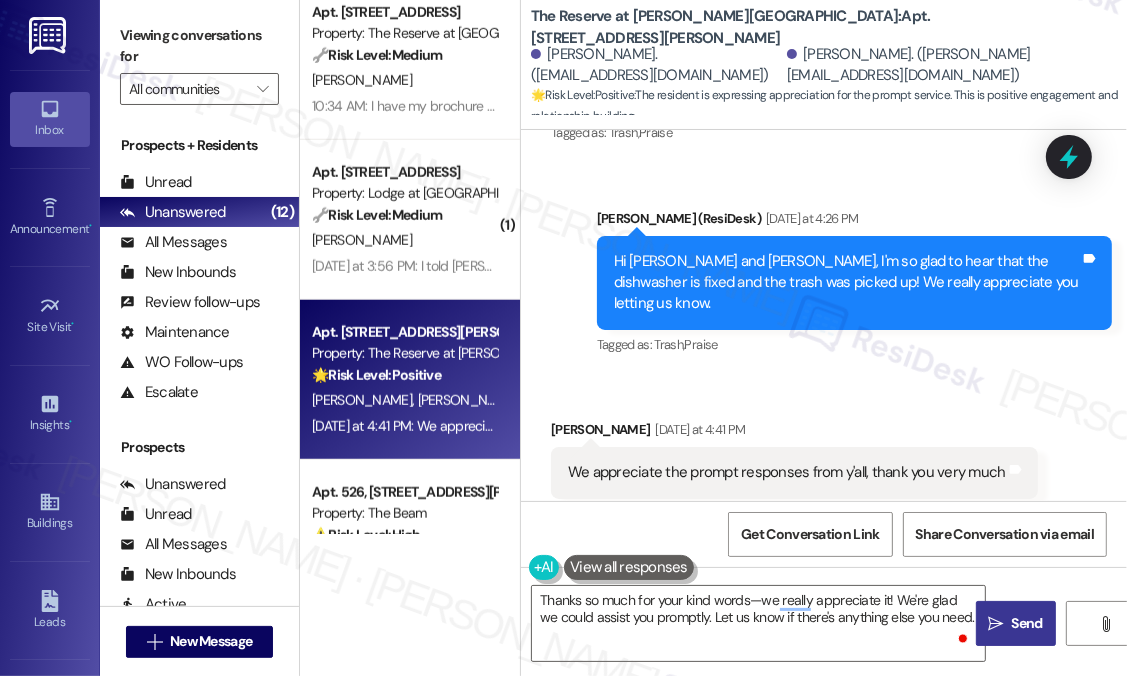 drag, startPoint x: 1000, startPoint y: 611, endPoint x: 746, endPoint y: 475, distance: 288.11804 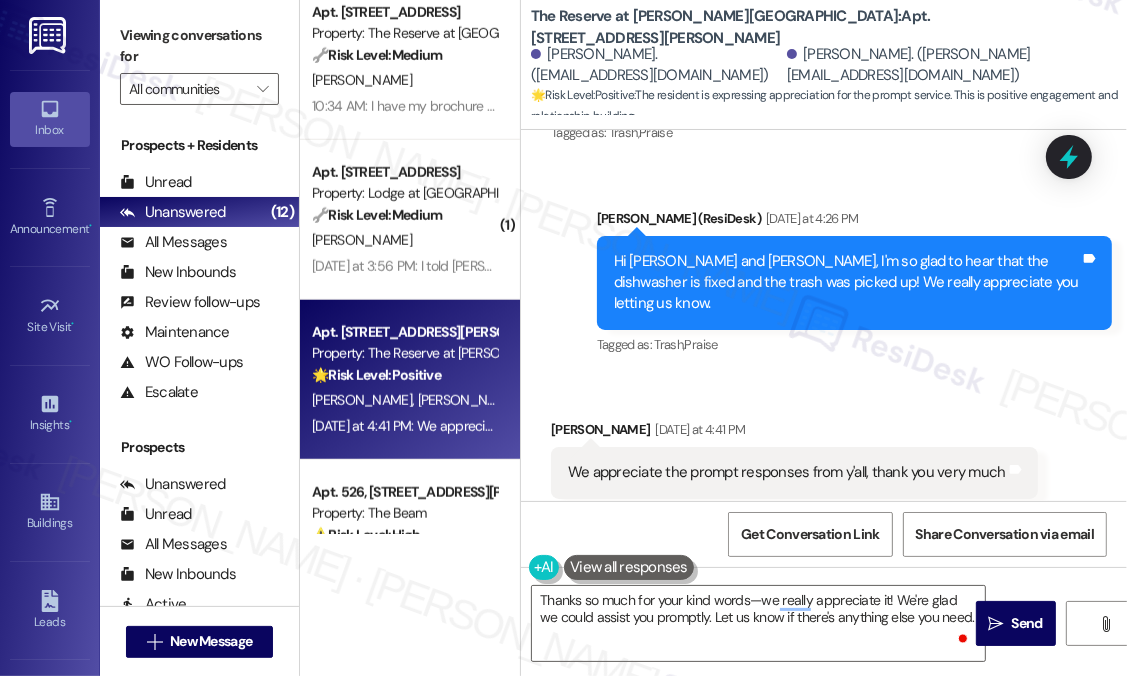 click on " Send" at bounding box center (1016, 623) 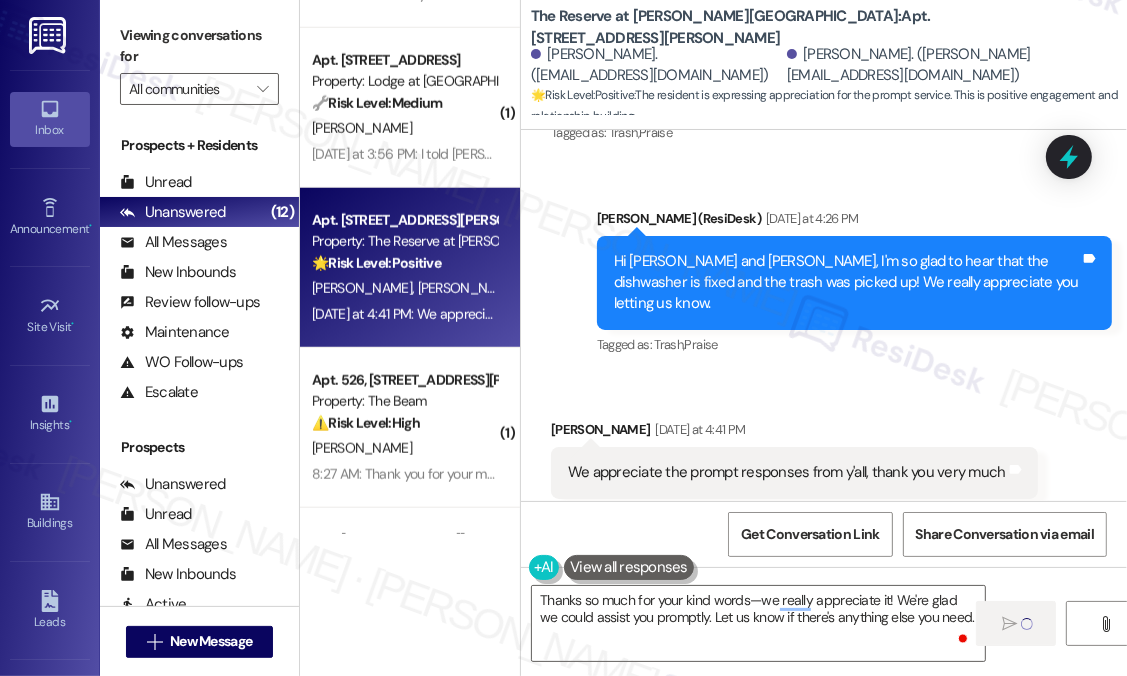 scroll, scrollTop: 1500, scrollLeft: 0, axis: vertical 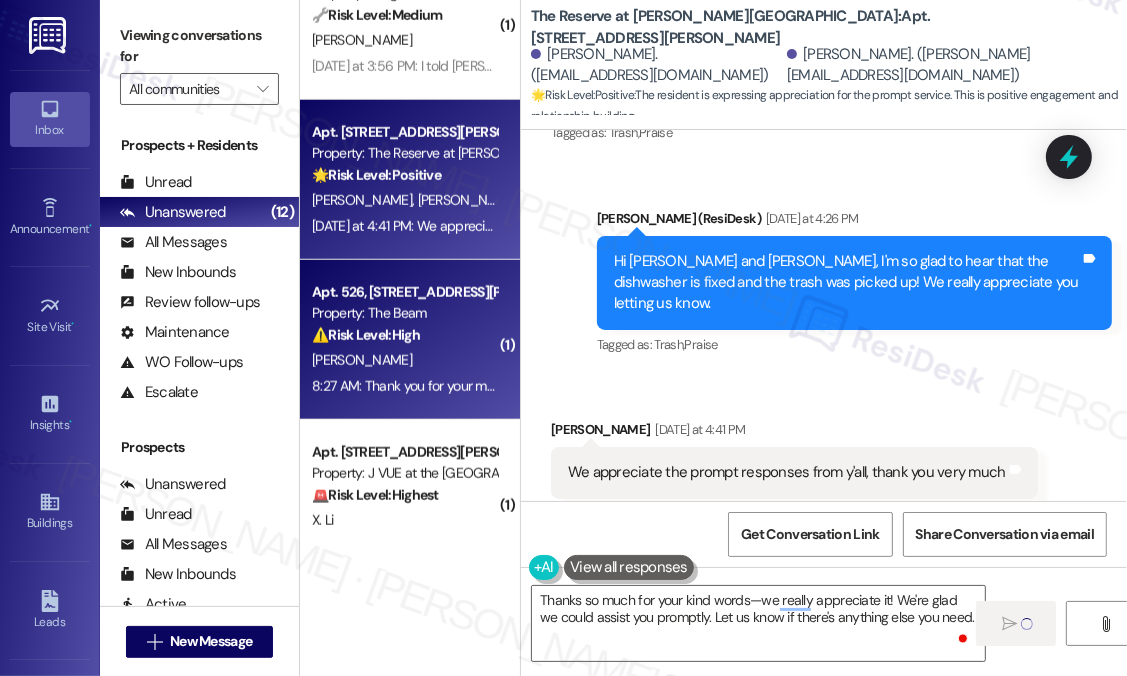 type 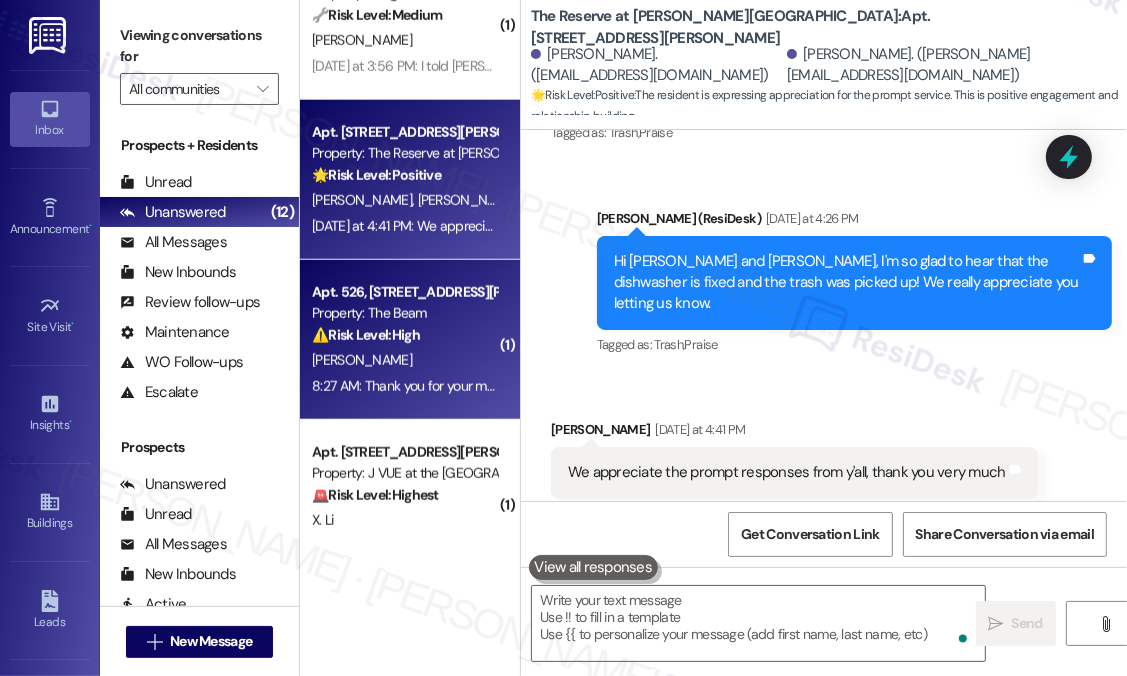 click on "[PERSON_NAME]" at bounding box center (404, 360) 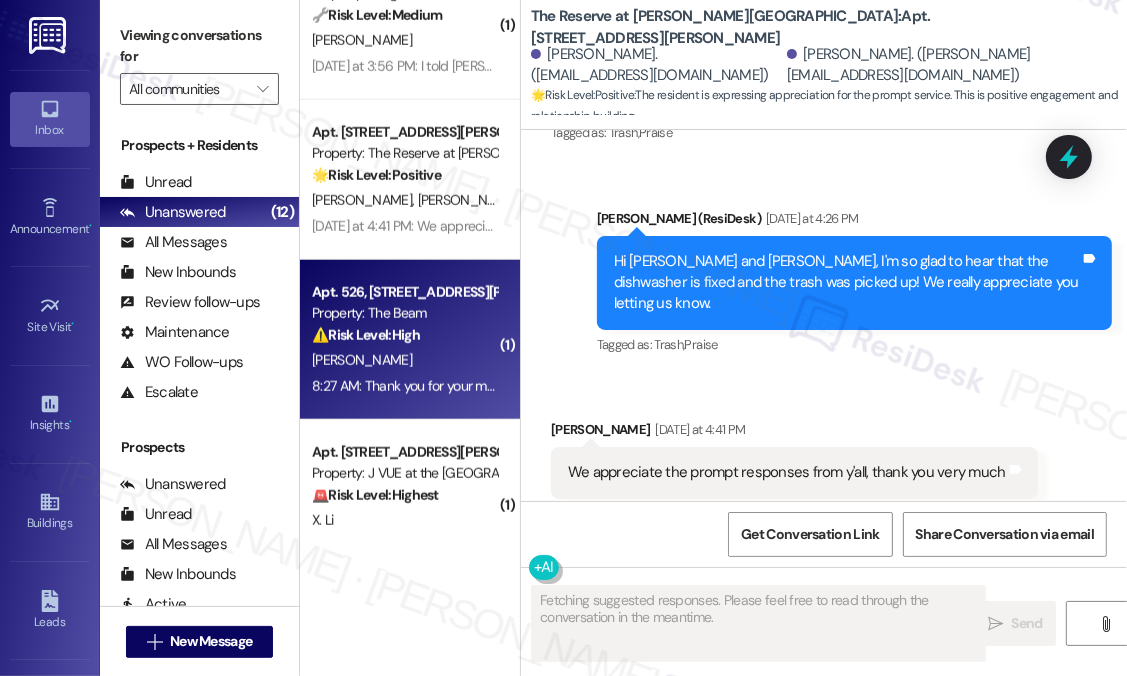 scroll, scrollTop: 1710, scrollLeft: 0, axis: vertical 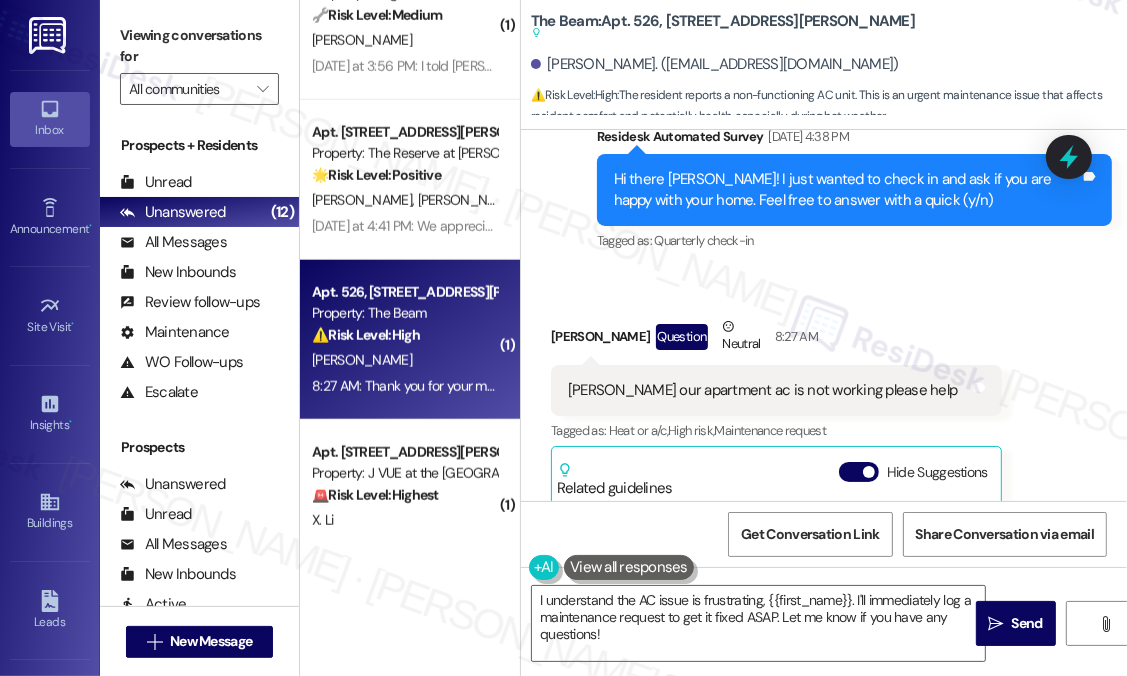 click on "⚠️  Risk Level:  High The resident reports a non-functioning AC unit. This is an urgent maintenance issue that affects resident comfort and potentially health, especially during hot weather." at bounding box center [404, 335] 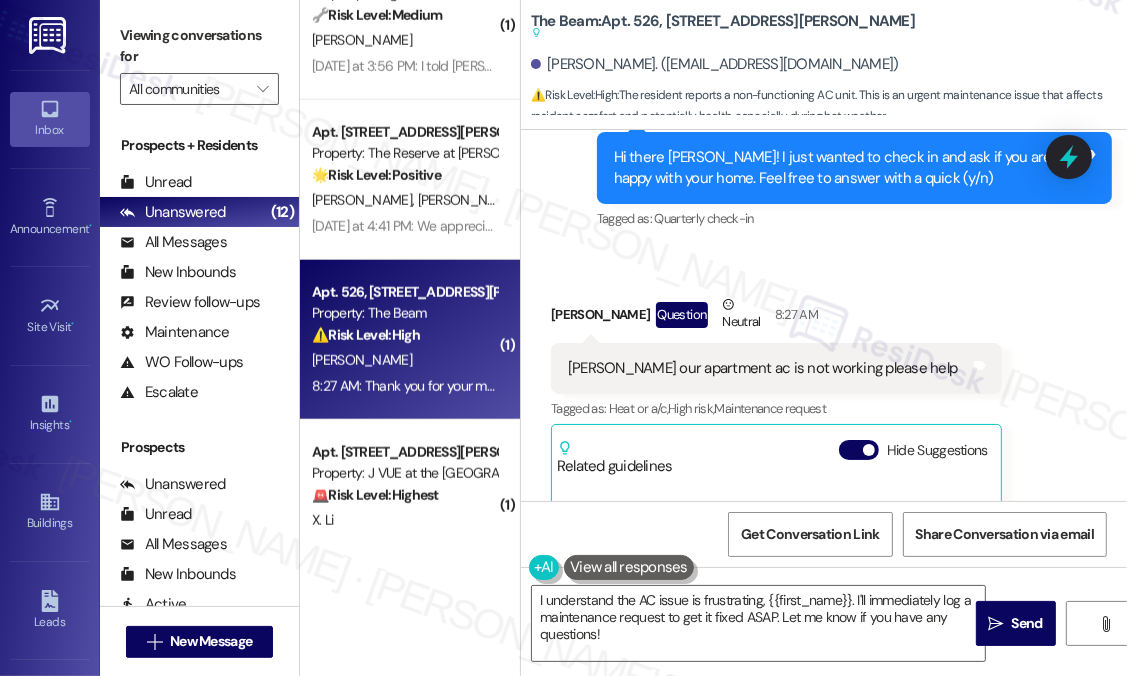 scroll, scrollTop: 1690, scrollLeft: 0, axis: vertical 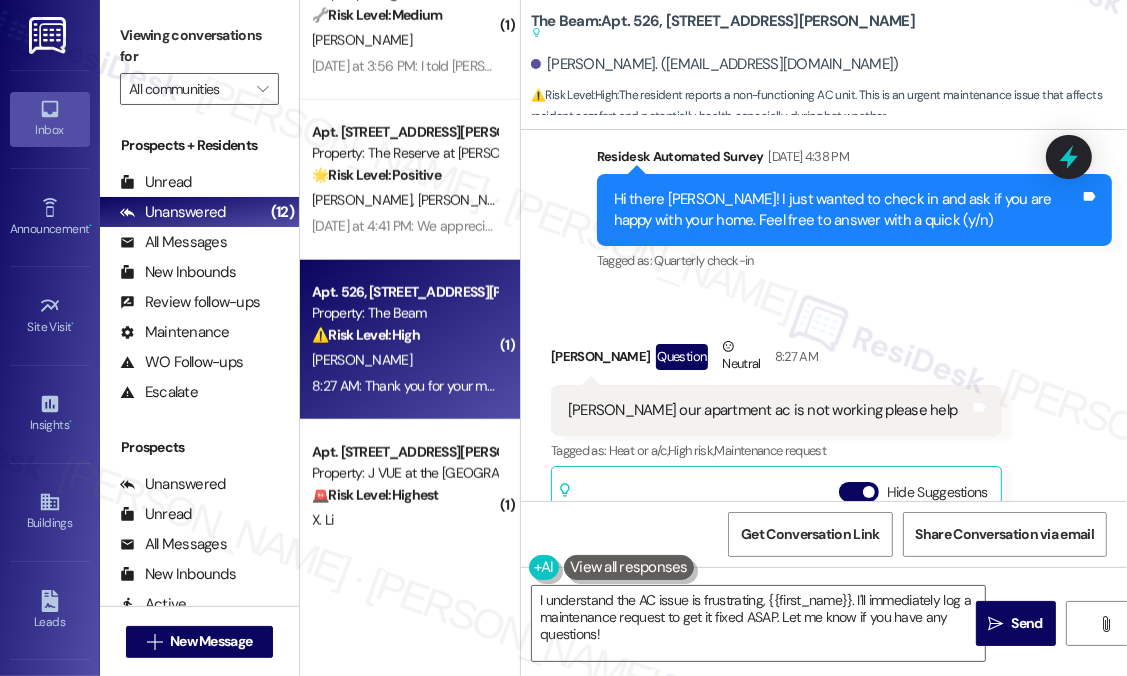 click on "Received via SMS [PERSON_NAME] Question   Neutral 8:27 AM [PERSON_NAME] our apartment ac is not working please help  Tags and notes Tagged as:   Heat or a/c ,  Click to highlight conversations about Heat or a/c High risk ,  Click to highlight conversations about High risk Maintenance request Click to highlight conversations about Maintenance request  Related guidelines Hide Suggestions ResiDesk guideline: Follow-up for Heat or a/c   Guideline If the resident complains about their heat, ask if they are getting hot air, cold air or any air from the vents.  Please keep in mind this is only relevant if the resident has forced hot air produced by a furnace.   1  suggestion  for next step (Click to fill) ' Happy to help! Is there any air coming out of the vents and is it hot or cold? ' Click to use this message in your reply" at bounding box center (824, 551) 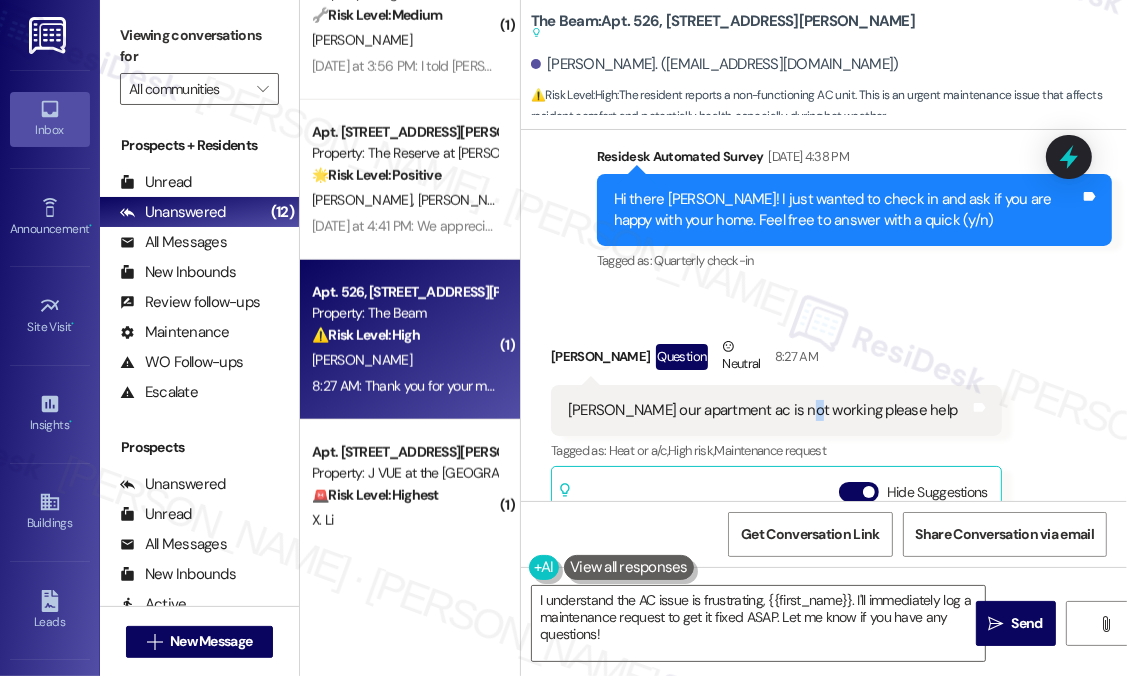 click on "[PERSON_NAME] our apartment ac is not working please help" at bounding box center [762, 410] 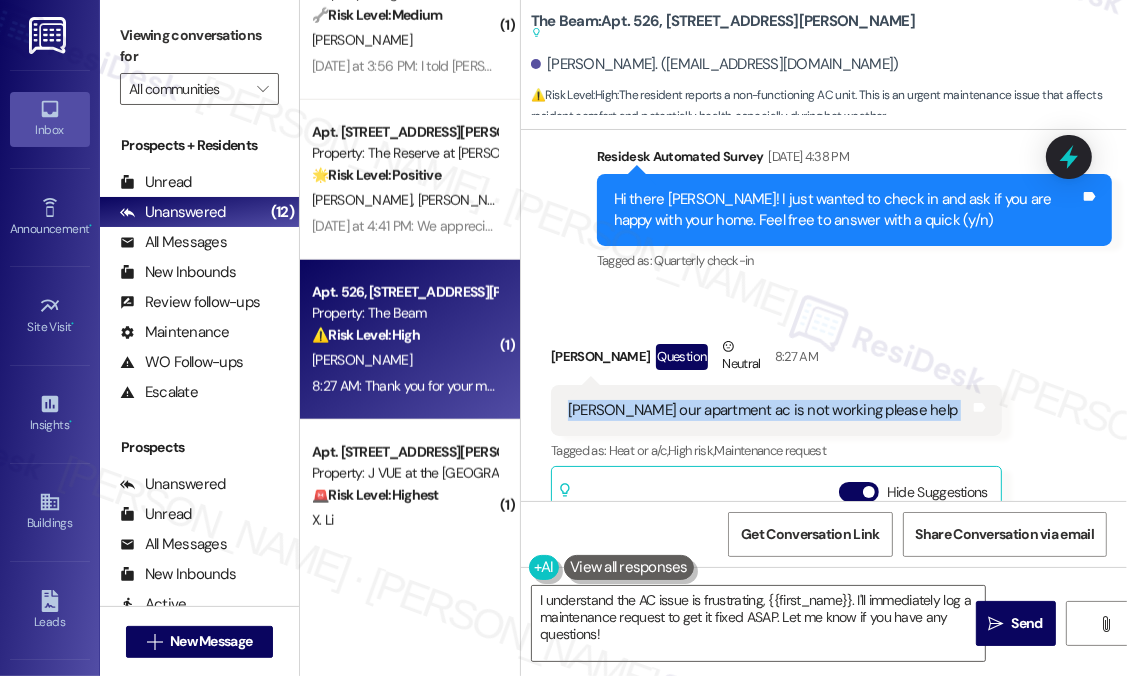 click on "[PERSON_NAME] our apartment ac is not working please help" at bounding box center [762, 410] 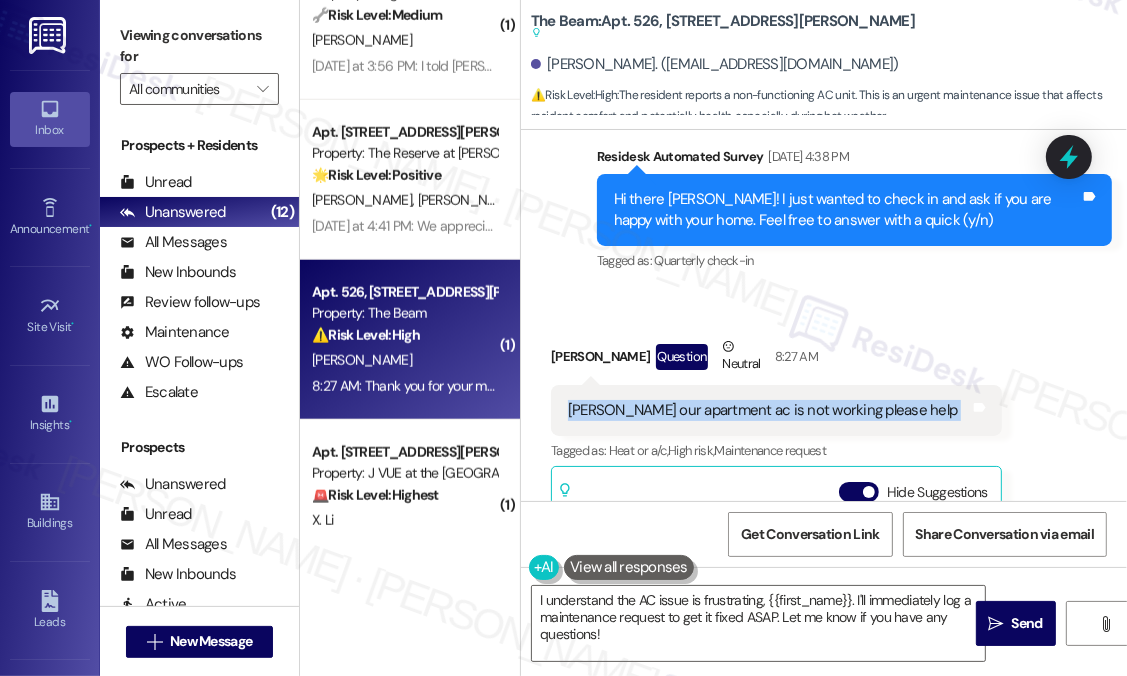 click on "[PERSON_NAME] our apartment ac is not working please help" at bounding box center [762, 410] 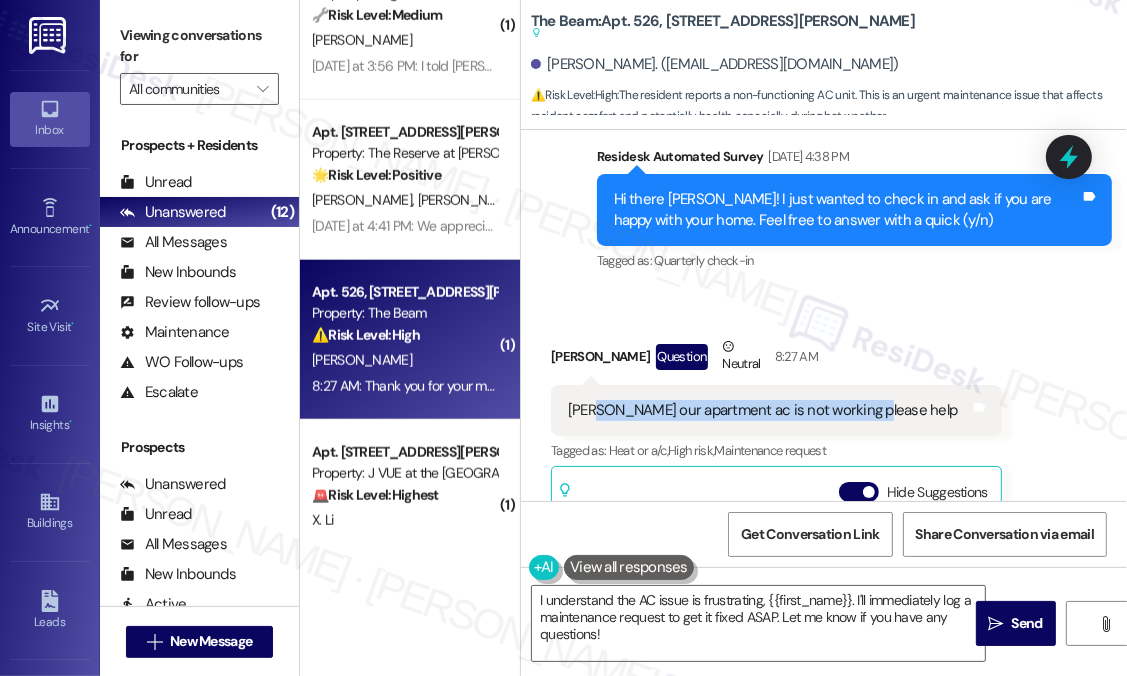 drag, startPoint x: 594, startPoint y: 388, endPoint x: 863, endPoint y: 389, distance: 269.00186 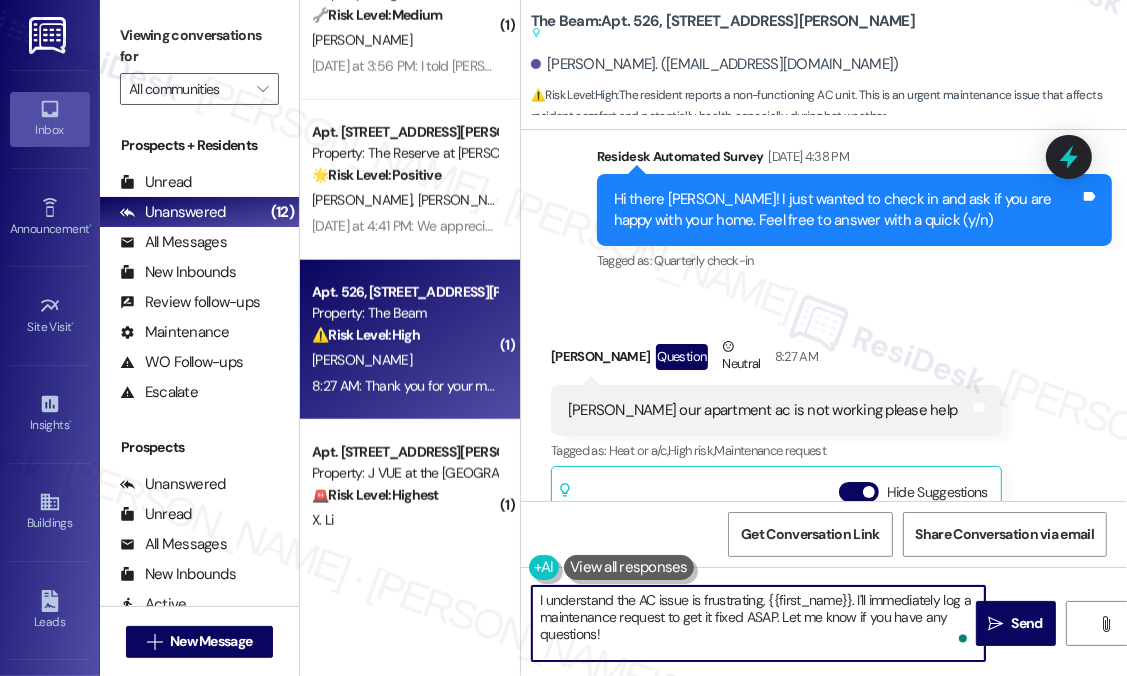 drag, startPoint x: 669, startPoint y: 635, endPoint x: 533, endPoint y: 604, distance: 139.48836 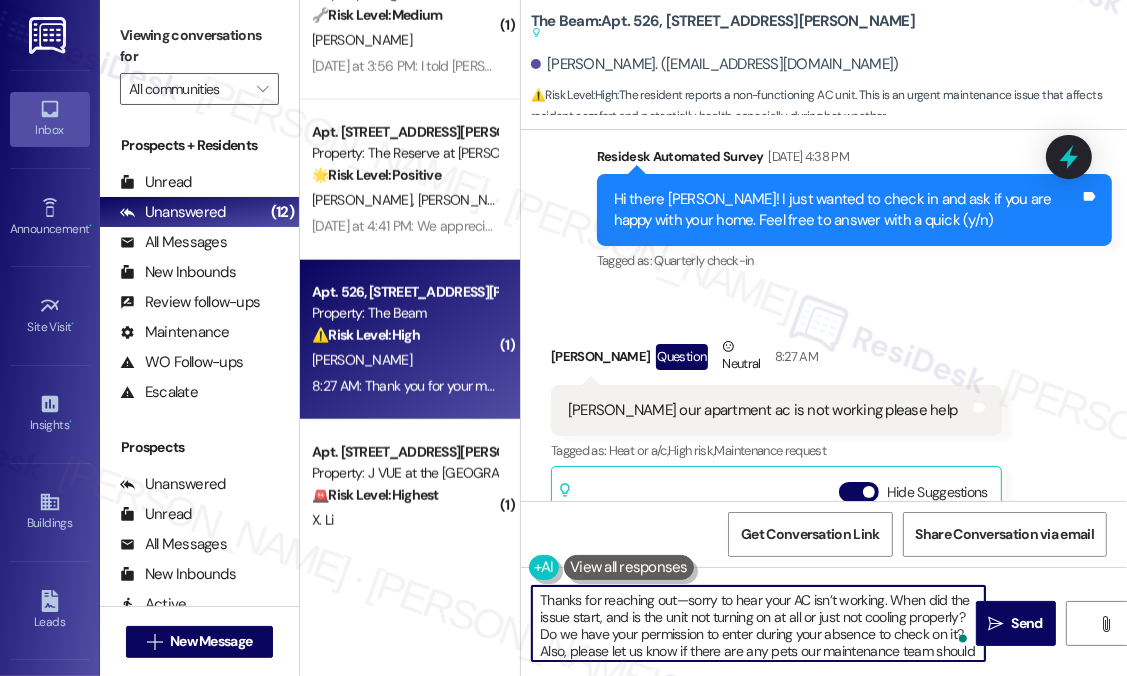 scroll, scrollTop: 16, scrollLeft: 0, axis: vertical 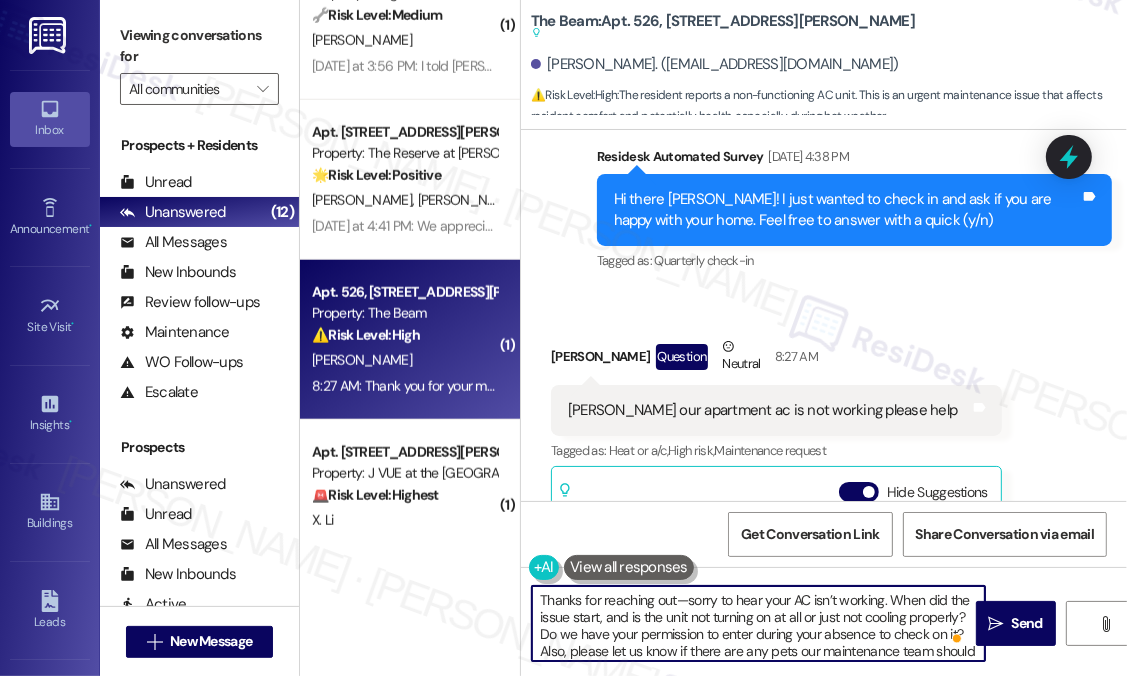 click on "Thanks for reaching out—sorry to hear your AC isn’t working. When did the issue start, and is the unit not turning on at all or just not cooling properly? Do we have your permission to enter during your absence to check on it? Also, please let us know if there are any pets our maintenance team should be aware of." at bounding box center [758, 623] 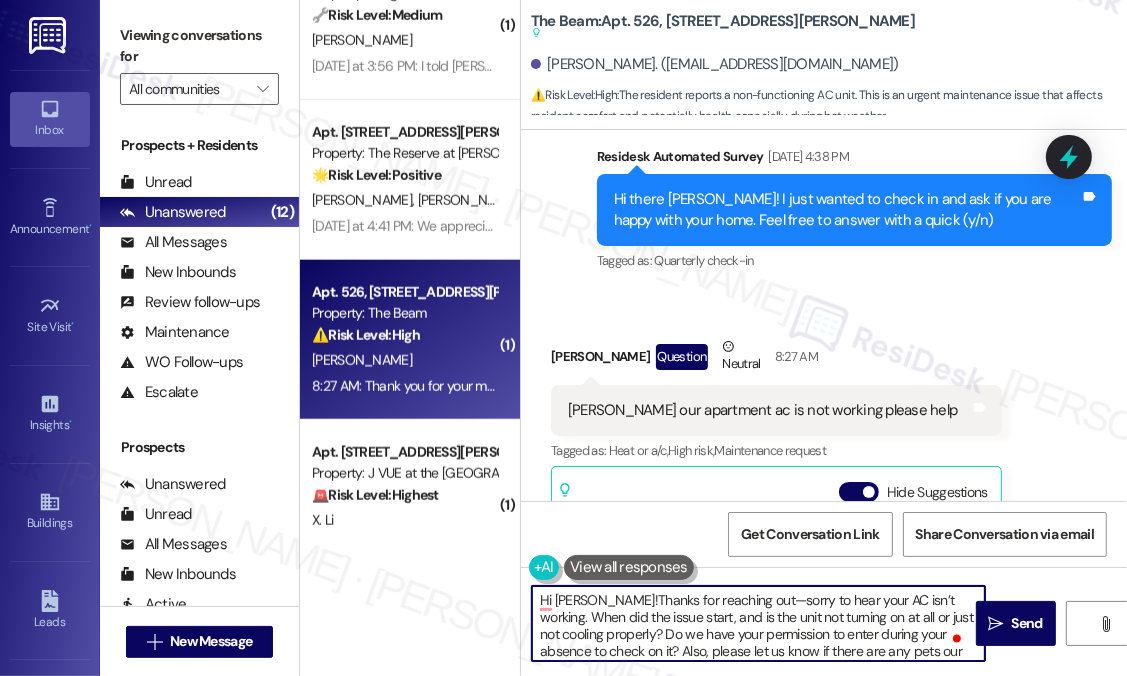type on "Hi [PERSON_NAME]! Thanks for reaching out—sorry to hear your AC isn’t working. When did the issue start, and is the unit not turning on at all or just not cooling properly? Do we have your permission to enter during your absence to check on it? Also, please let us know if there are any pets our maintenance team should be aware of." 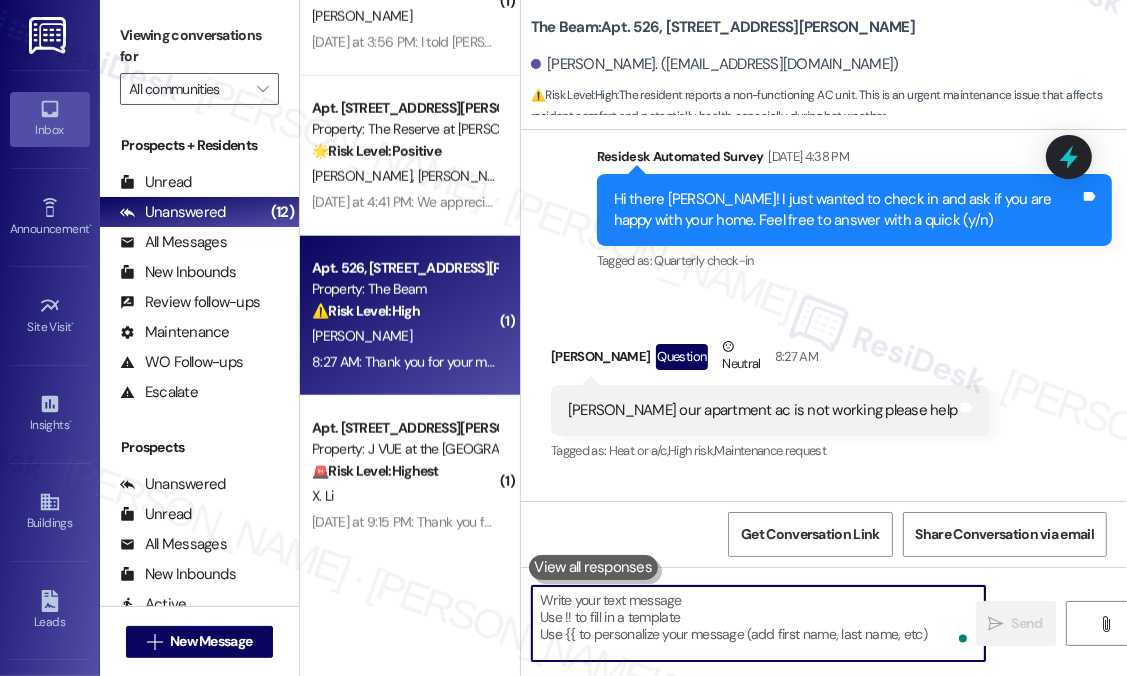 scroll, scrollTop: 1545, scrollLeft: 0, axis: vertical 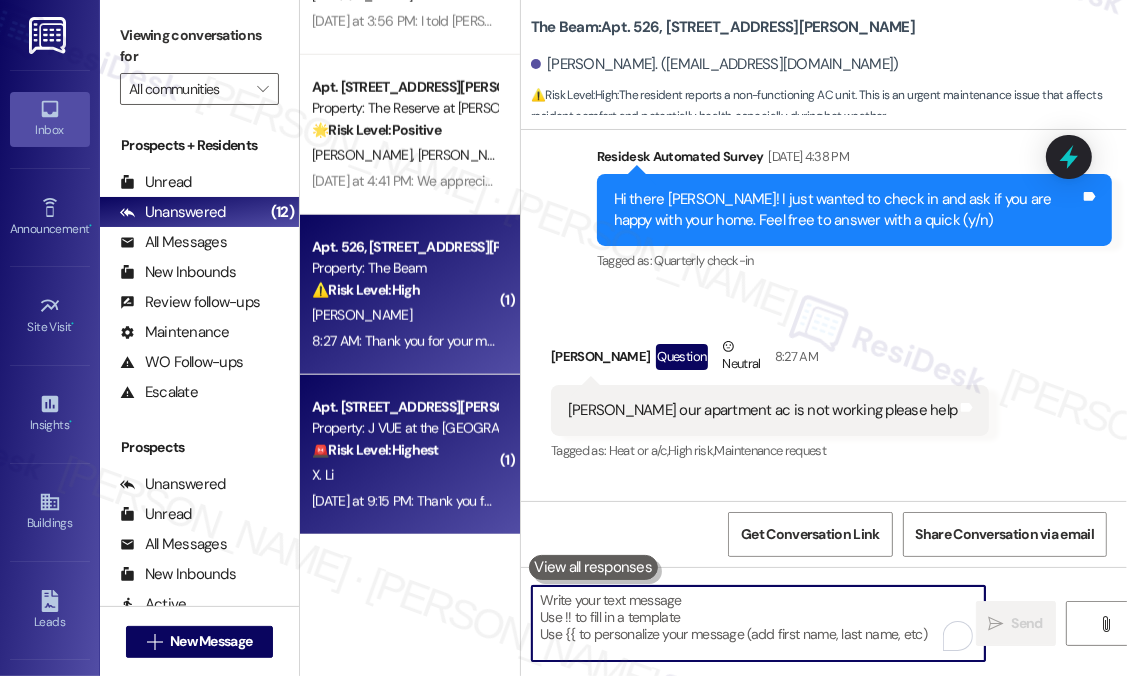 type 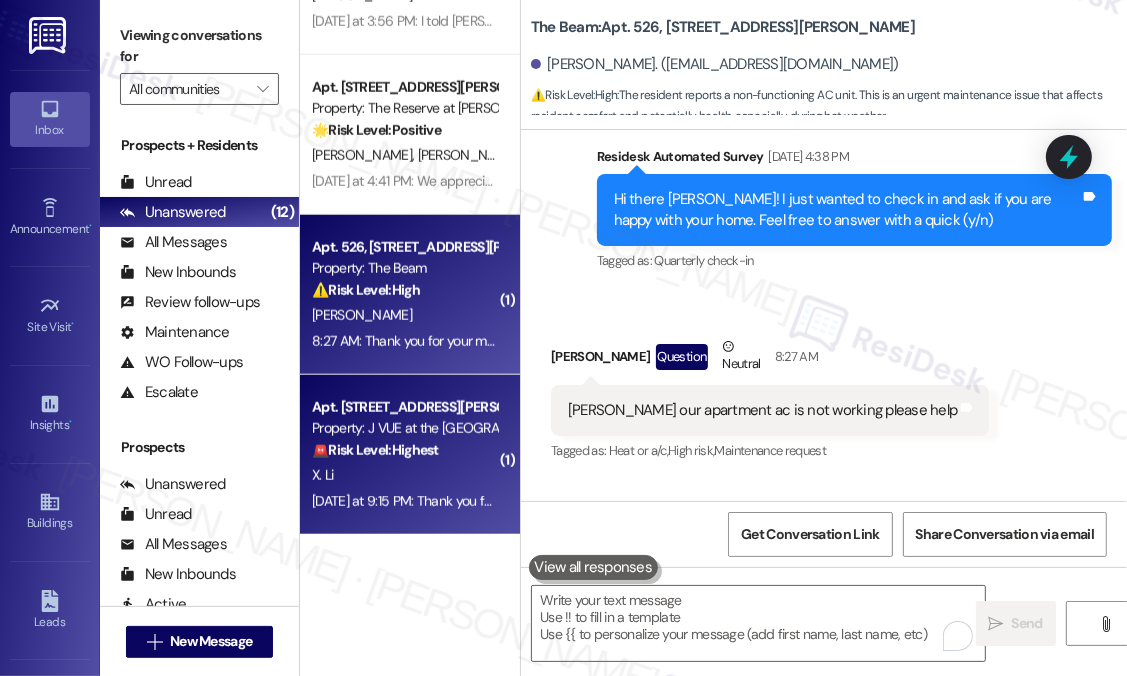 click on "🚨  Risk Level:  Highest" at bounding box center (375, 450) 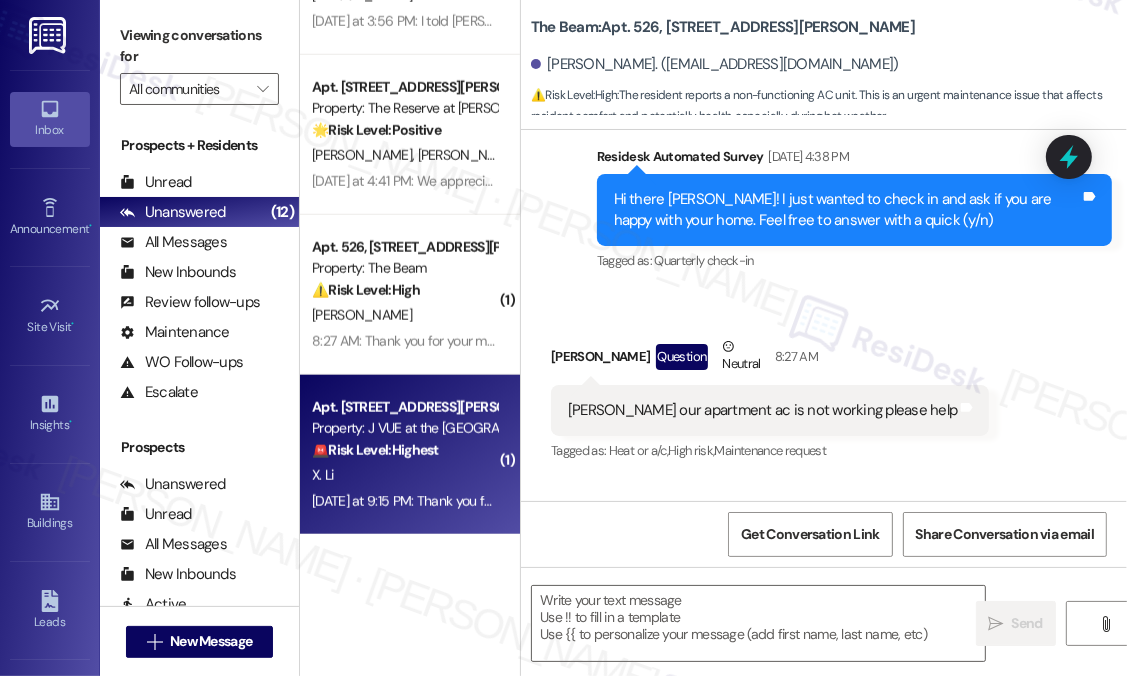 type on "Fetching suggested responses. Please feel free to read through the conversation in the meantime." 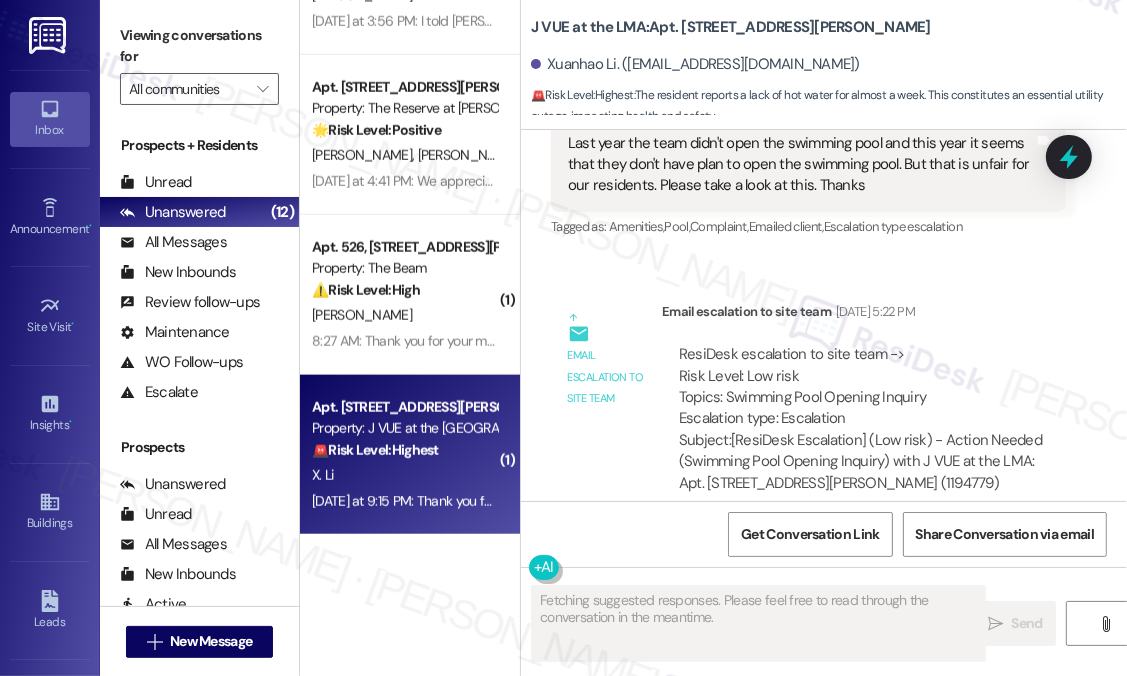 scroll, scrollTop: 19196, scrollLeft: 0, axis: vertical 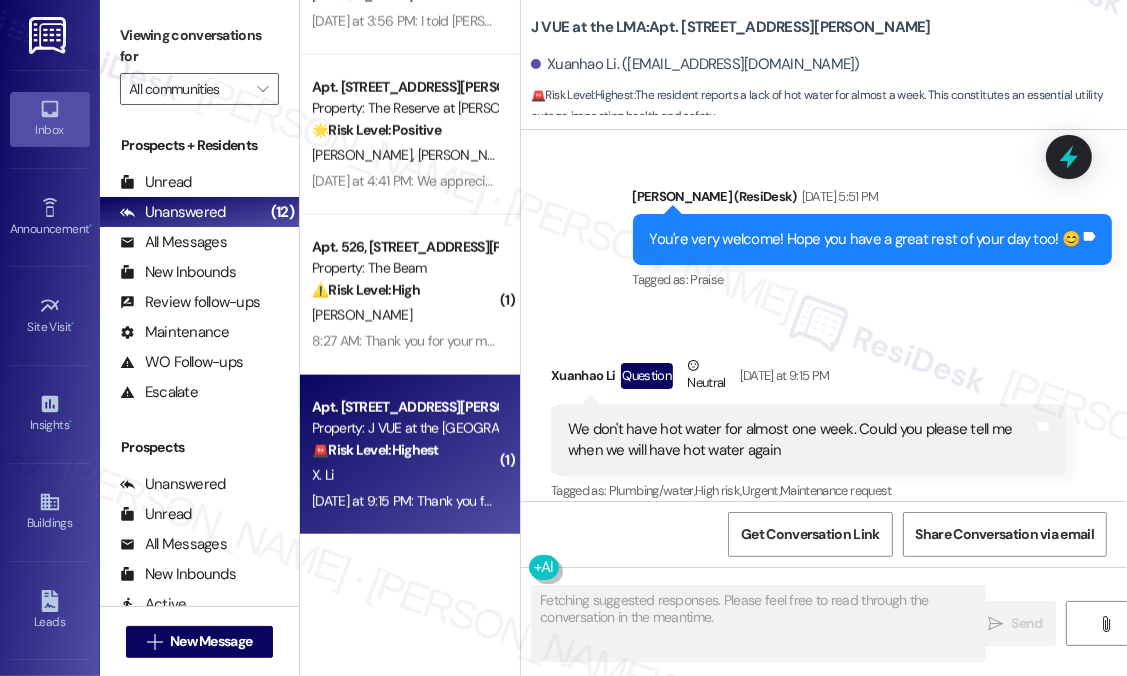 click on "Xuanhao Li Question   Neutral [DATE] at 9:15 PM" at bounding box center (808, 379) 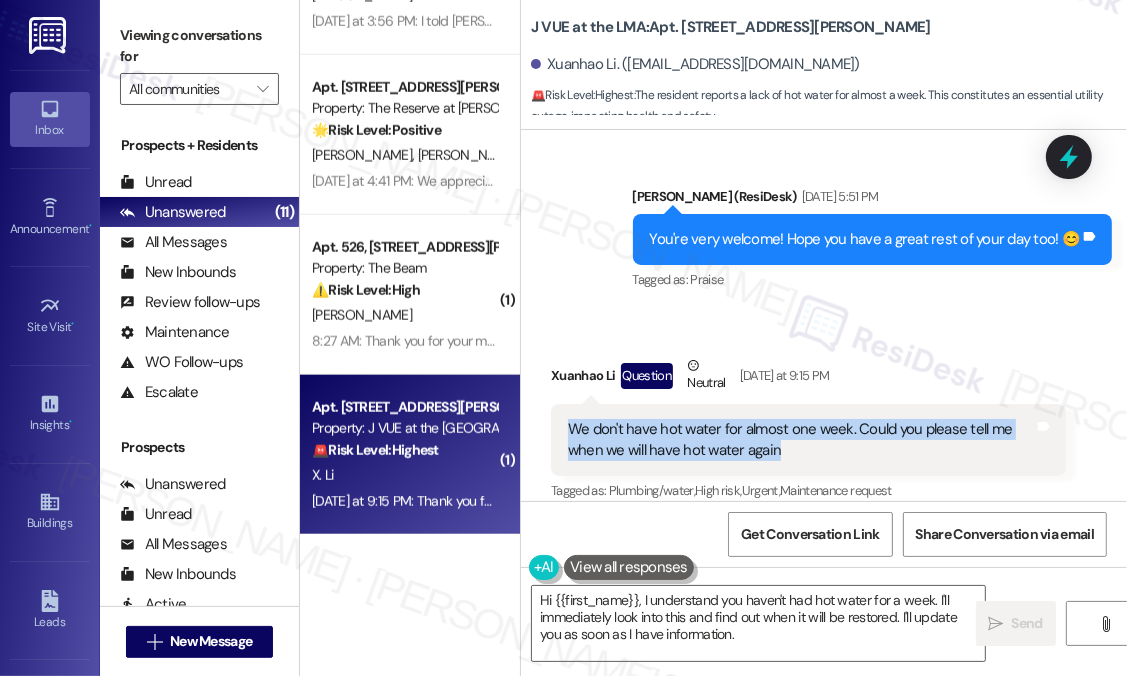 drag, startPoint x: 827, startPoint y: 433, endPoint x: 568, endPoint y: 407, distance: 260.30176 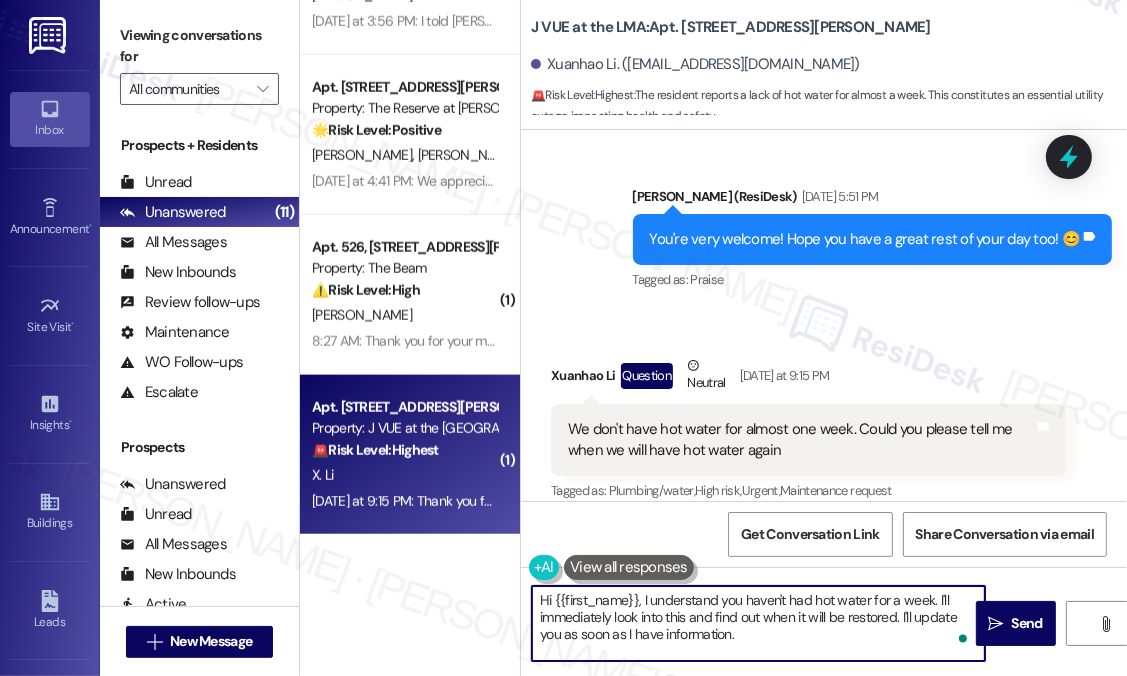 drag, startPoint x: 778, startPoint y: 645, endPoint x: 640, endPoint y: 607, distance: 143.13629 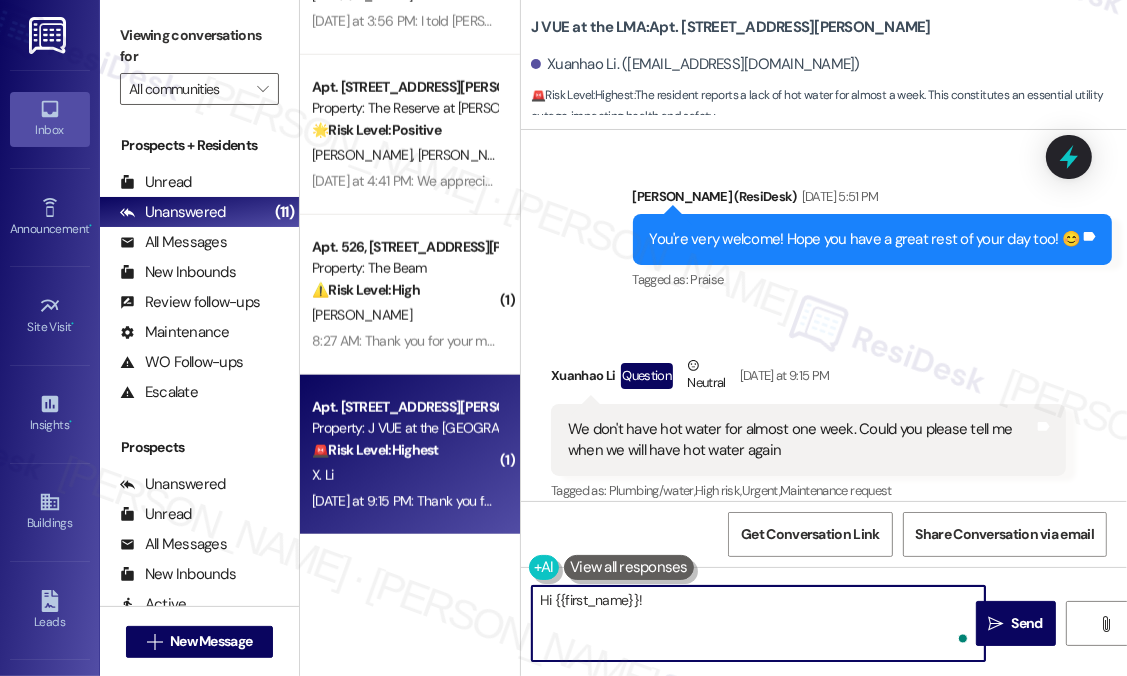 paste on "Thanks for reaching out—sorry you’ve been without hot water for so long. Do you know if this has been reported already or if a work order has been submitted? Also, has anyone from maintenance stopped by yet? I’ll follow up to get an update for you." 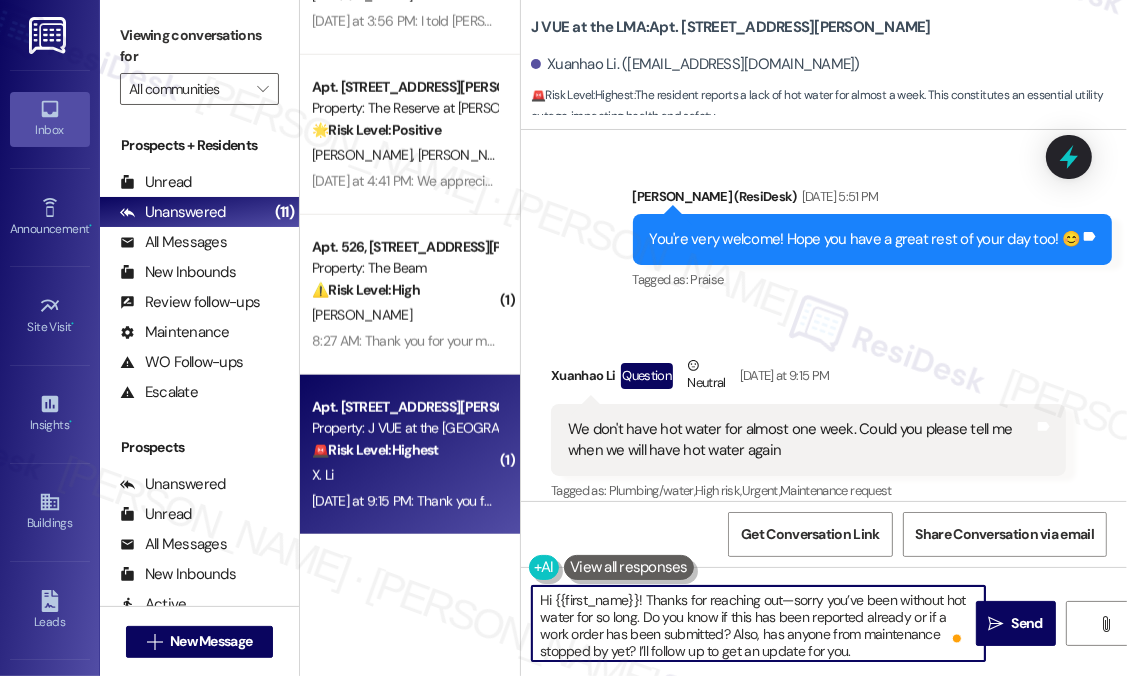 click on "Hi {{first_name}}! Thanks for reaching out—sorry you’ve been without hot water for so long. Do you know if this has been reported already or if a work order has been submitted? Also, has anyone from maintenance stopped by yet? I’ll follow up to get an update for you." at bounding box center (758, 623) 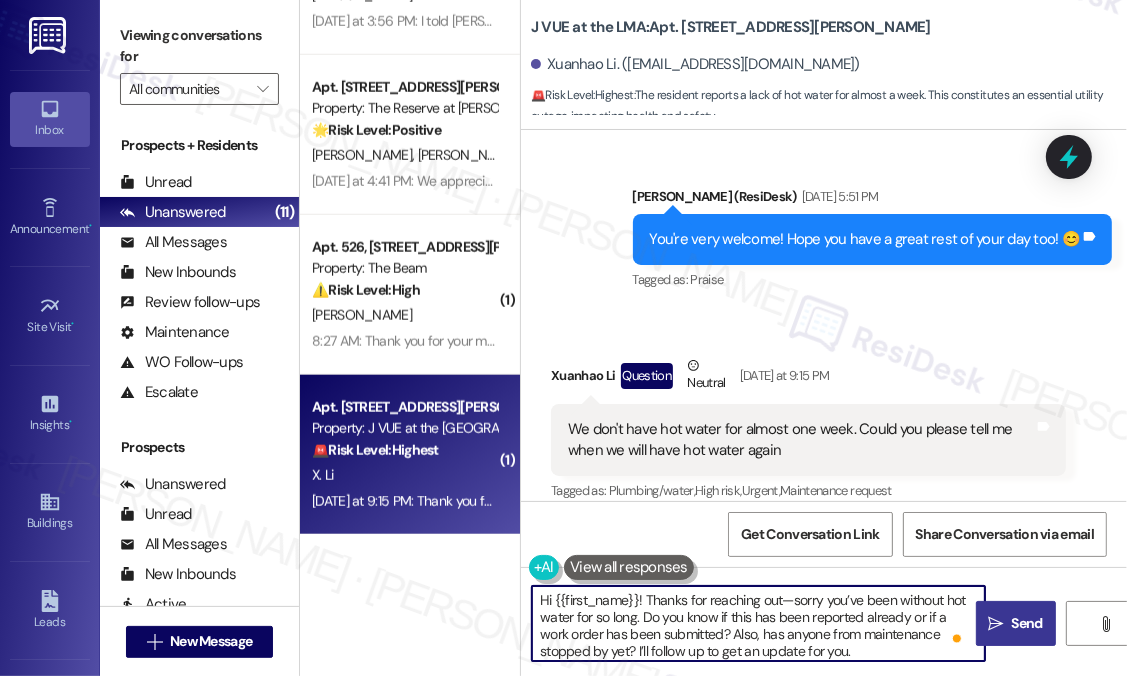 type on "Hi {{first_name}}! Thanks for reaching out—sorry you’ve been without hot water for so long. Do you know if this has been reported already or if a work order has been submitted? Also, has anyone from maintenance stopped by yet? I’ll follow up to get an update for you." 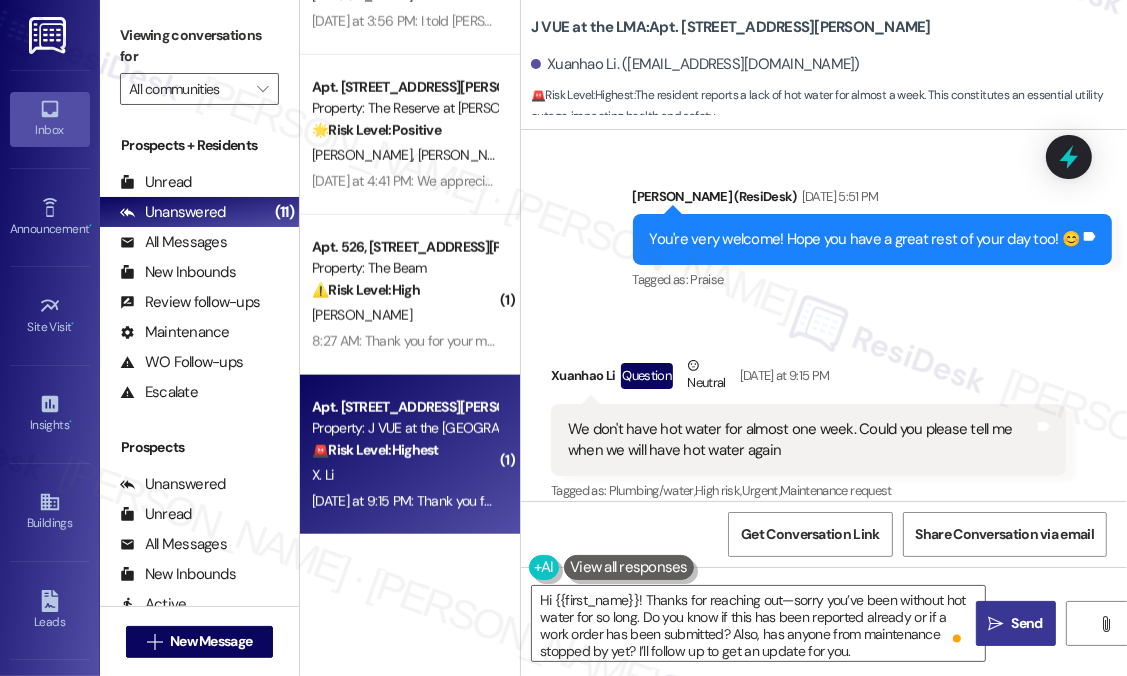 click on "Send" at bounding box center (1027, 623) 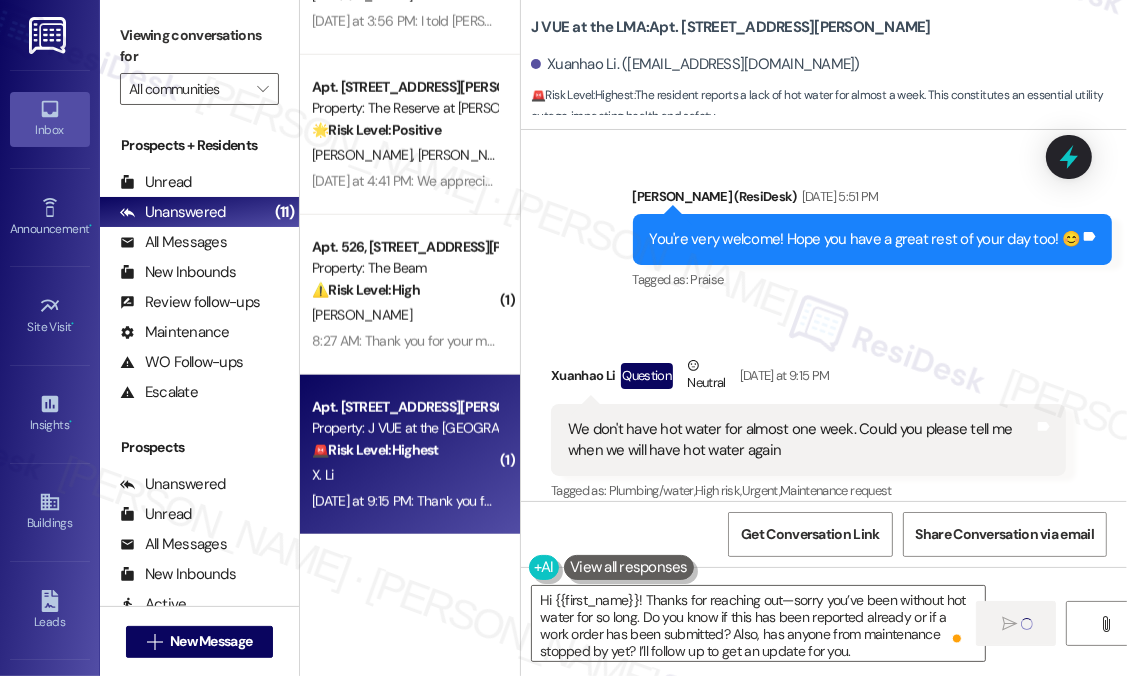 type 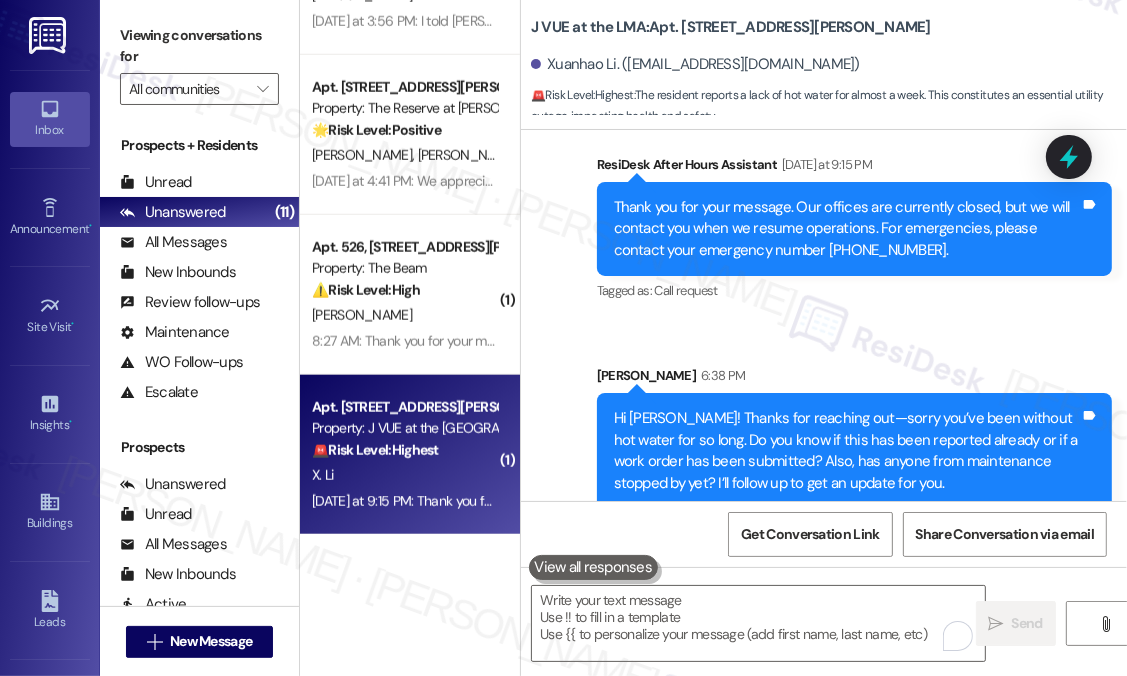 scroll, scrollTop: 19612, scrollLeft: 0, axis: vertical 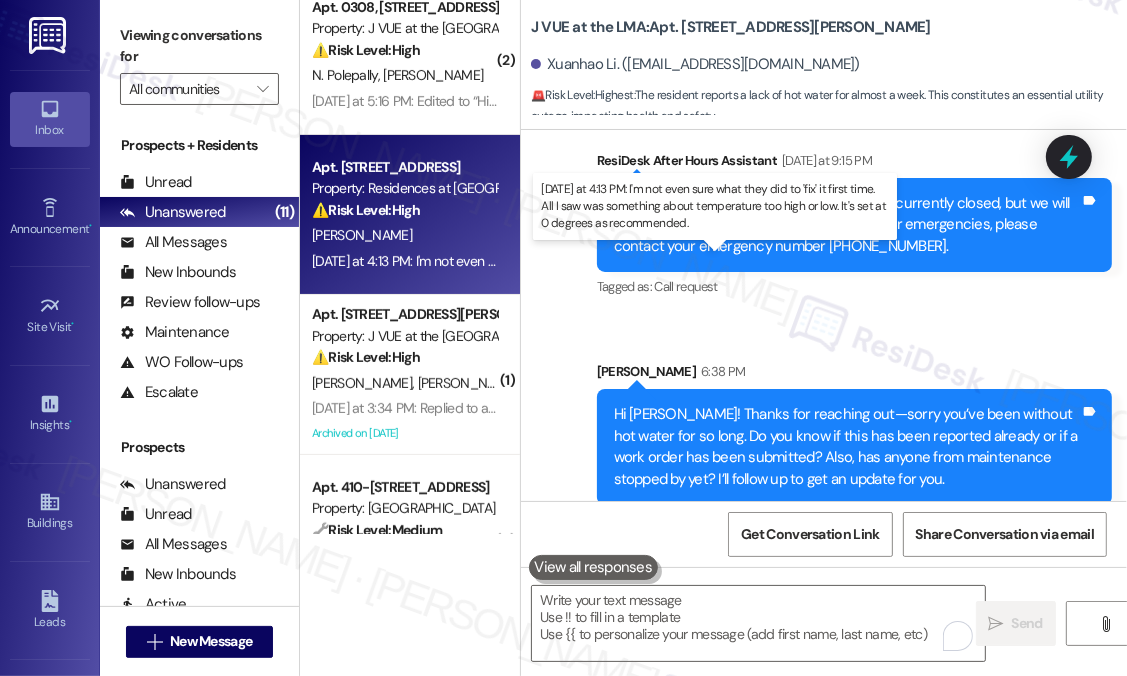 click on "[DATE] at 4:13 PM: I'm not even sure what they did to 'fix' it first time. All I saw was something about temperature too high or low. It's set at 0 degrees as recommended.  [DATE] at 4:13 PM: I'm not even sure what they did to 'fix' it first time. All I saw was something about temperature too high or low. It's set at 0 degrees as recommended." at bounding box center [790, 261] 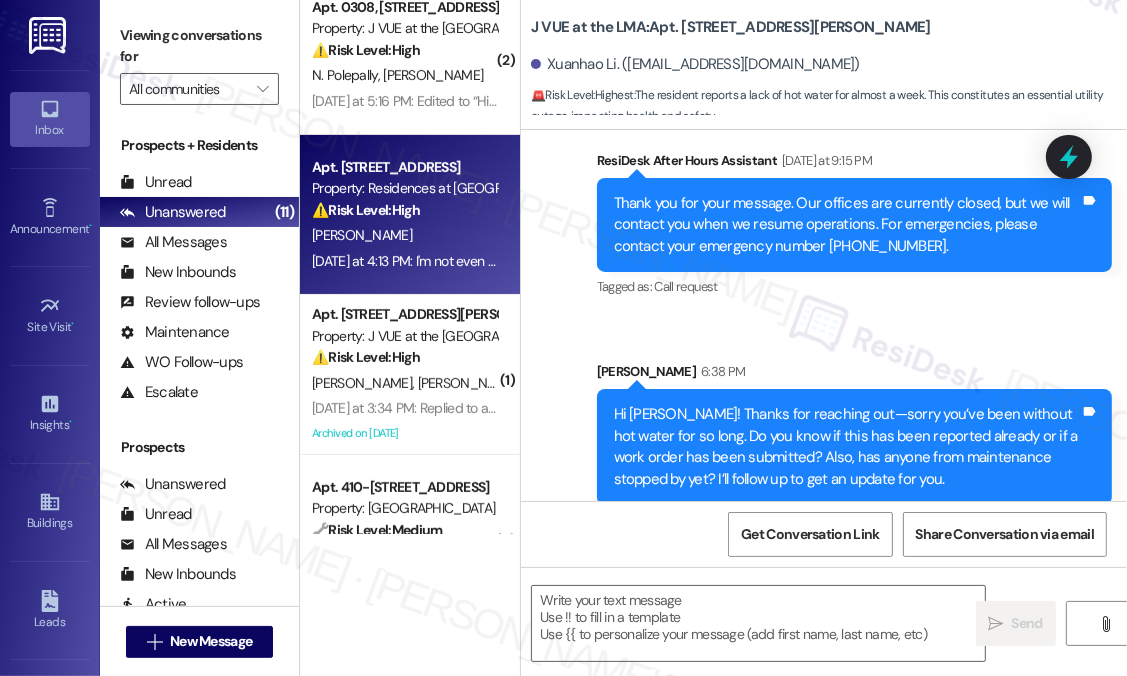 type on "Fetching suggested responses. Please feel free to read through the conversation in the meantime." 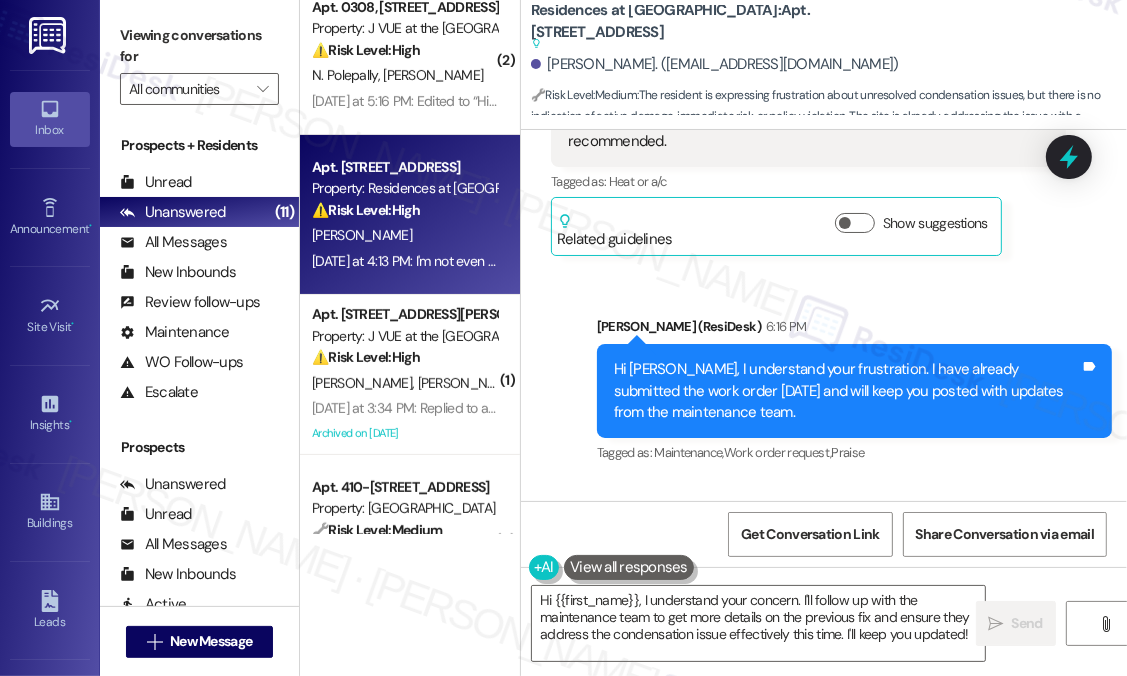 scroll, scrollTop: 16445, scrollLeft: 0, axis: vertical 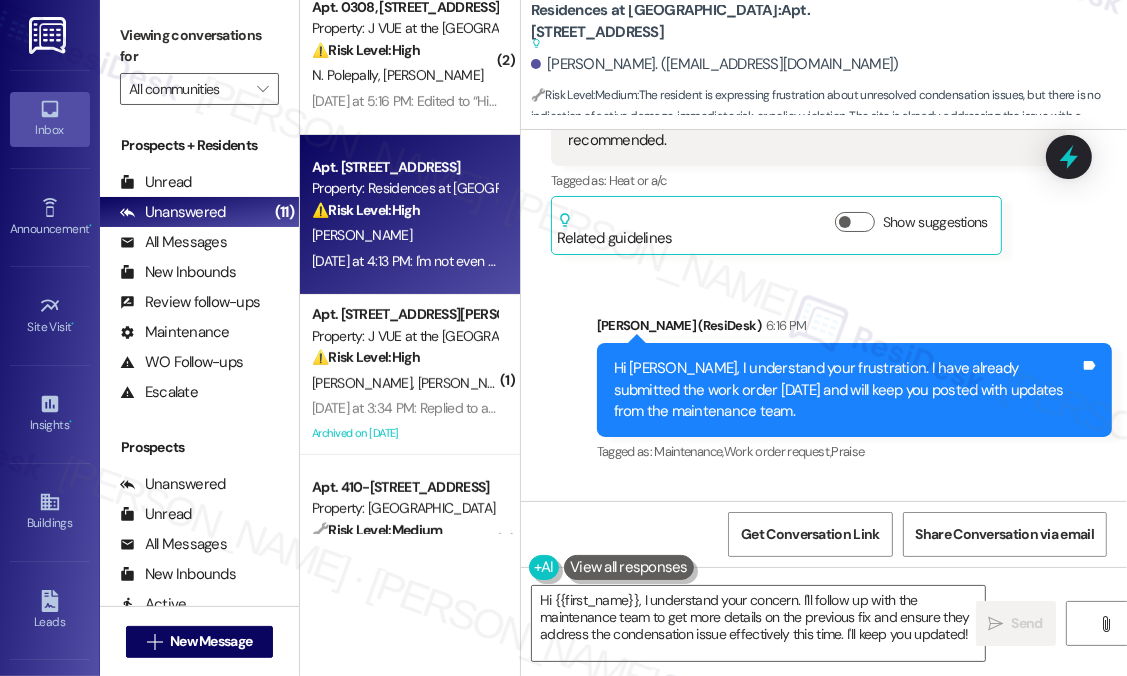 click on "Received via SMS [PERSON_NAME] 6:16 PM Thank you  Tags and notes Tagged as:   Praise Click to highlight conversations about Praise" at bounding box center (824, 566) 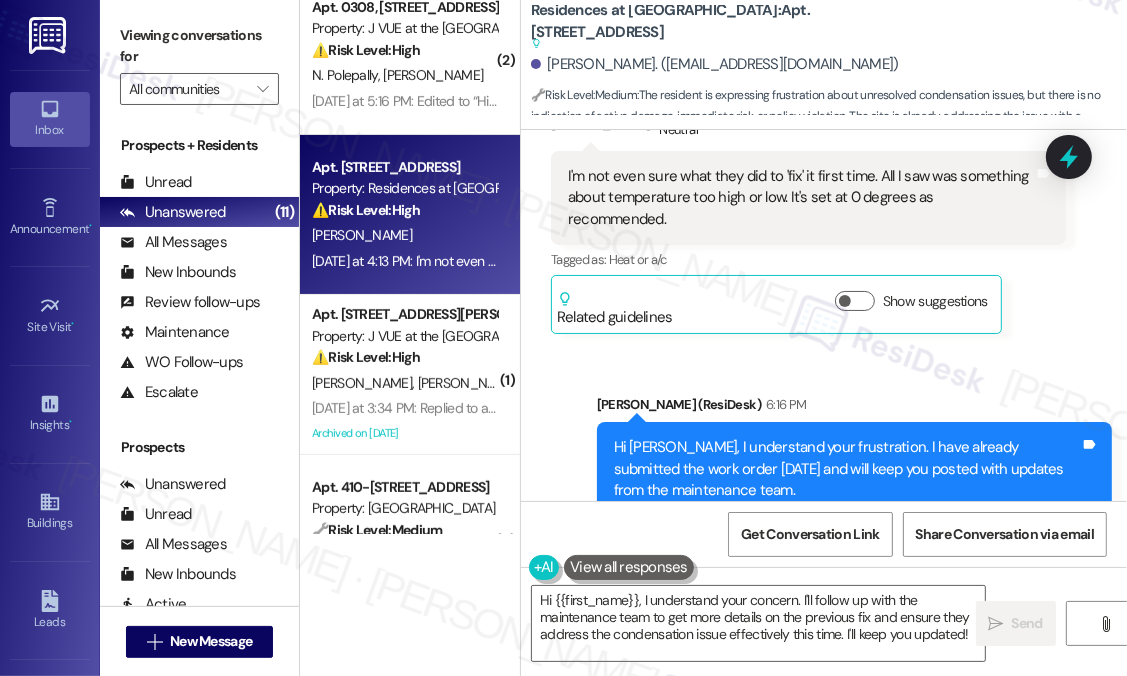 scroll, scrollTop: 16445, scrollLeft: 0, axis: vertical 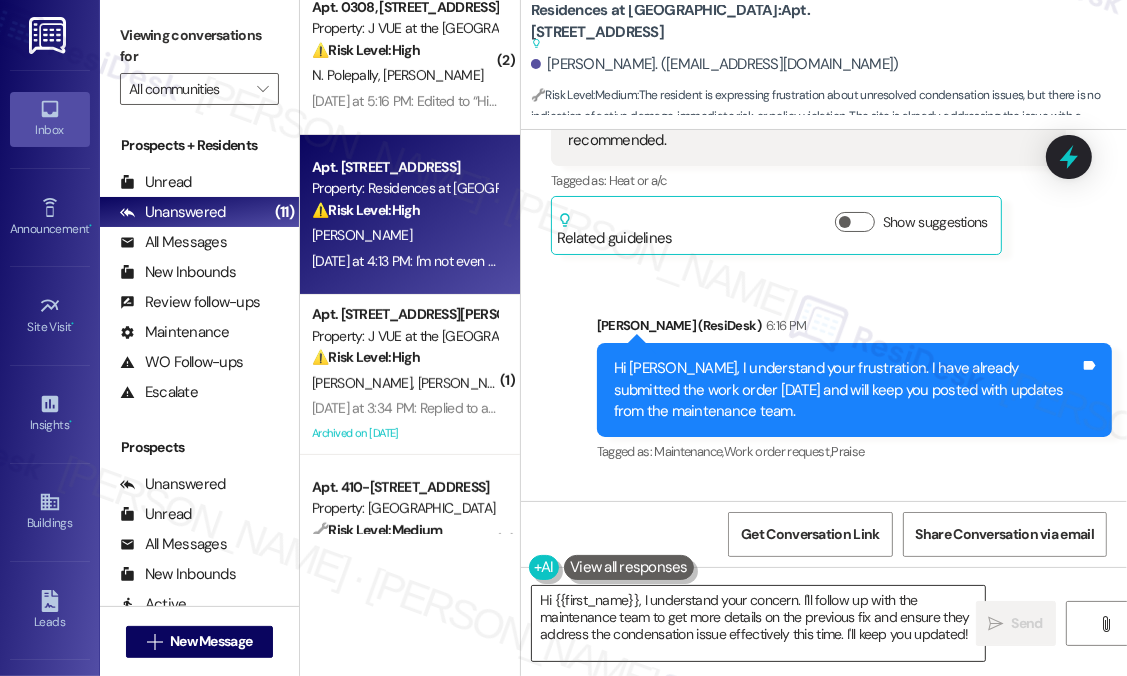 click on "Hi {{first_name}}, I understand your concern. I'll follow up with the maintenance team to get more details on the previous fix and ensure they address the condensation issue effectively this time. I'll keep you updated!" at bounding box center [758, 623] 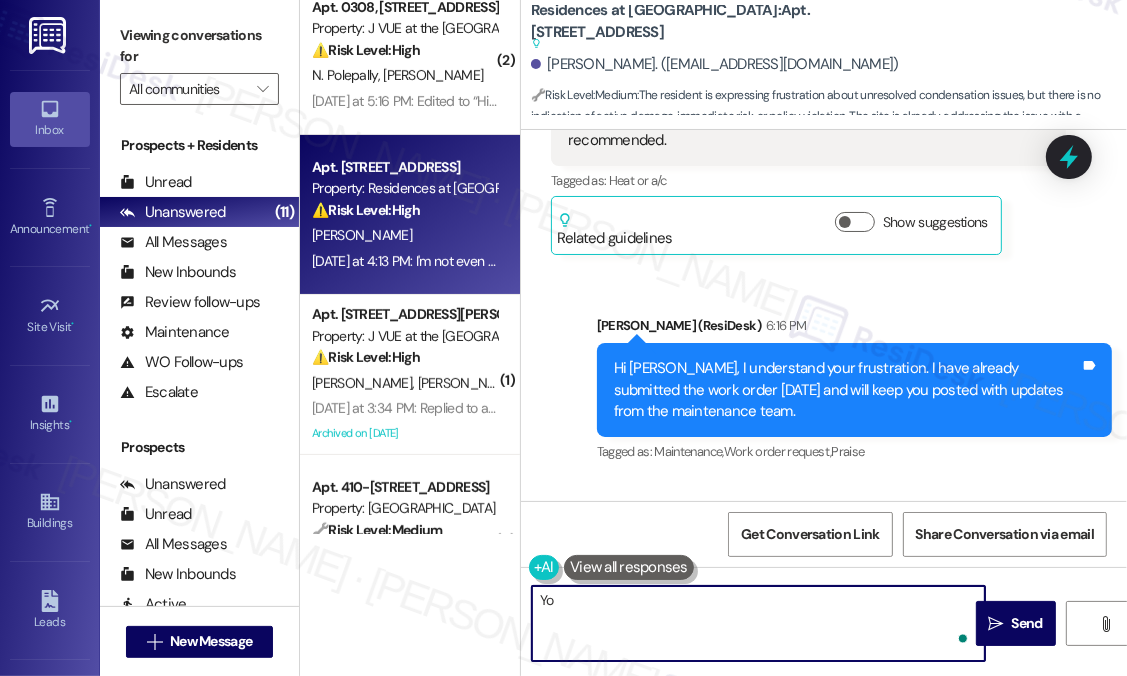 type on "Y" 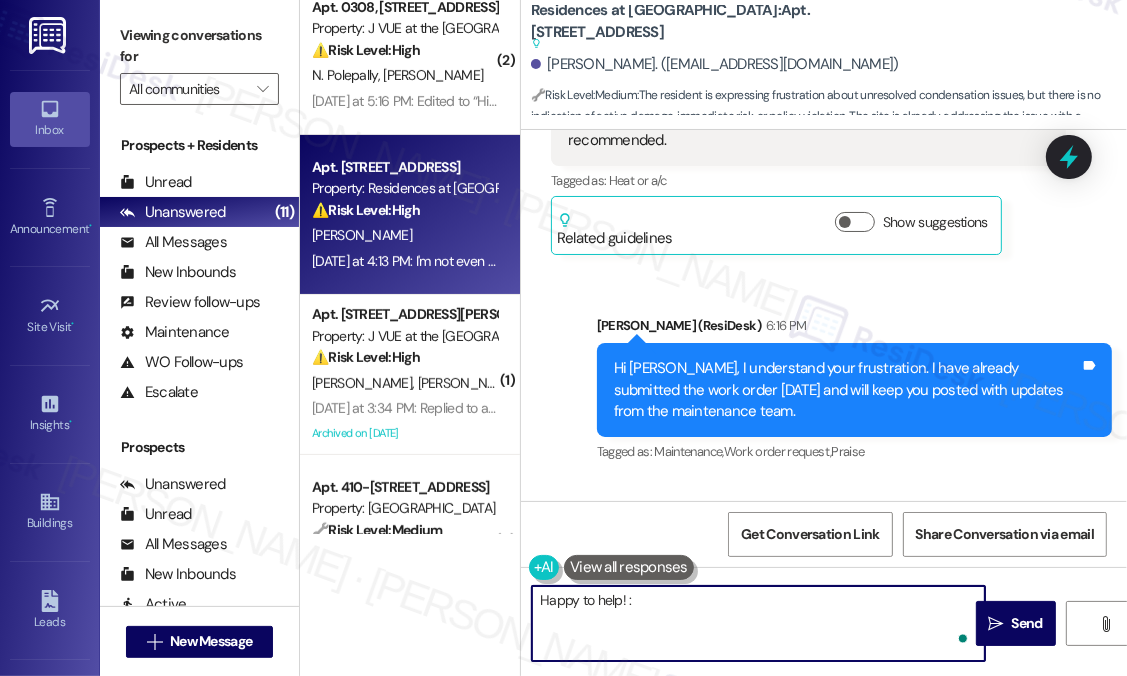 type on "Happy to help! :)" 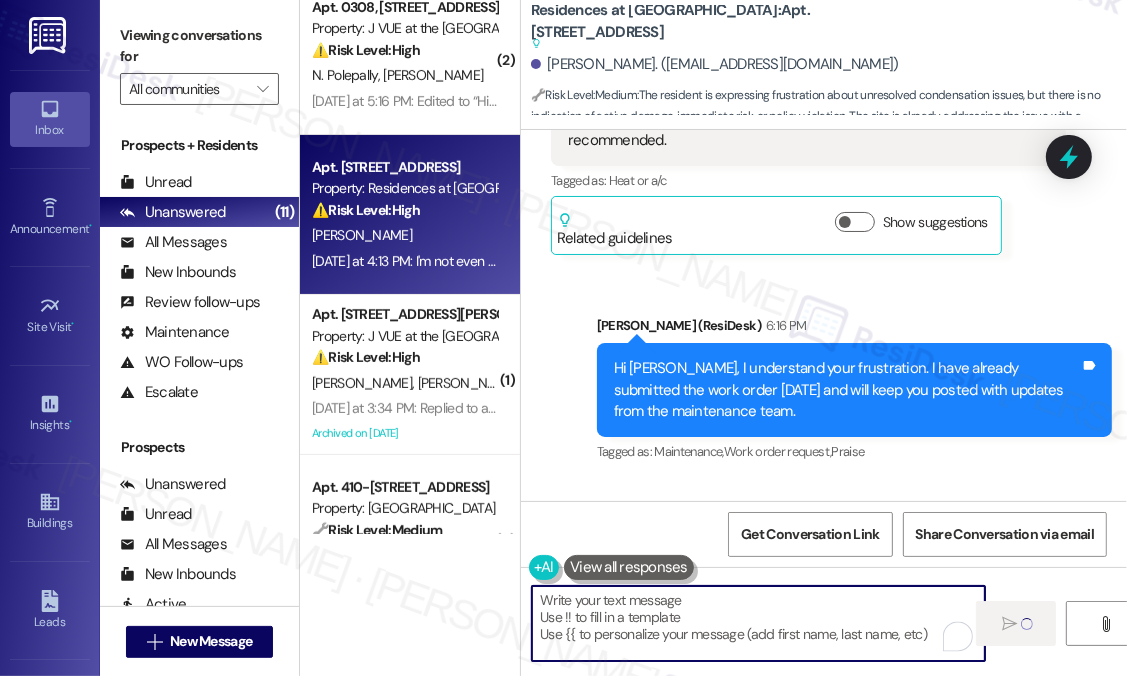 scroll, scrollTop: 16385, scrollLeft: 0, axis: vertical 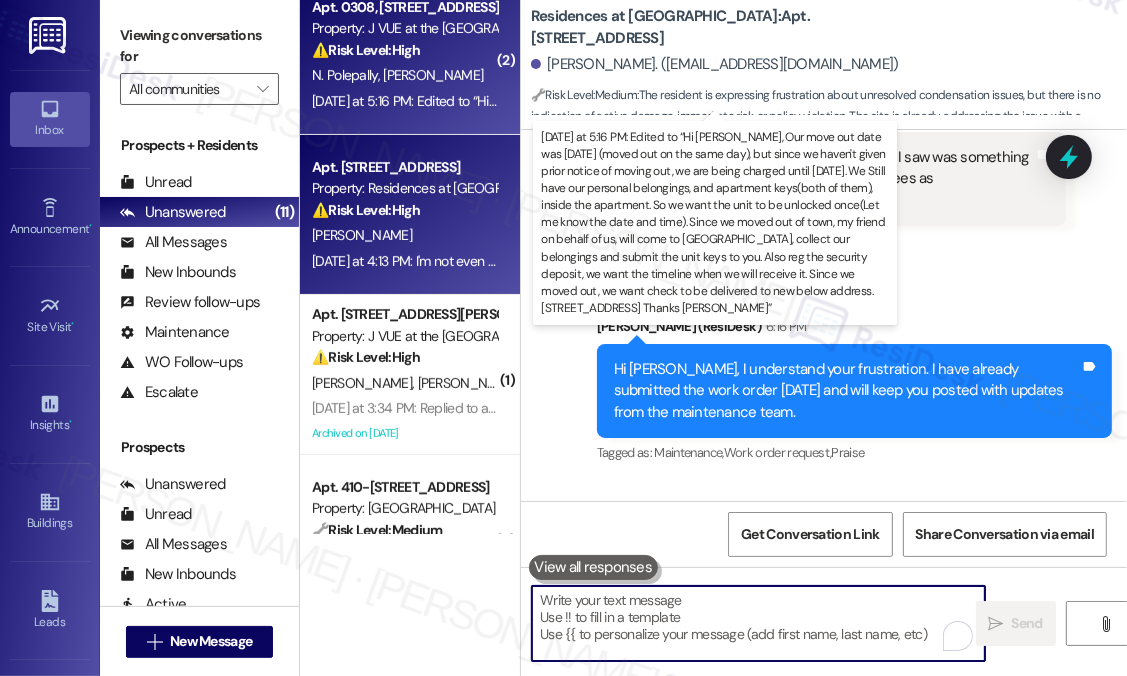 type 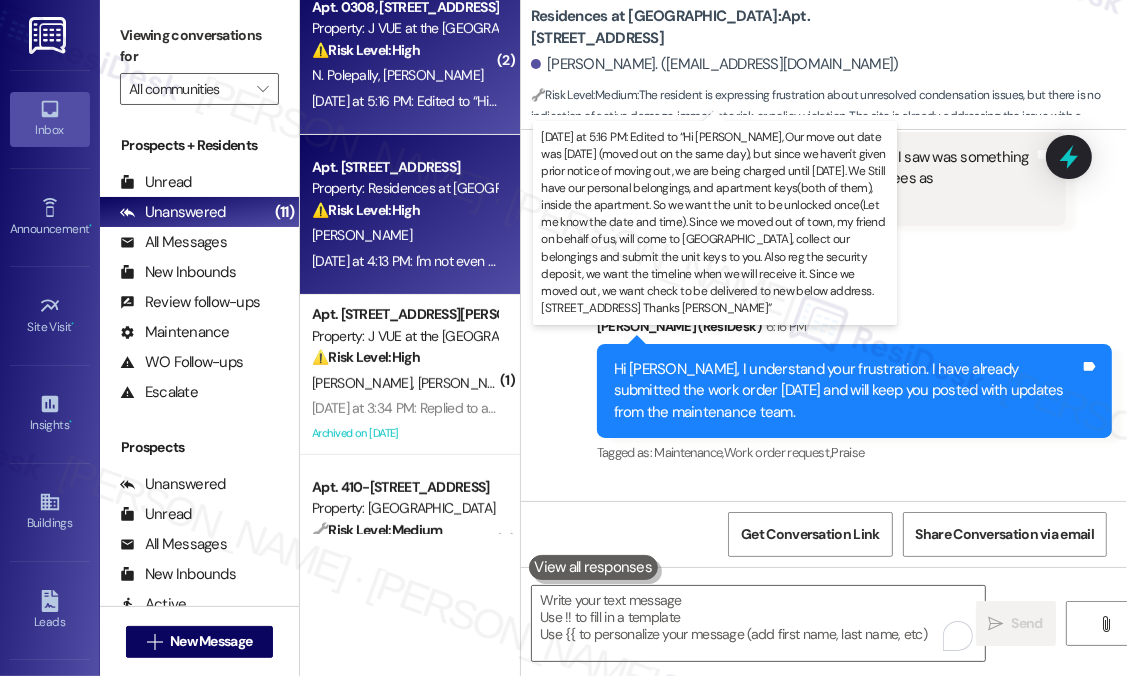 click on "[DATE] at 5:16 PM: Edited to “Hi [PERSON_NAME],
Our move out date was [DATE] (moved out on the same day), but since we haven't given prior notice of moving out, we are being charged until [DATE].
We Still have our personal belongings, and apartment keys(both of them), inside the apartment.
So we want the unit to be unlocked once(Let me know the date and time). Since we moved out of town, my friend on behalf of us, will come to [GEOGRAPHIC_DATA], collect our belongings and submit the unit keys to you.
Also reg the security deposit, we want the timeline when we will receive it. Since we moved out, we want check to be delivered to new below address.
[STREET_ADDRESS]
Thanks
[PERSON_NAME]”" at bounding box center [2375, 101] 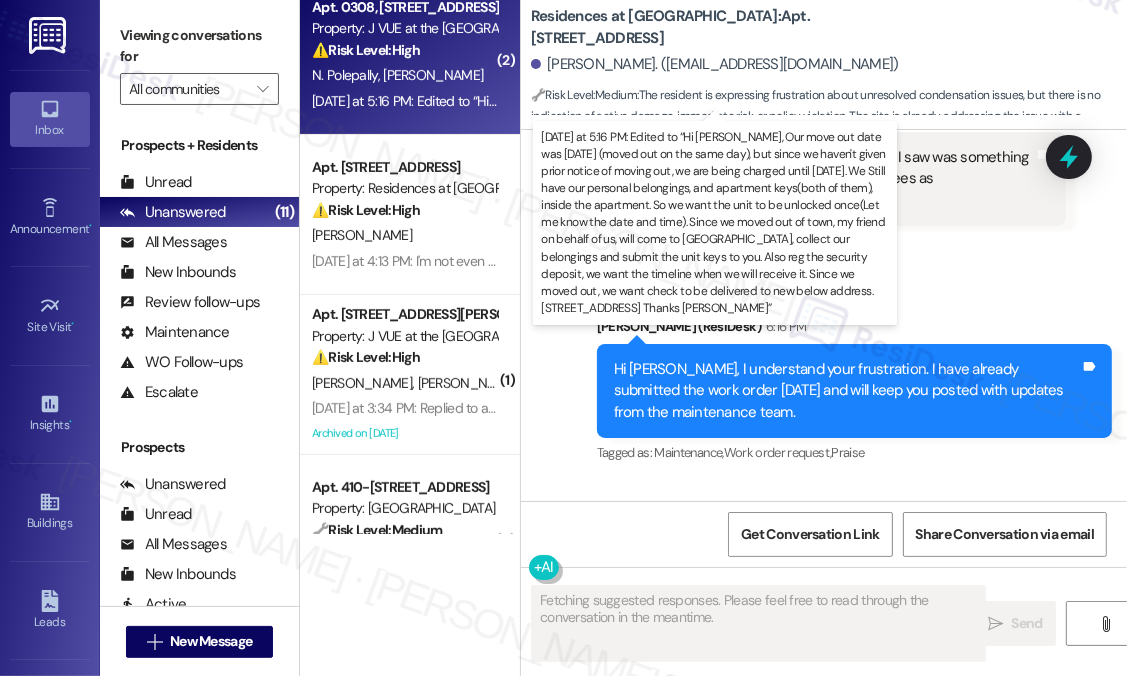 scroll, scrollTop: 6227, scrollLeft: 0, axis: vertical 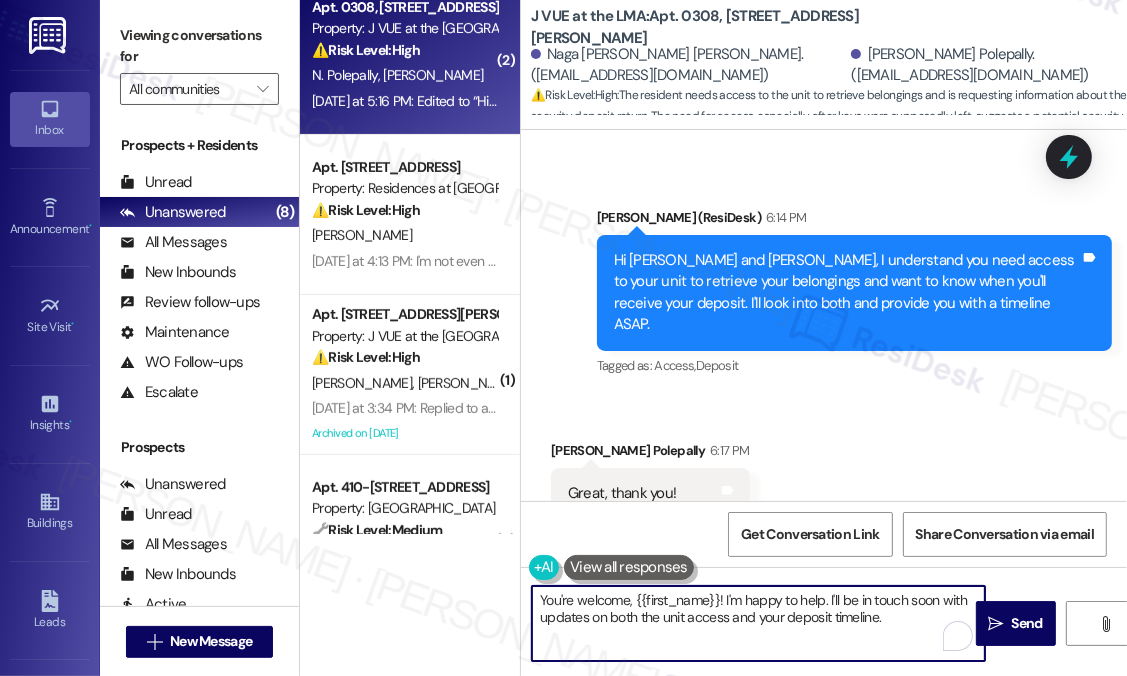 drag, startPoint x: 727, startPoint y: 597, endPoint x: 990, endPoint y: 648, distance: 267.89923 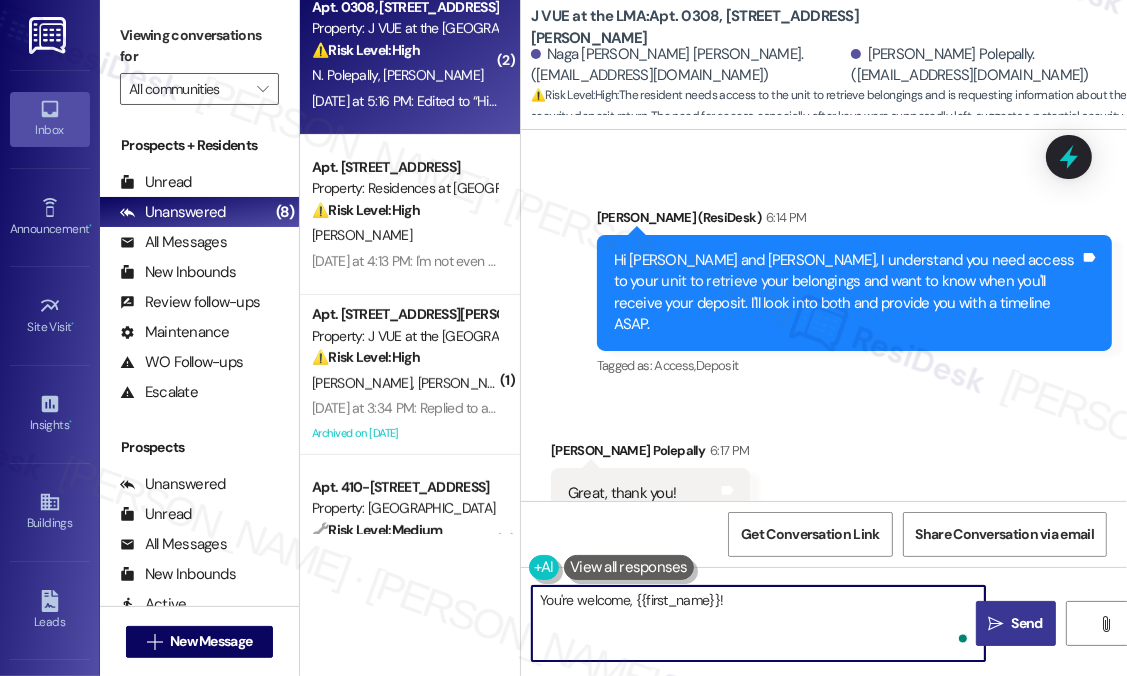 type on "You're welcome, {{first_name}}!" 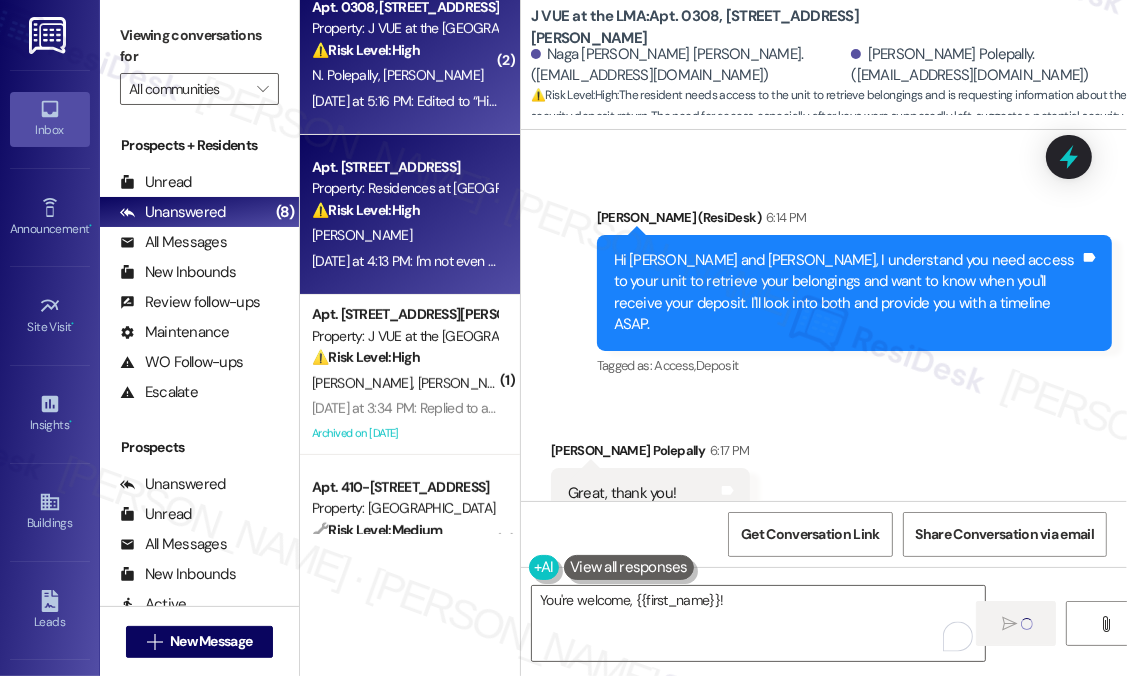 click on "[DATE] at 4:13 PM: I'm not even sure what they did to 'fix' it first time. All I saw was something about temperature too high or low. It's set at 0 degrees as recommended.  [DATE] at 4:13 PM: I'm not even sure what they did to 'fix' it first time. All I saw was something about temperature too high or low. It's set at 0 degrees as recommended." at bounding box center [790, 261] 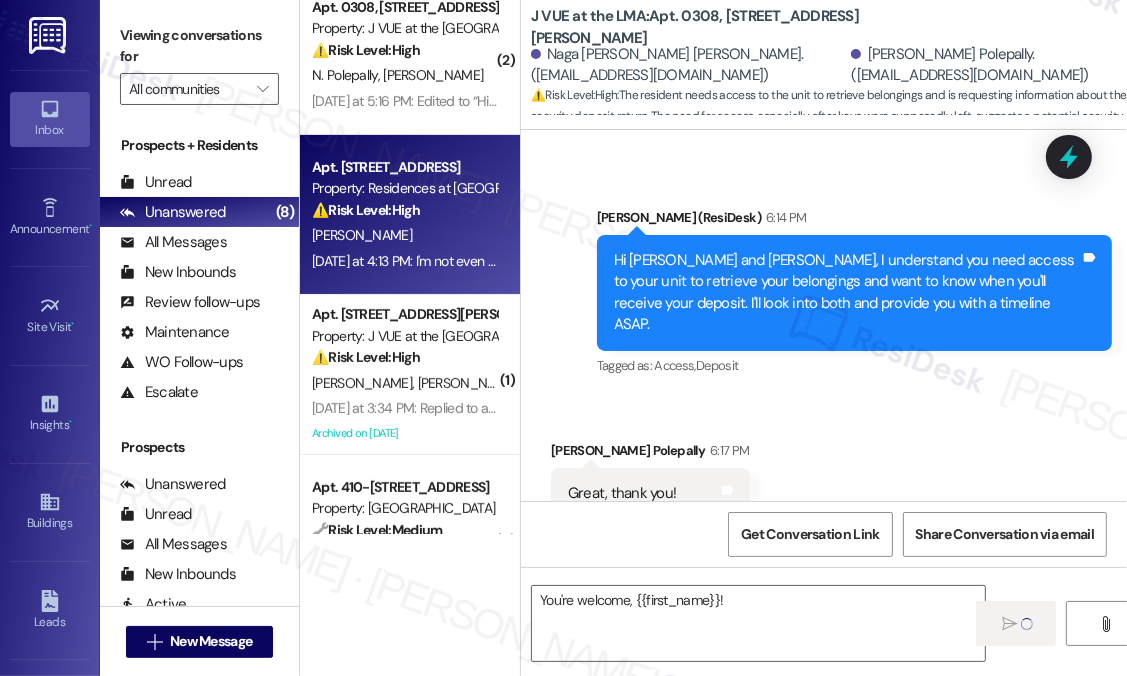 type on "Fetching suggested responses. Please feel free to read through the conversation in the meantime." 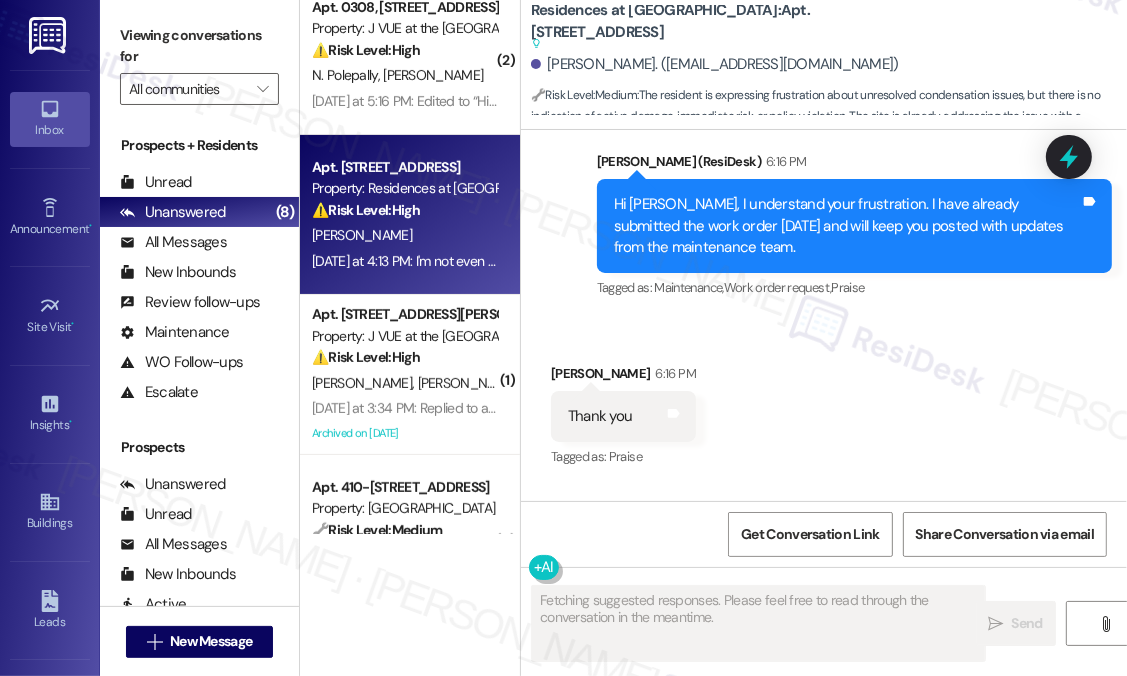 scroll, scrollTop: 16614, scrollLeft: 0, axis: vertical 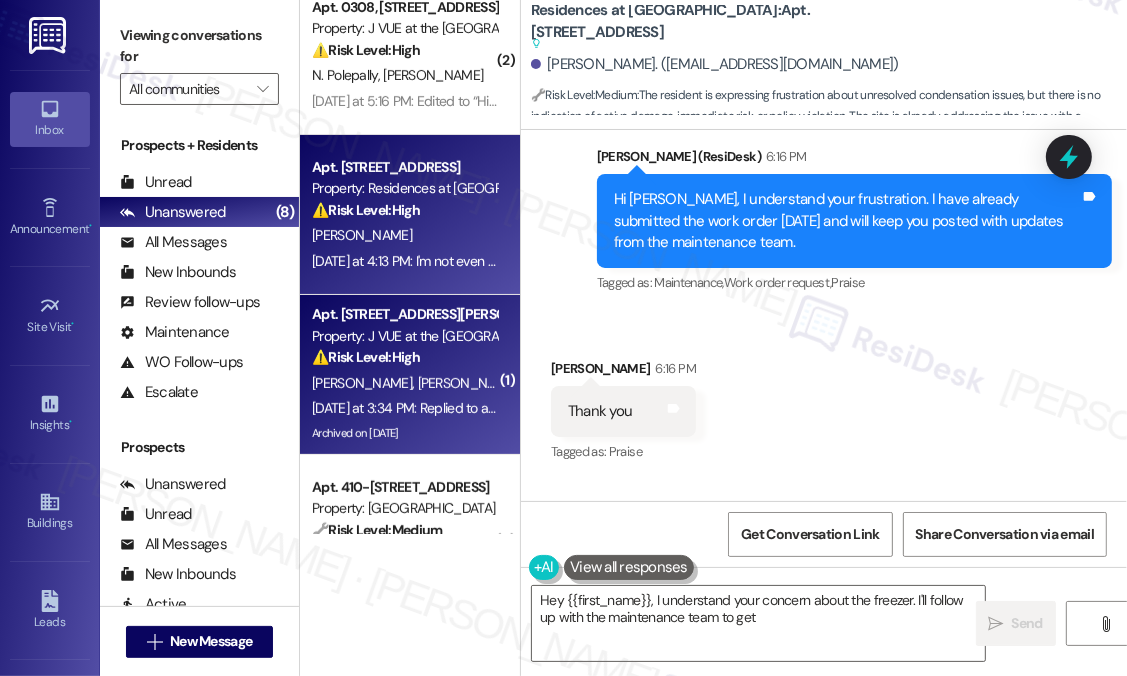 type on "Hey {{first_name}}, I understand your concern about the freezer. I'll follow up with the maintenance team to get" 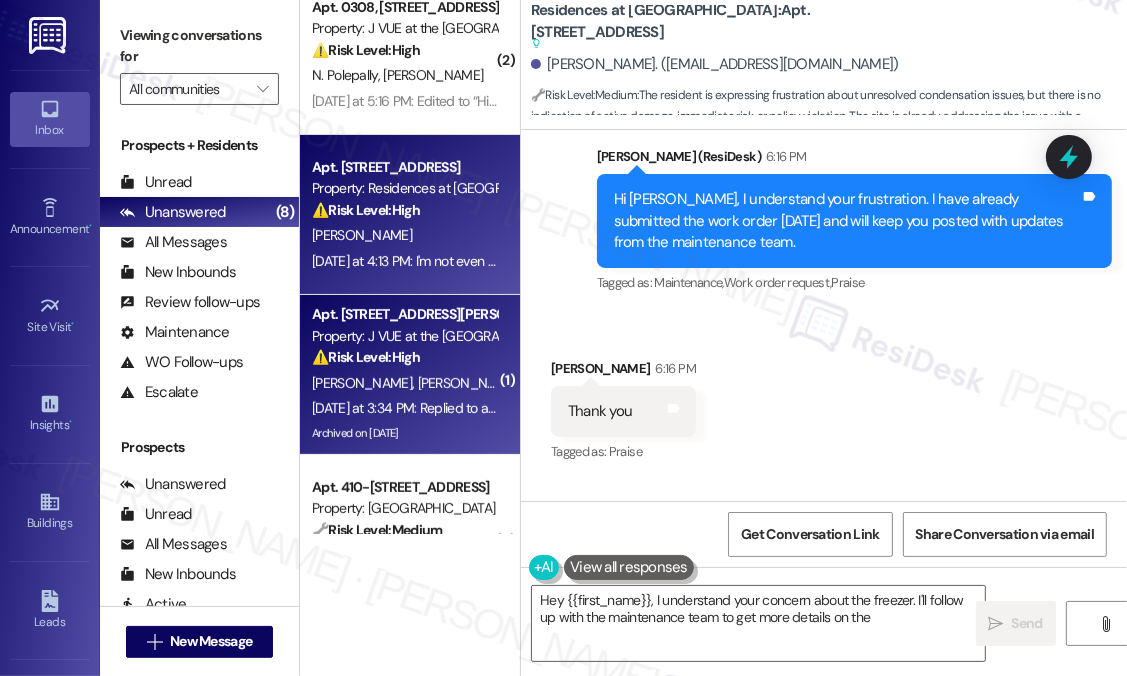 click on "[PERSON_NAME]" at bounding box center (471, 383) 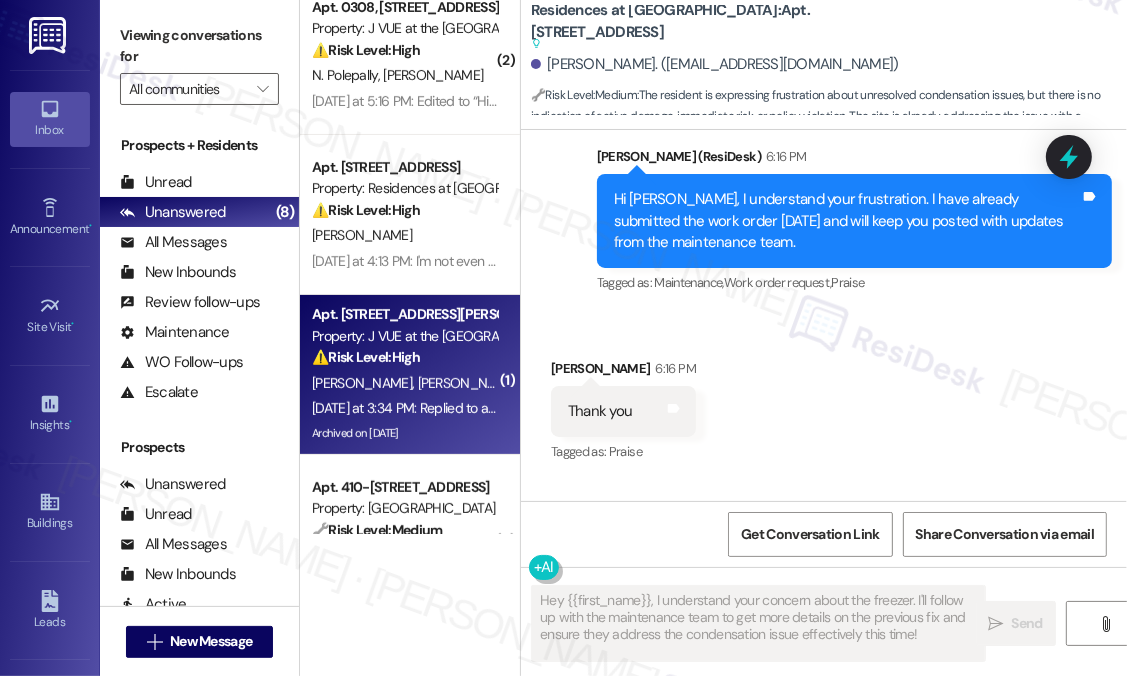 type on "Fetching suggested responses. Please feel free to read through the conversation in the meantime." 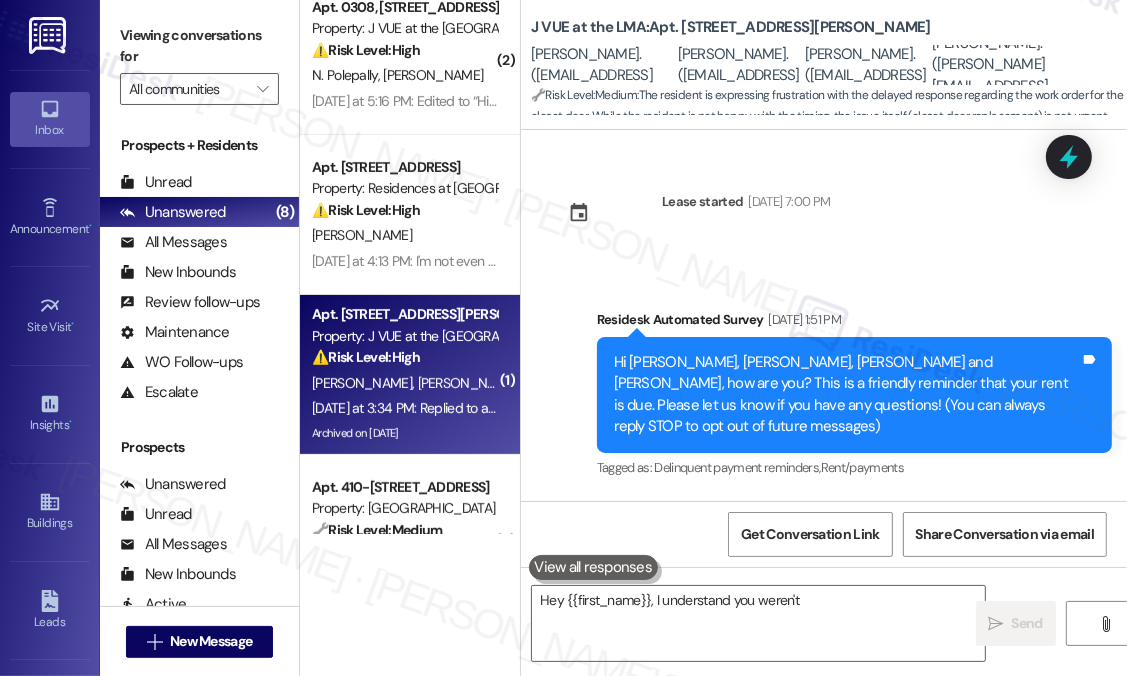 scroll, scrollTop: 19832, scrollLeft: 0, axis: vertical 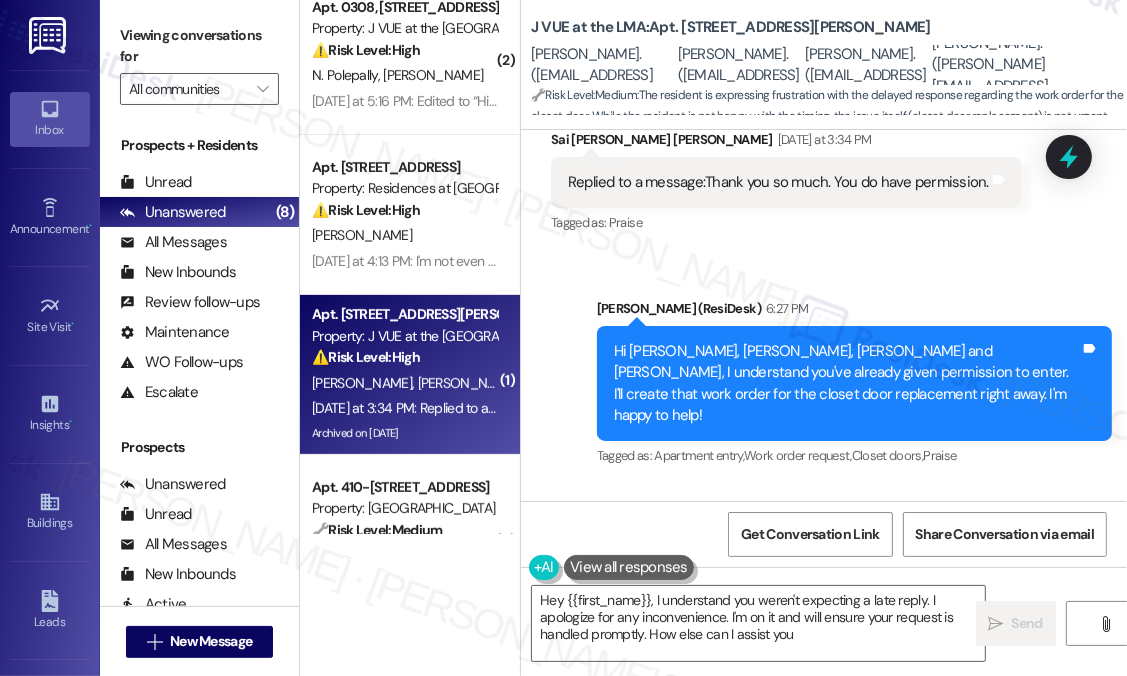 type on "Hey {{first_name}}, I understand you weren't expecting a late reply. I apologize for any inconvenience. I'm on it and will ensure your request is handled promptly. How else can I assist you?" 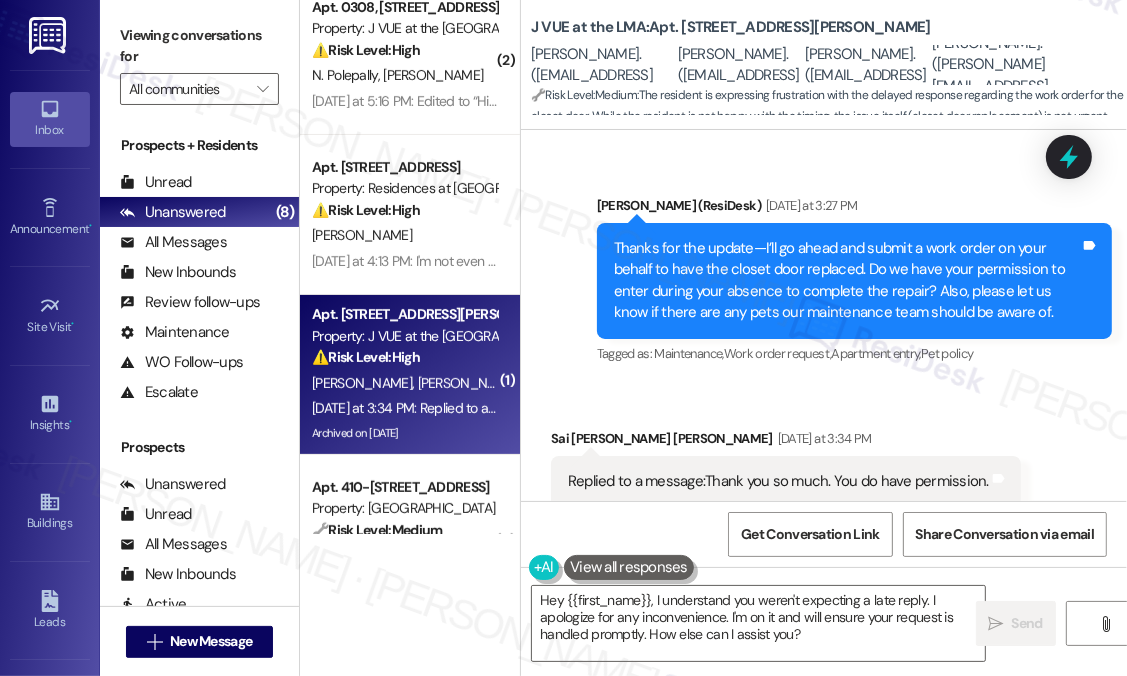 scroll, scrollTop: 19832, scrollLeft: 0, axis: vertical 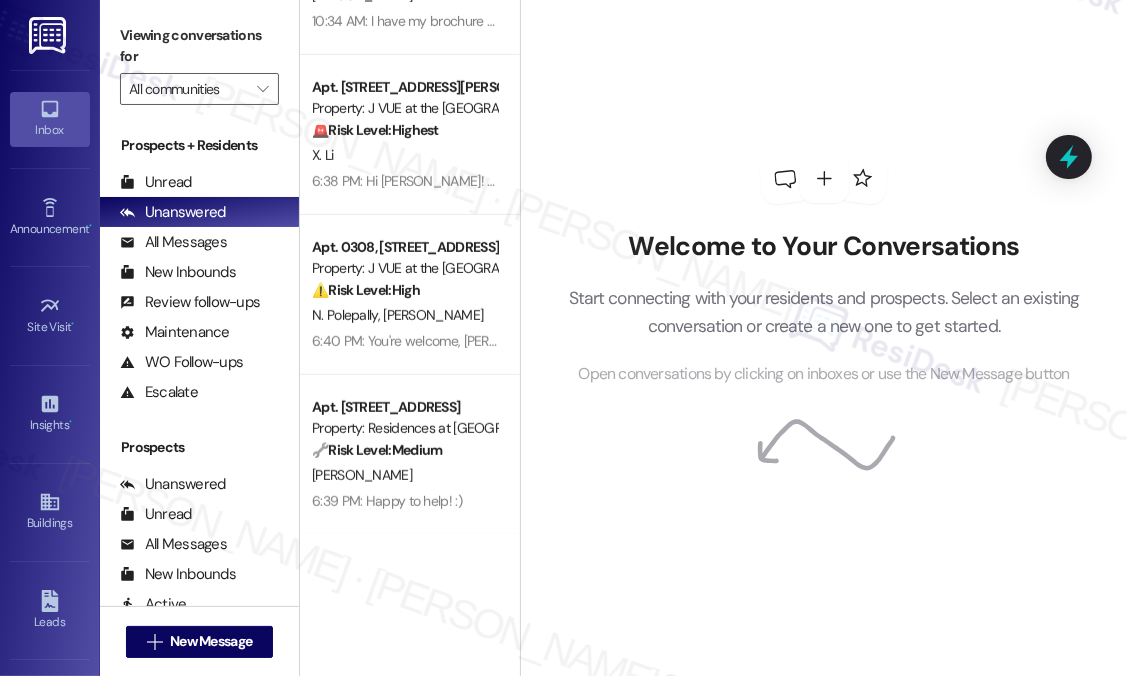 click on "Welcome to Your Conversations Start connecting with your residents and prospects. Select an existing conversation or create a new one to get started. Open conversations by clicking on inboxes or use the New Message button" at bounding box center (824, 270) 